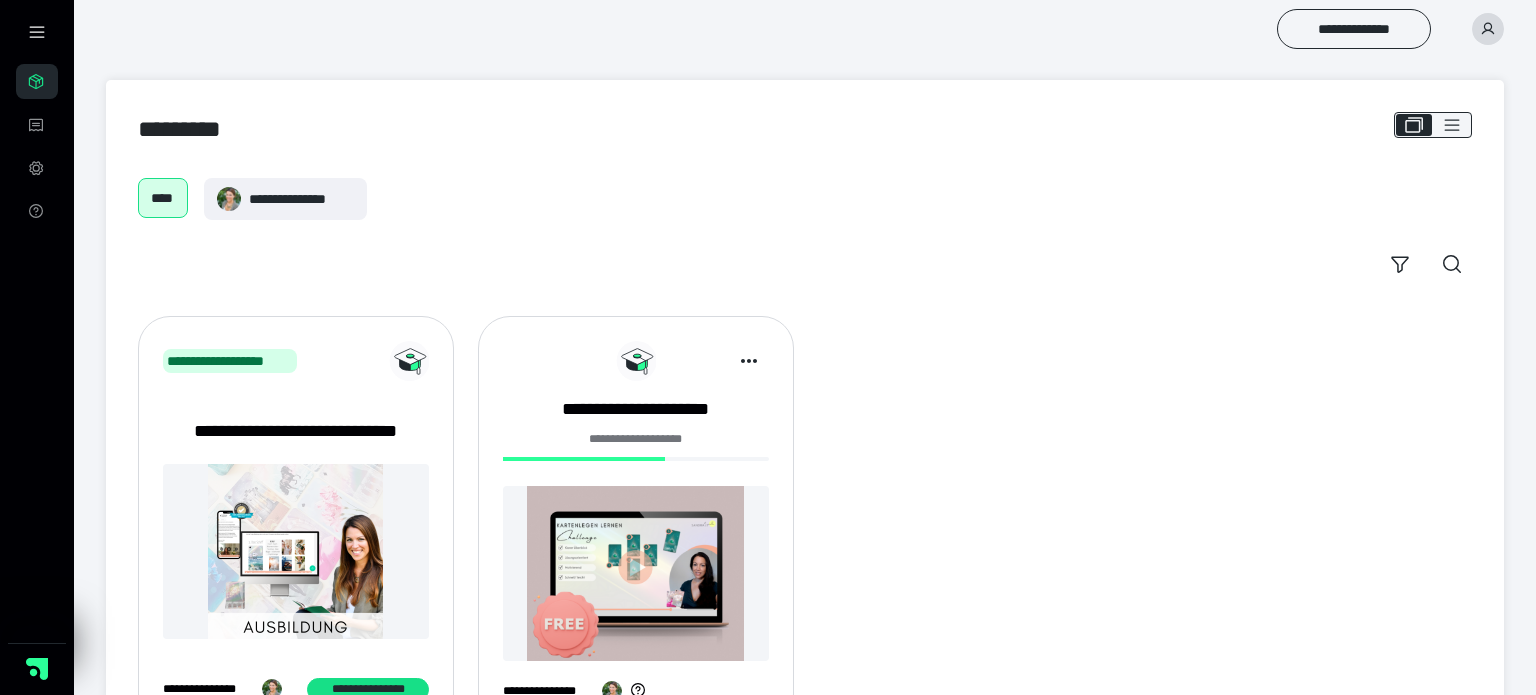 scroll, scrollTop: 0, scrollLeft: 0, axis: both 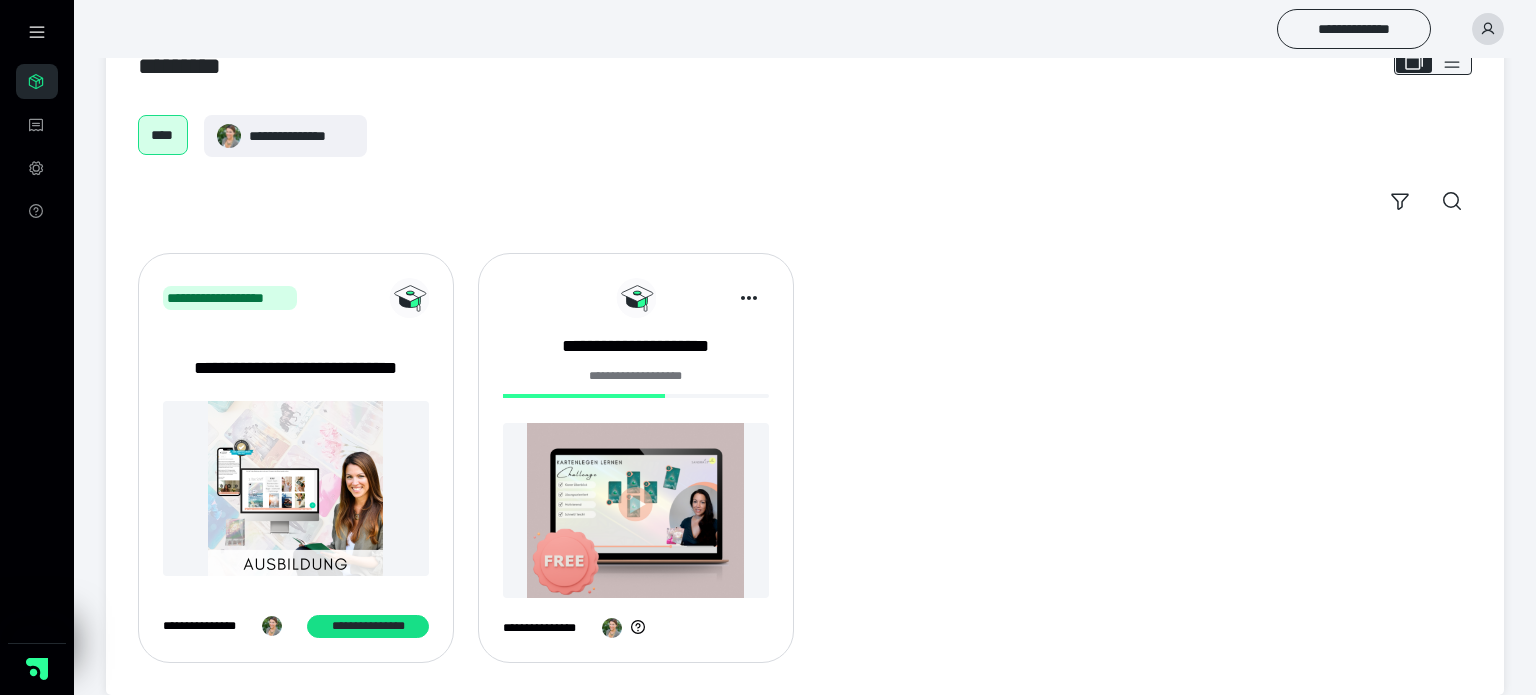 click at bounding box center (636, 510) 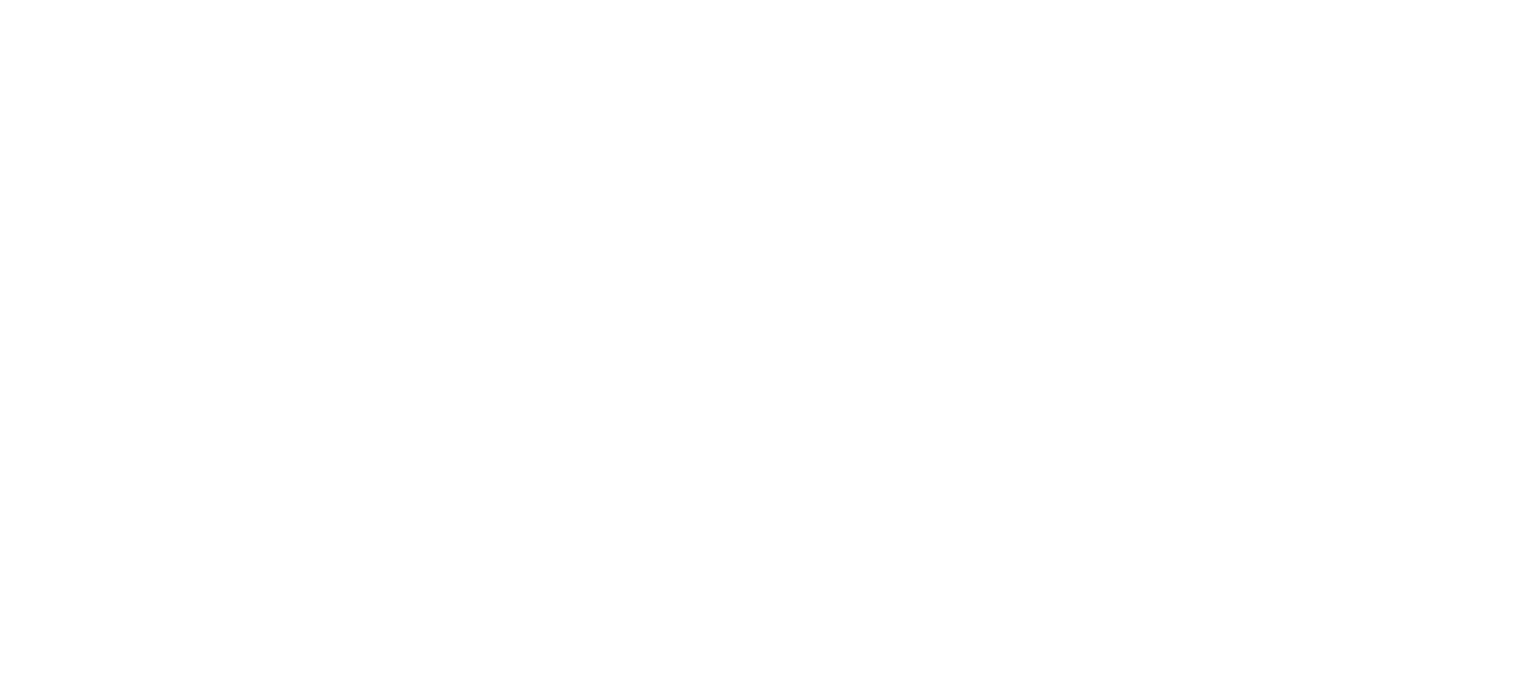 scroll, scrollTop: 0, scrollLeft: 0, axis: both 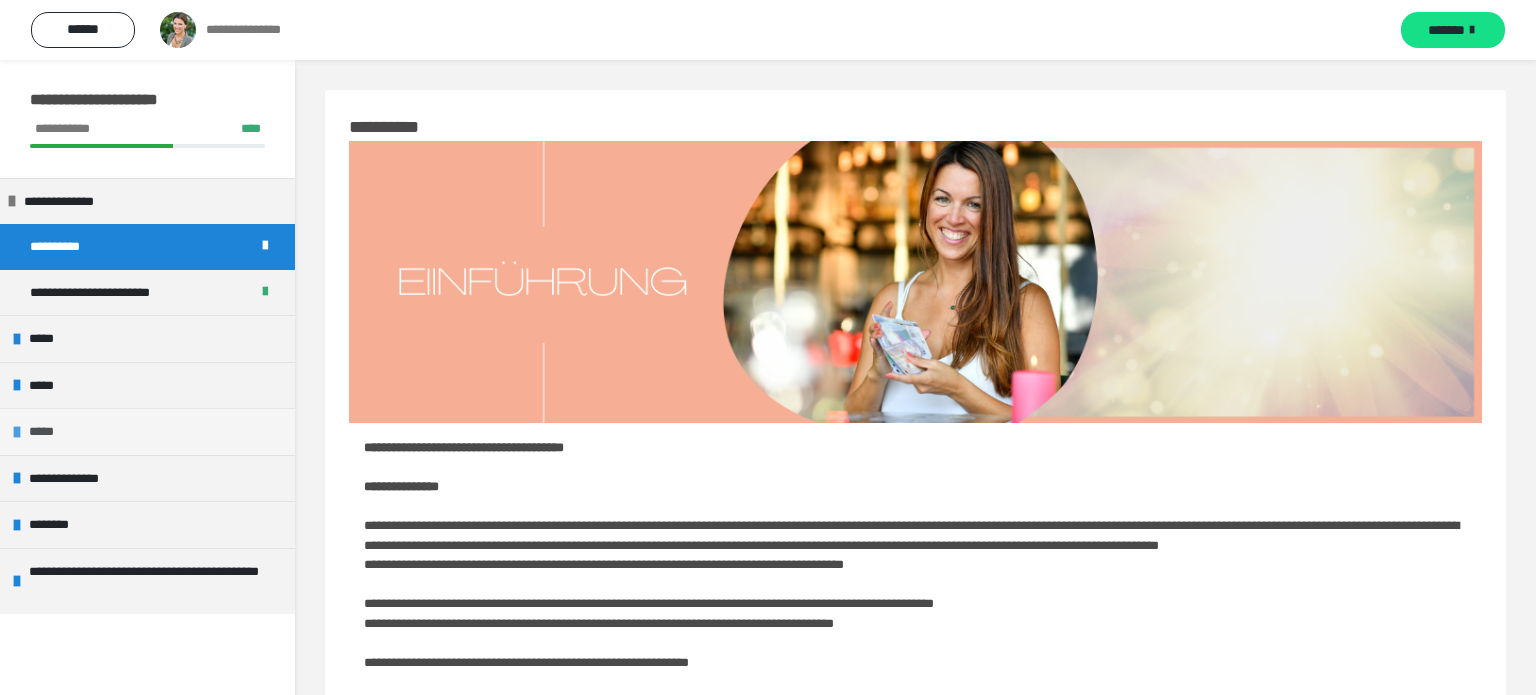 click on "*****" at bounding box center (147, 431) 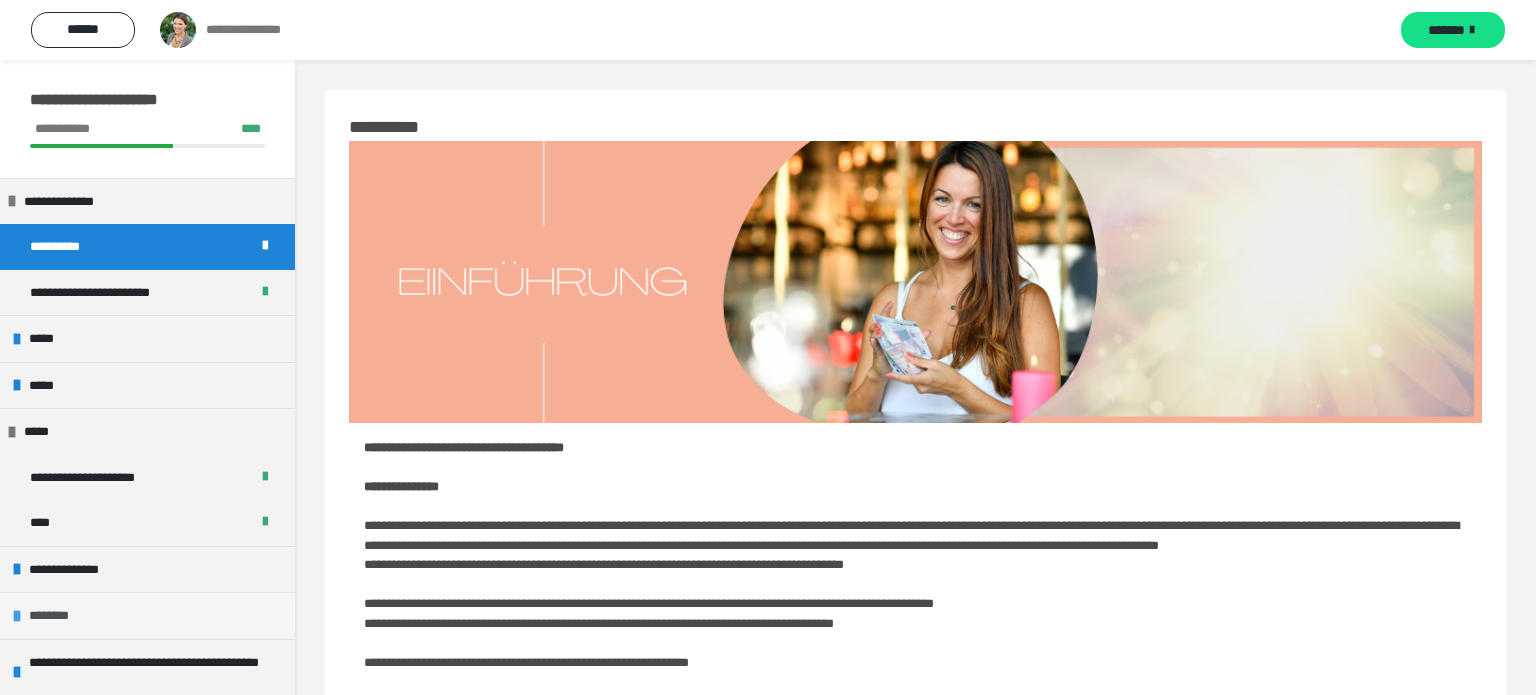 click on "********" at bounding box center (147, 615) 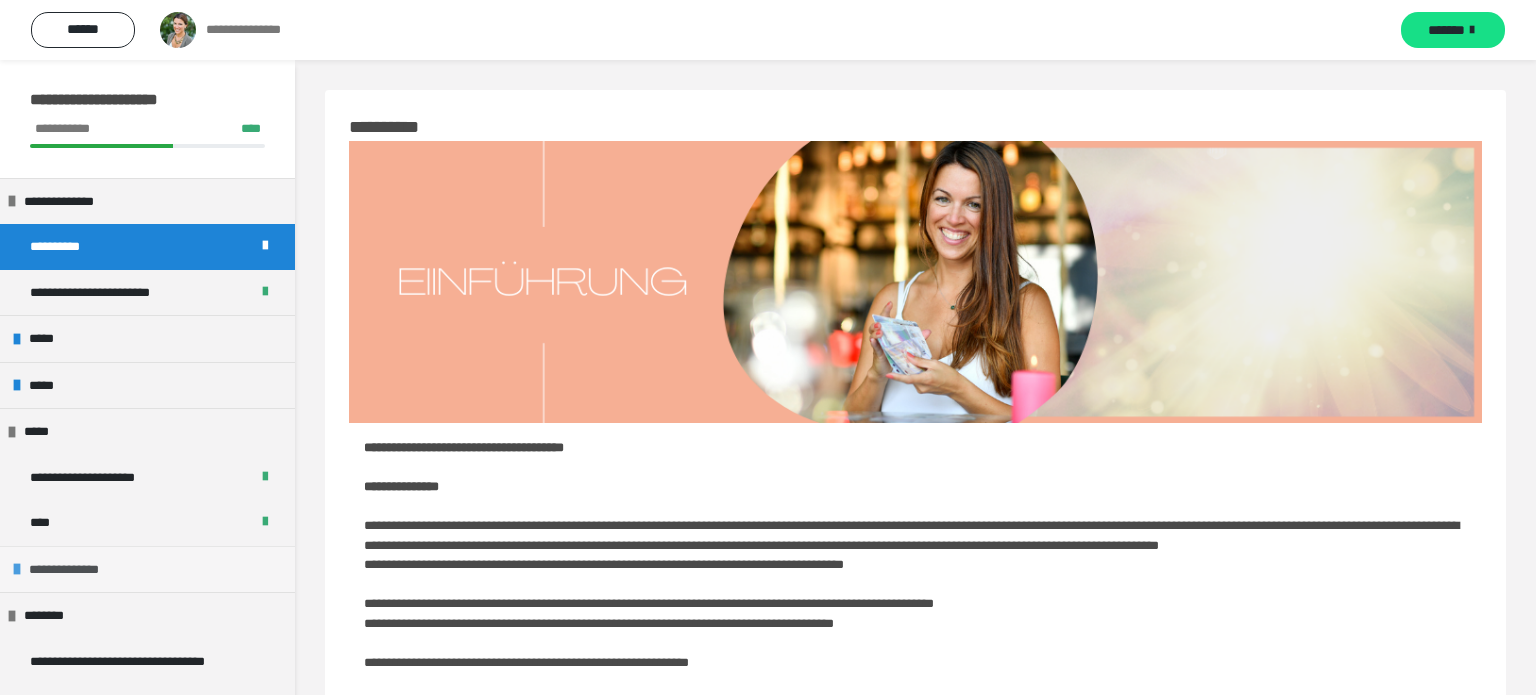 click on "**********" at bounding box center (147, 569) 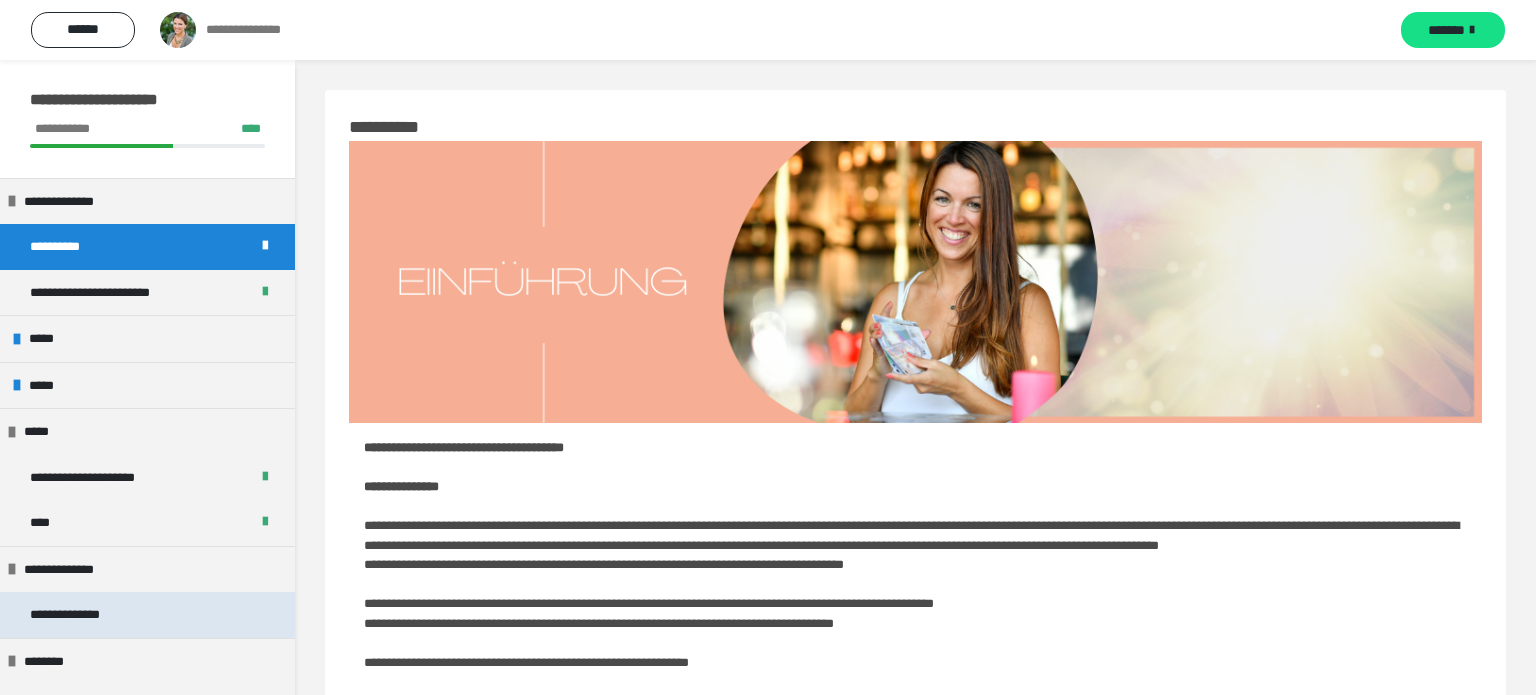 click on "**********" at bounding box center [147, 615] 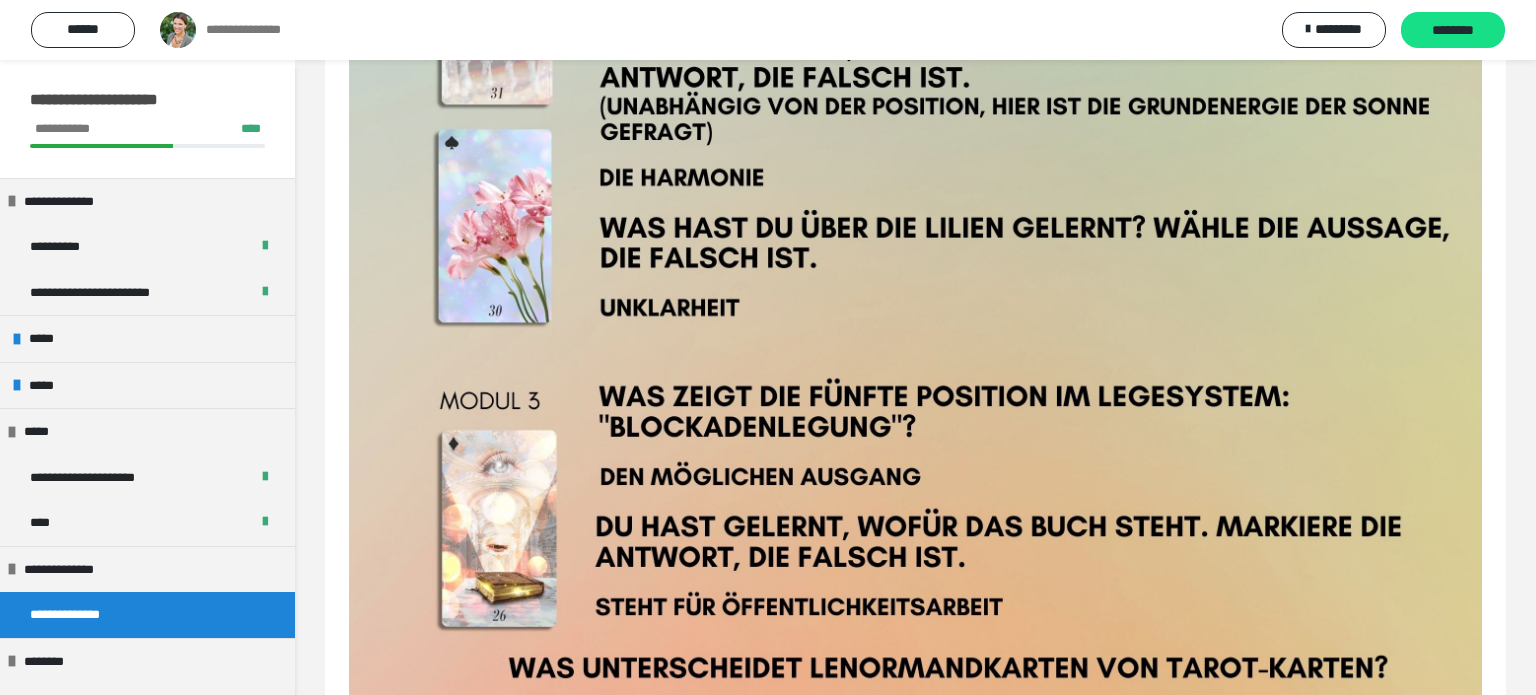 scroll, scrollTop: 1273, scrollLeft: 0, axis: vertical 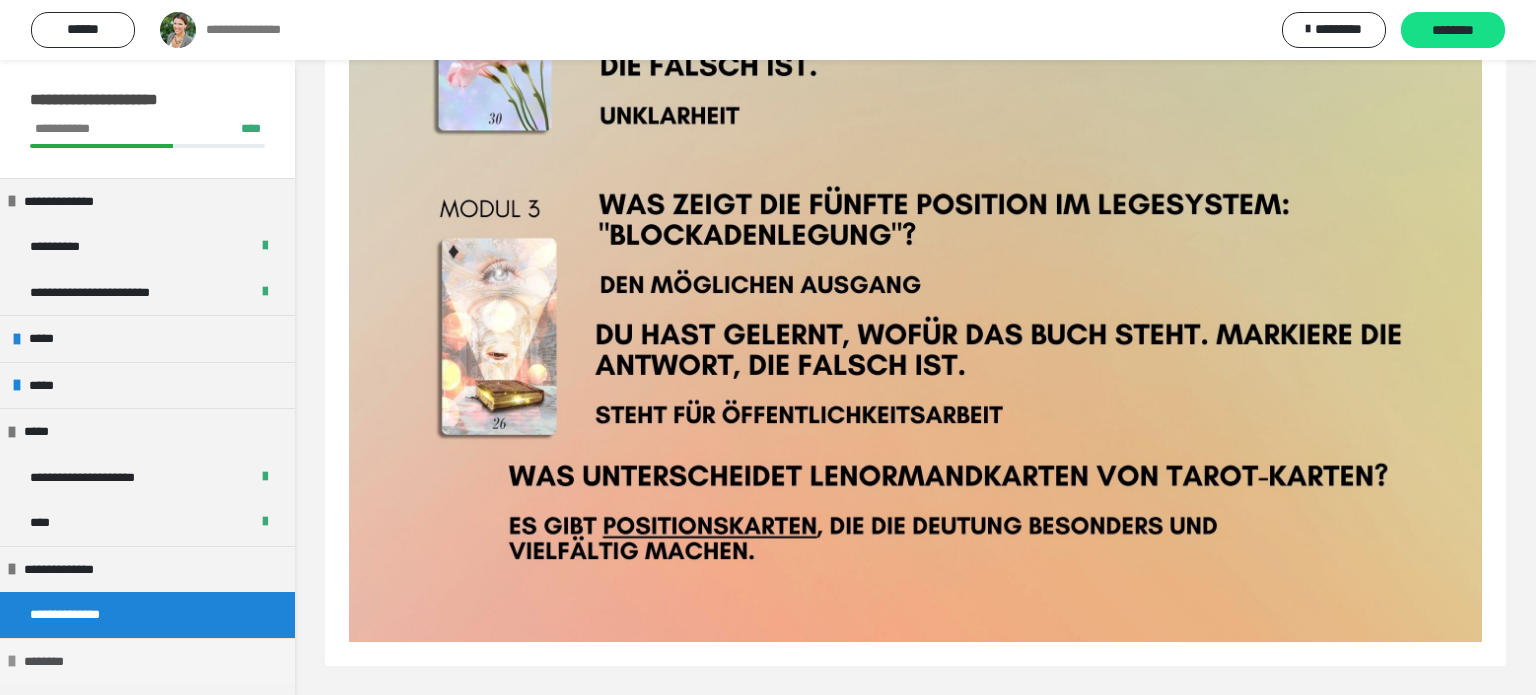 click on "********" at bounding box center (57, 662) 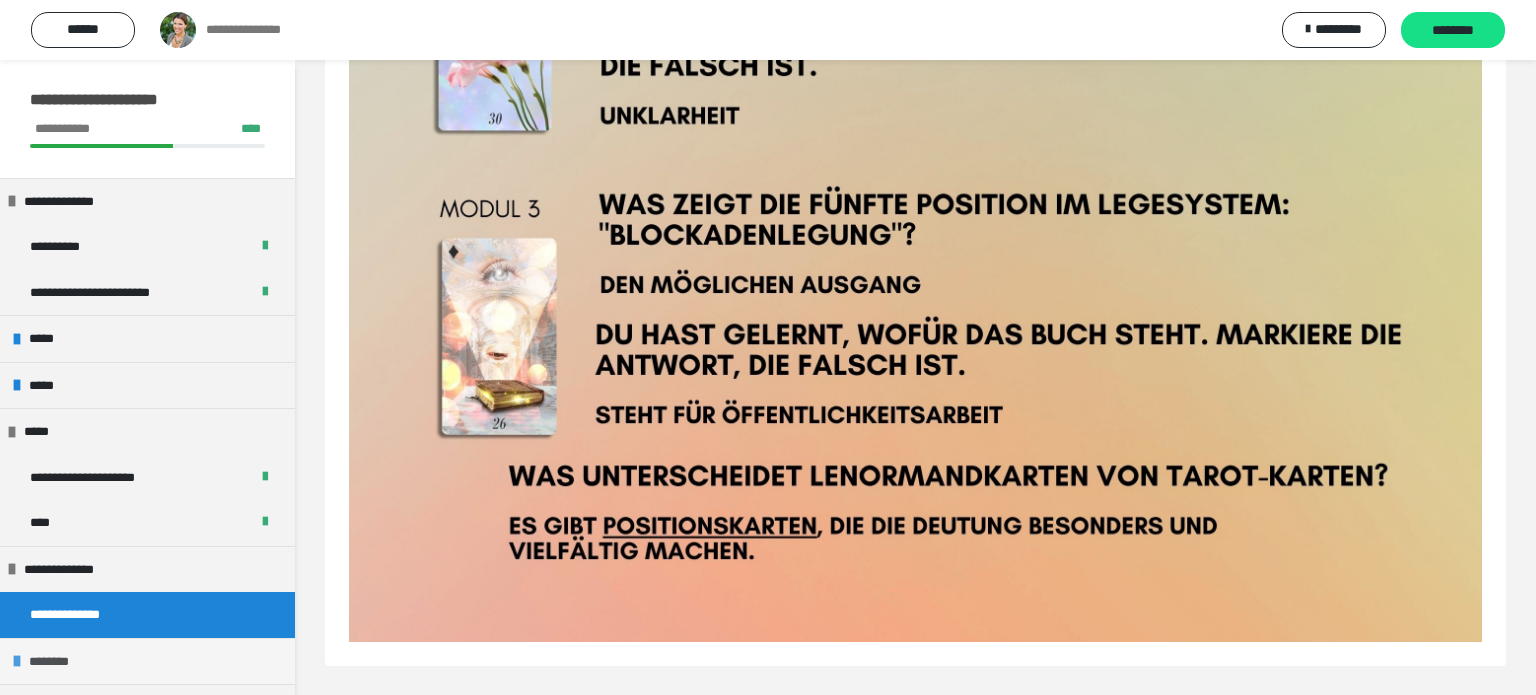 click on "********" at bounding box center (62, 662) 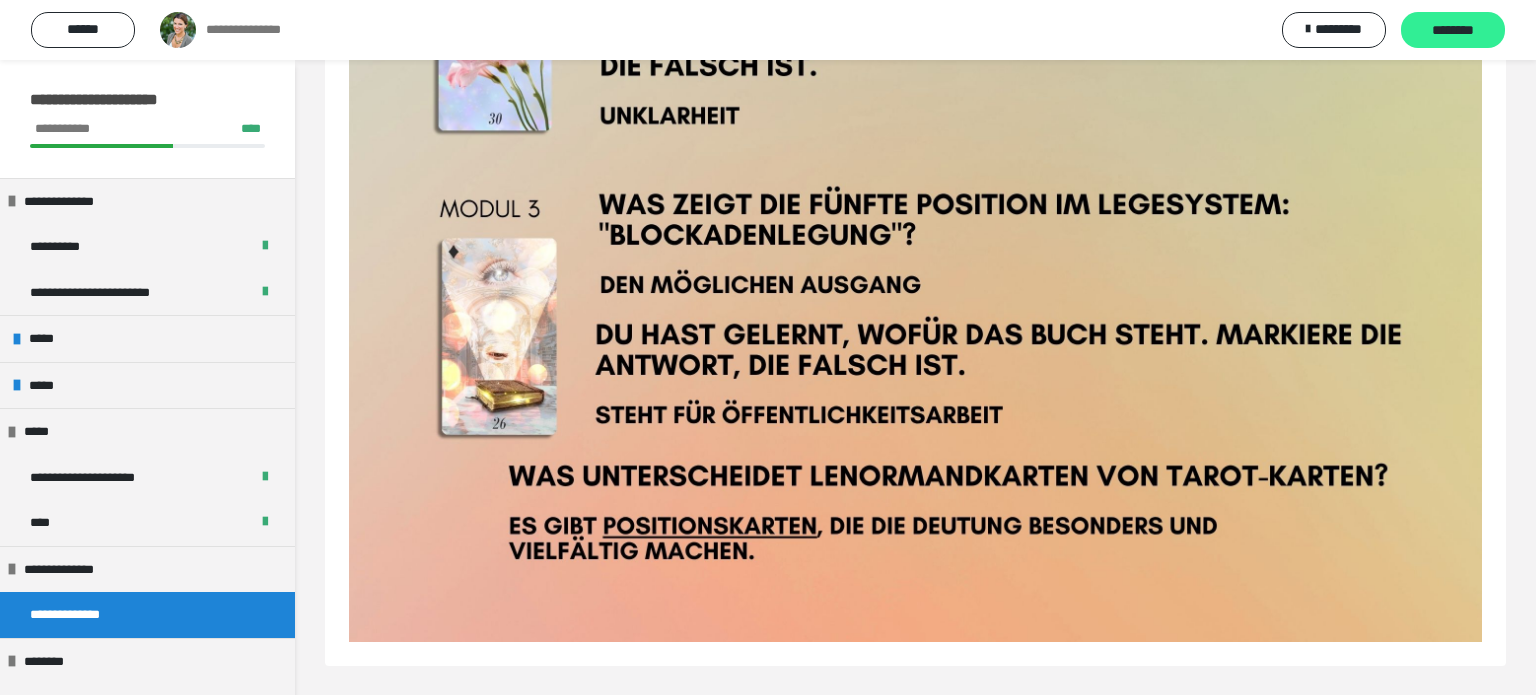 click on "********" at bounding box center (1453, 31) 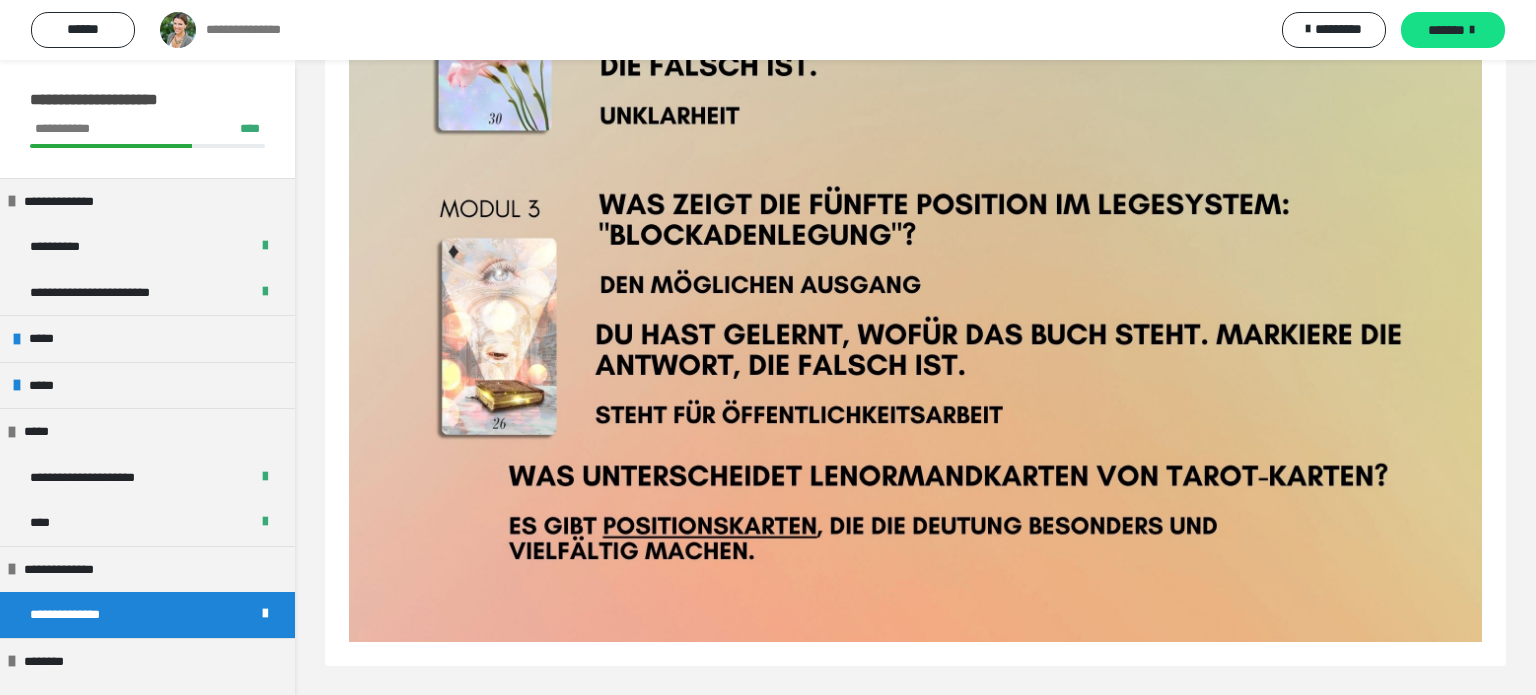 click on "*******" at bounding box center [1446, 30] 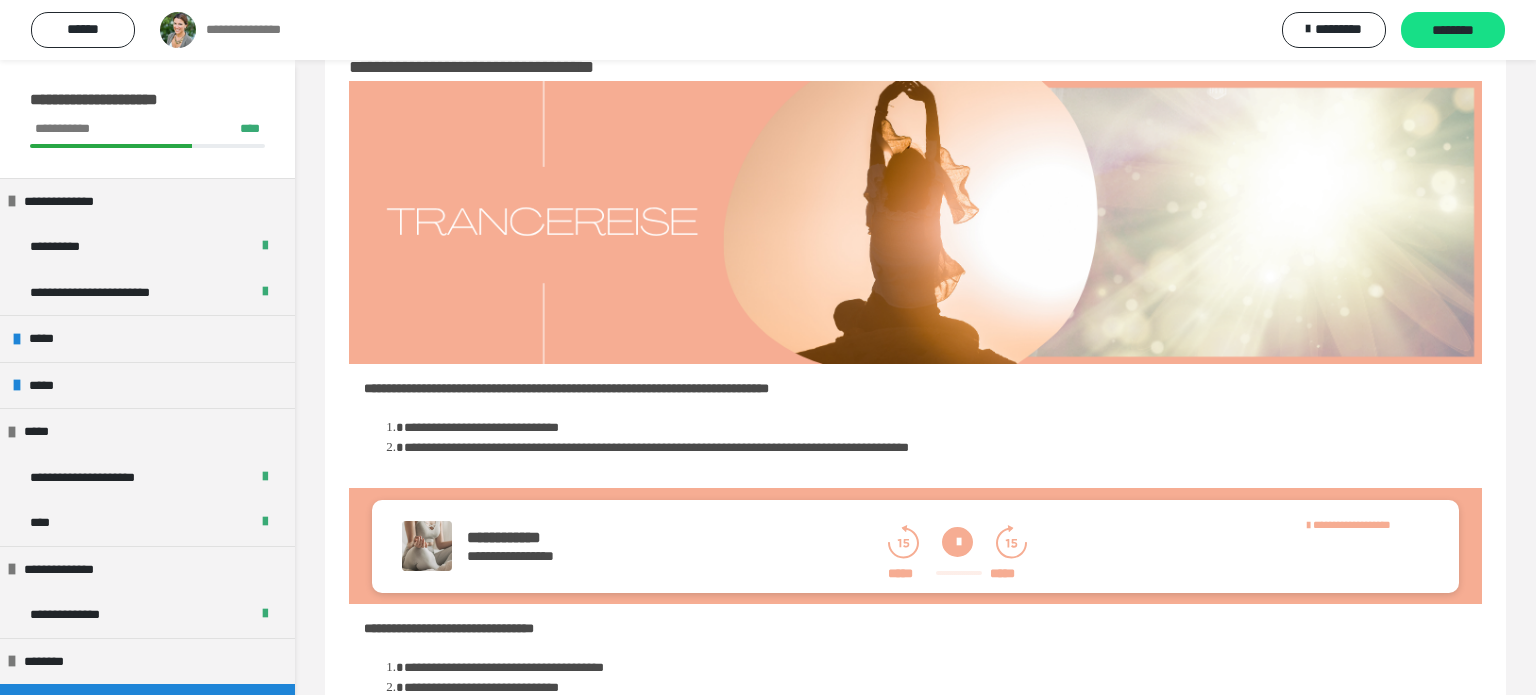 scroll, scrollTop: 186, scrollLeft: 0, axis: vertical 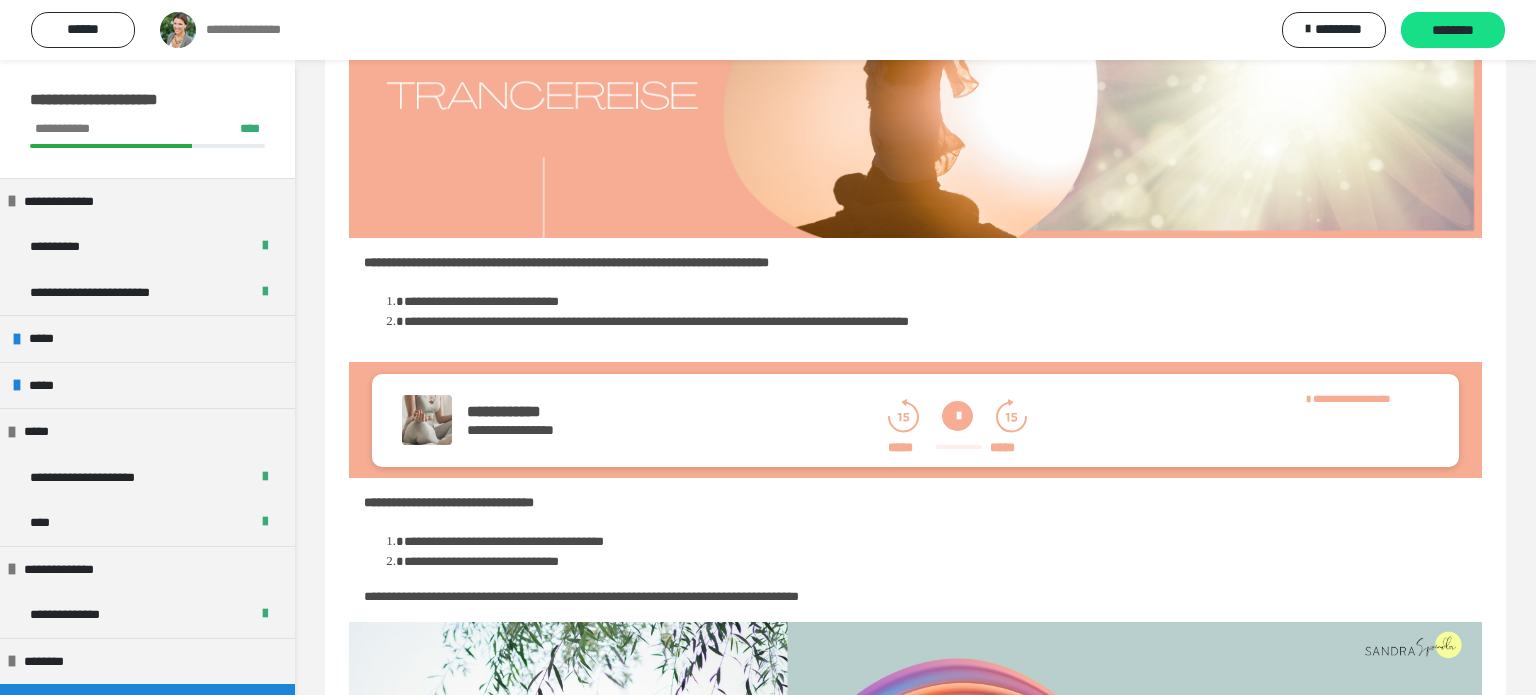 click at bounding box center (957, 416) 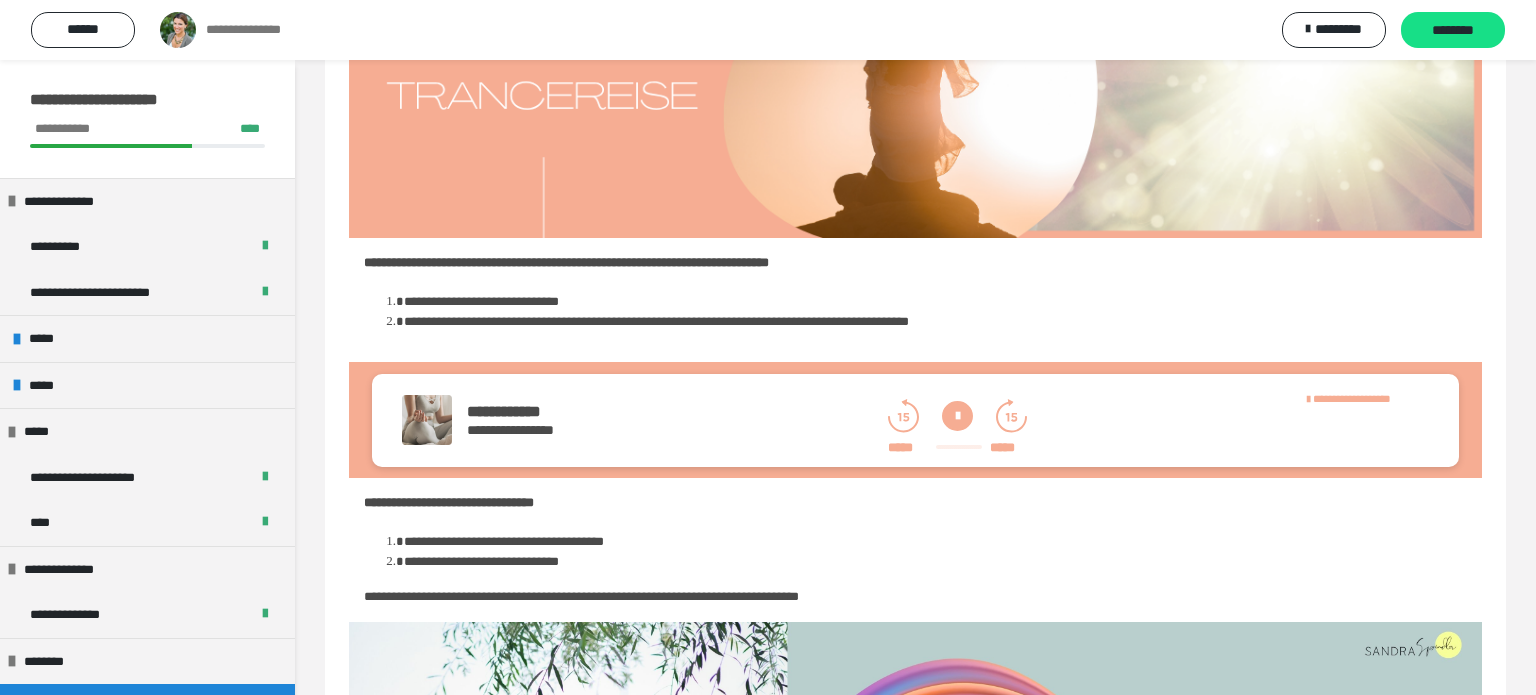 click at bounding box center [957, 416] 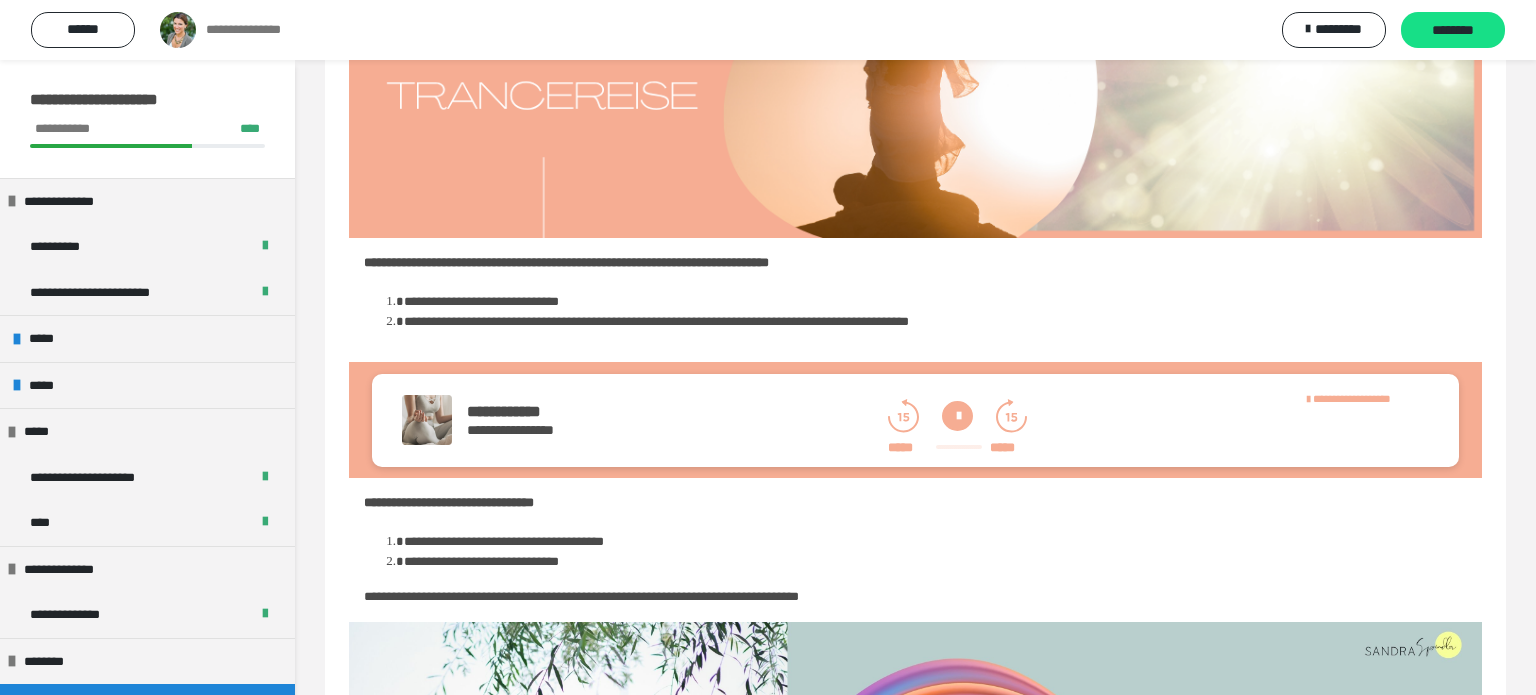 click at bounding box center (957, 416) 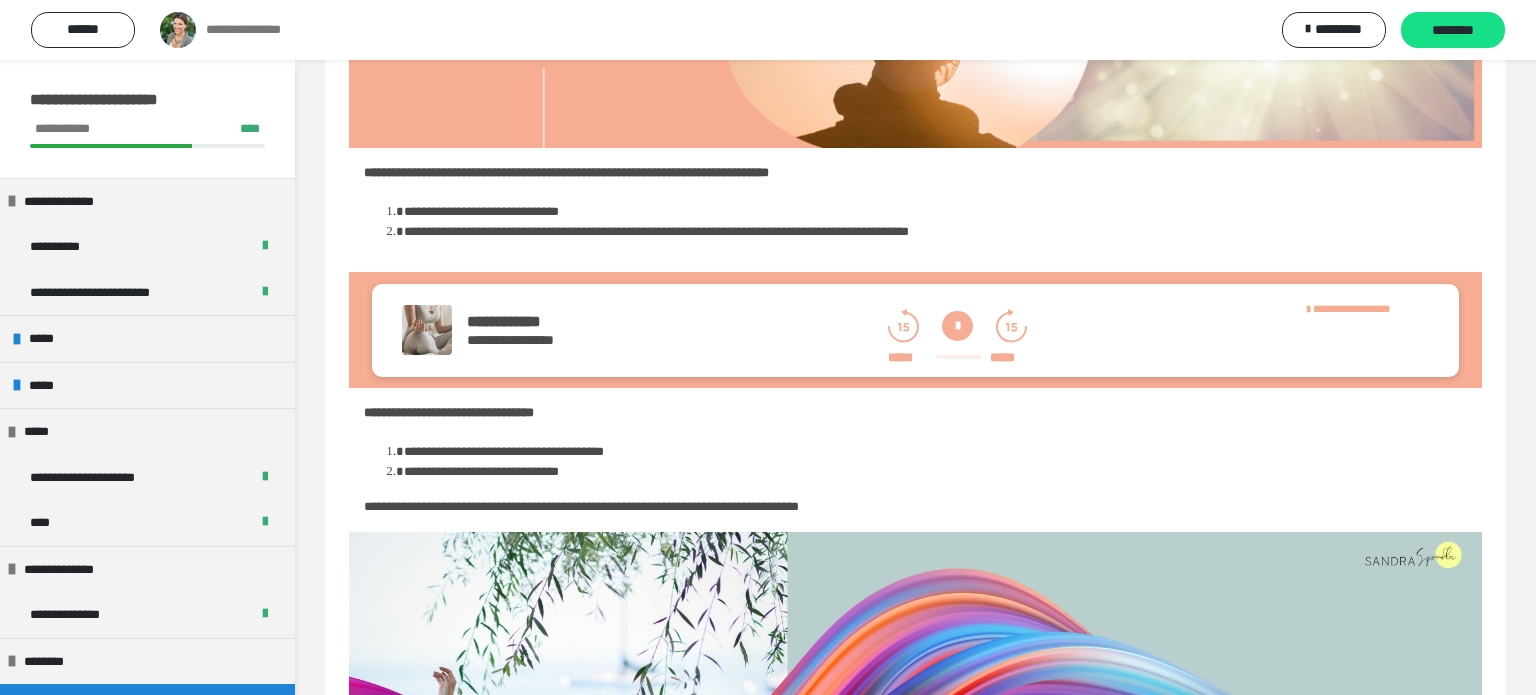 scroll, scrollTop: 302, scrollLeft: 0, axis: vertical 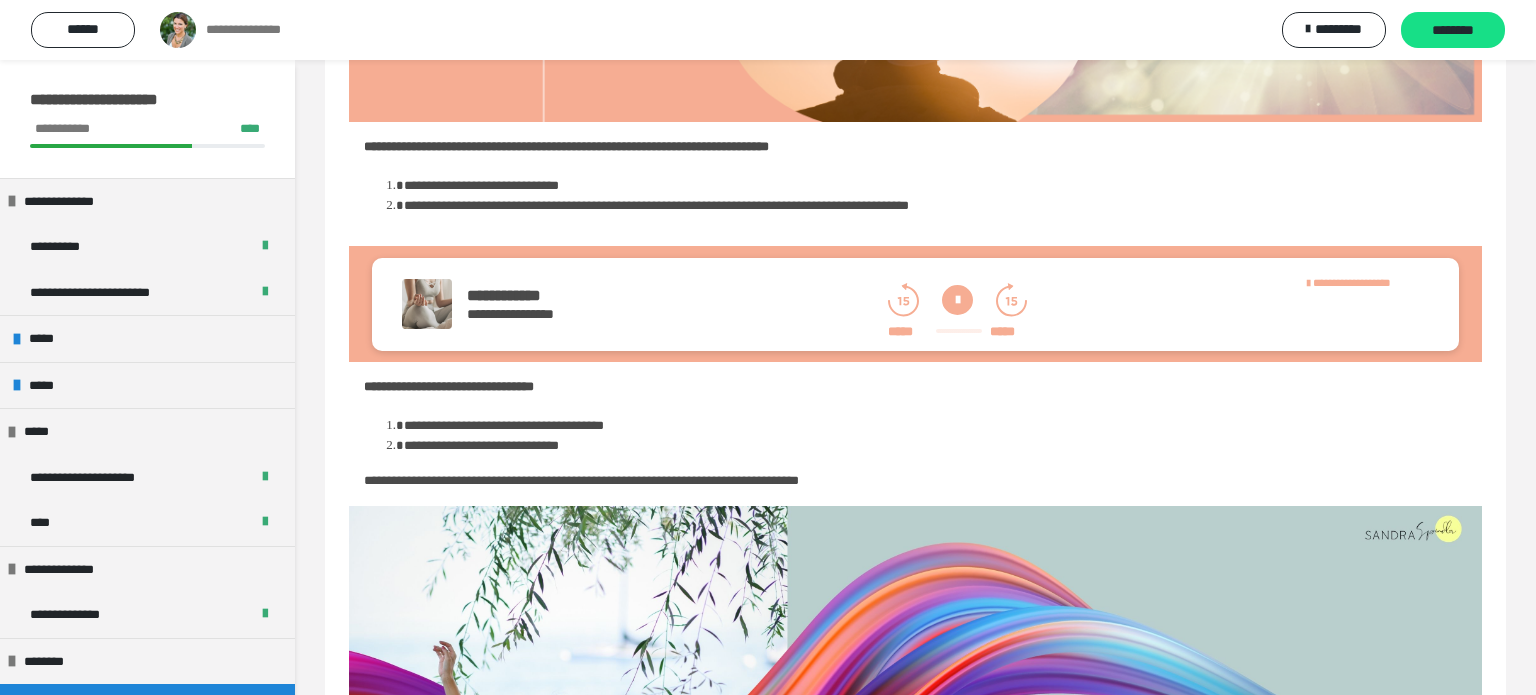 click at bounding box center [957, 300] 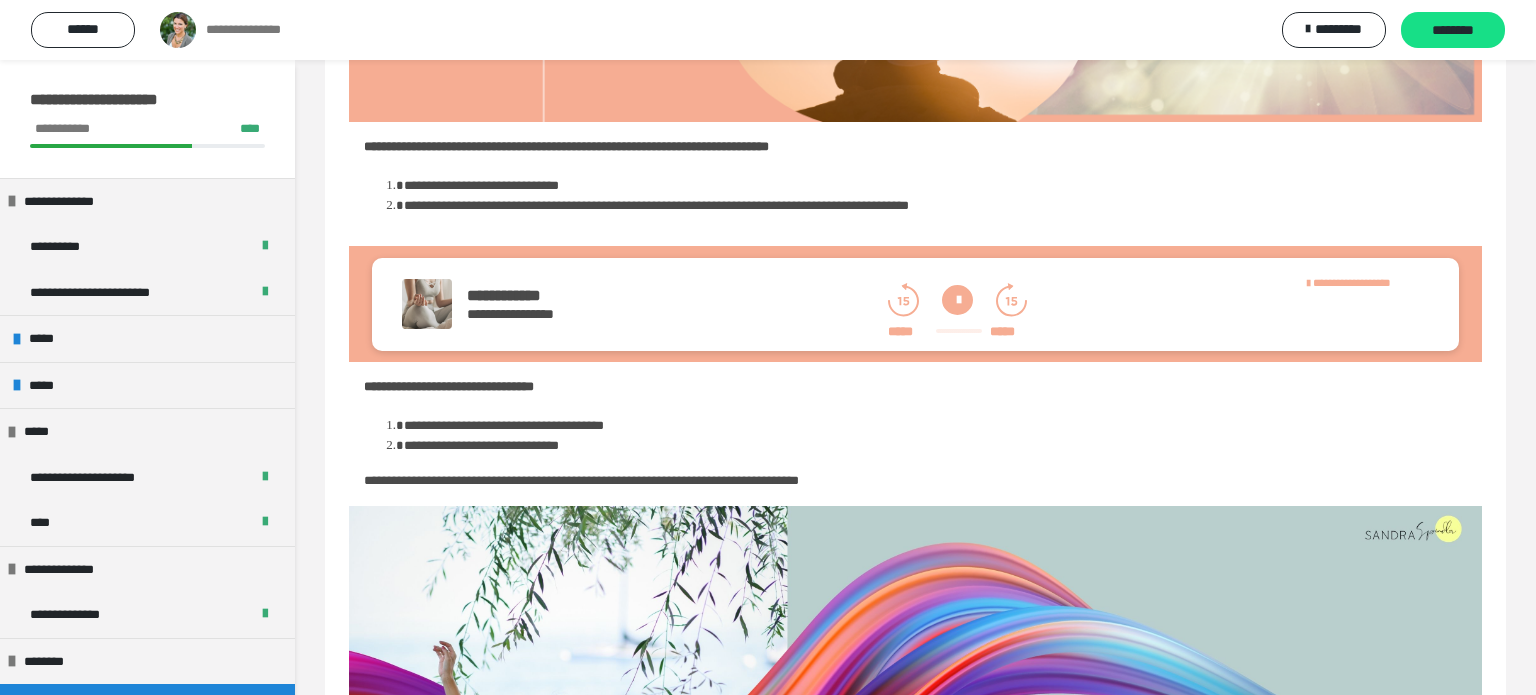 click at bounding box center [957, 300] 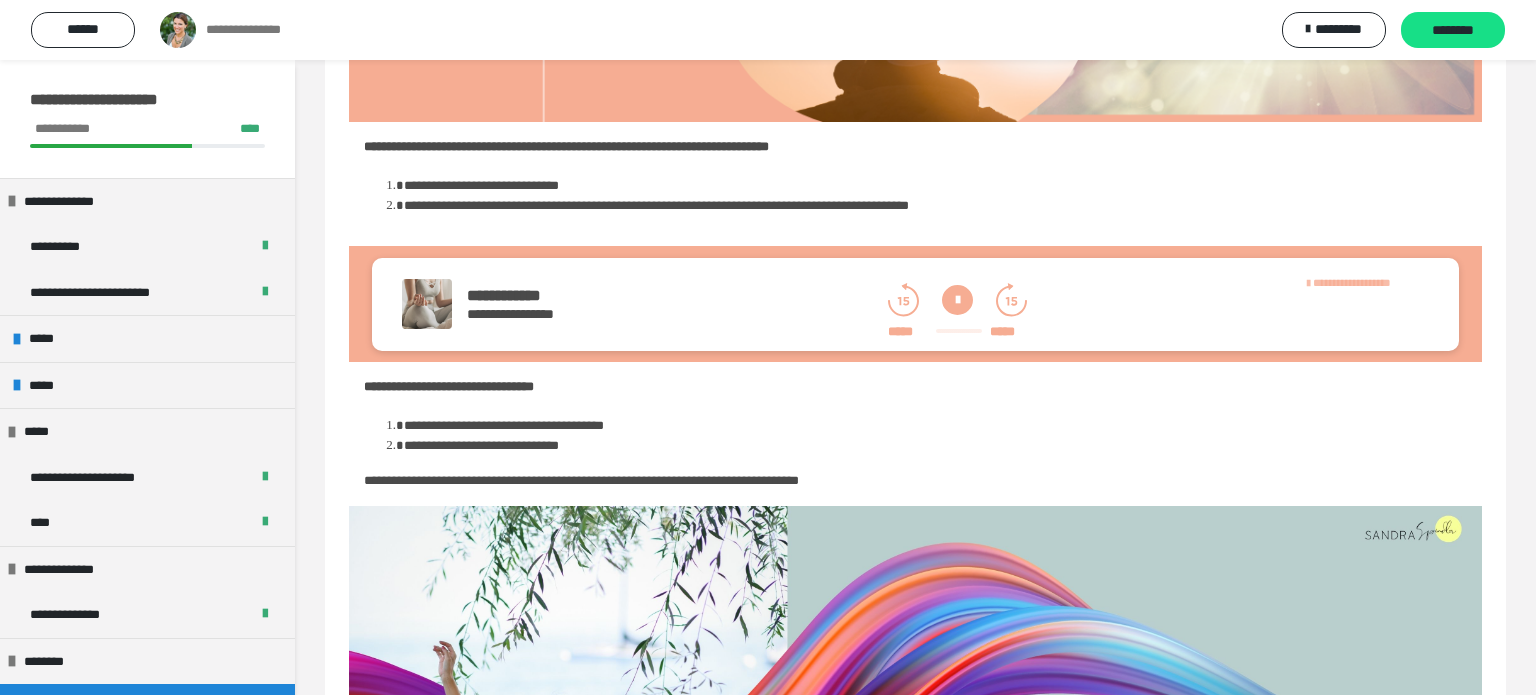 click on "**********" at bounding box center (1352, 282) 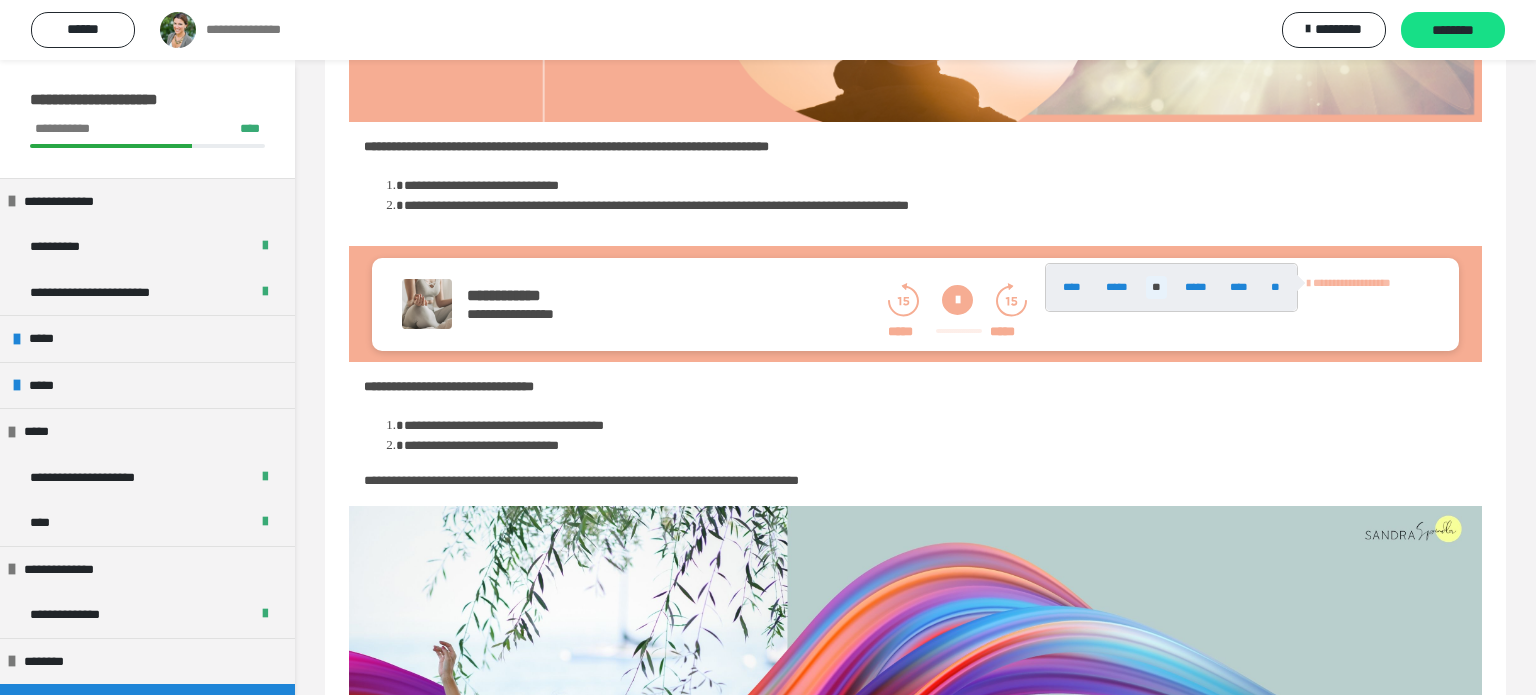 click at bounding box center [768, 347] 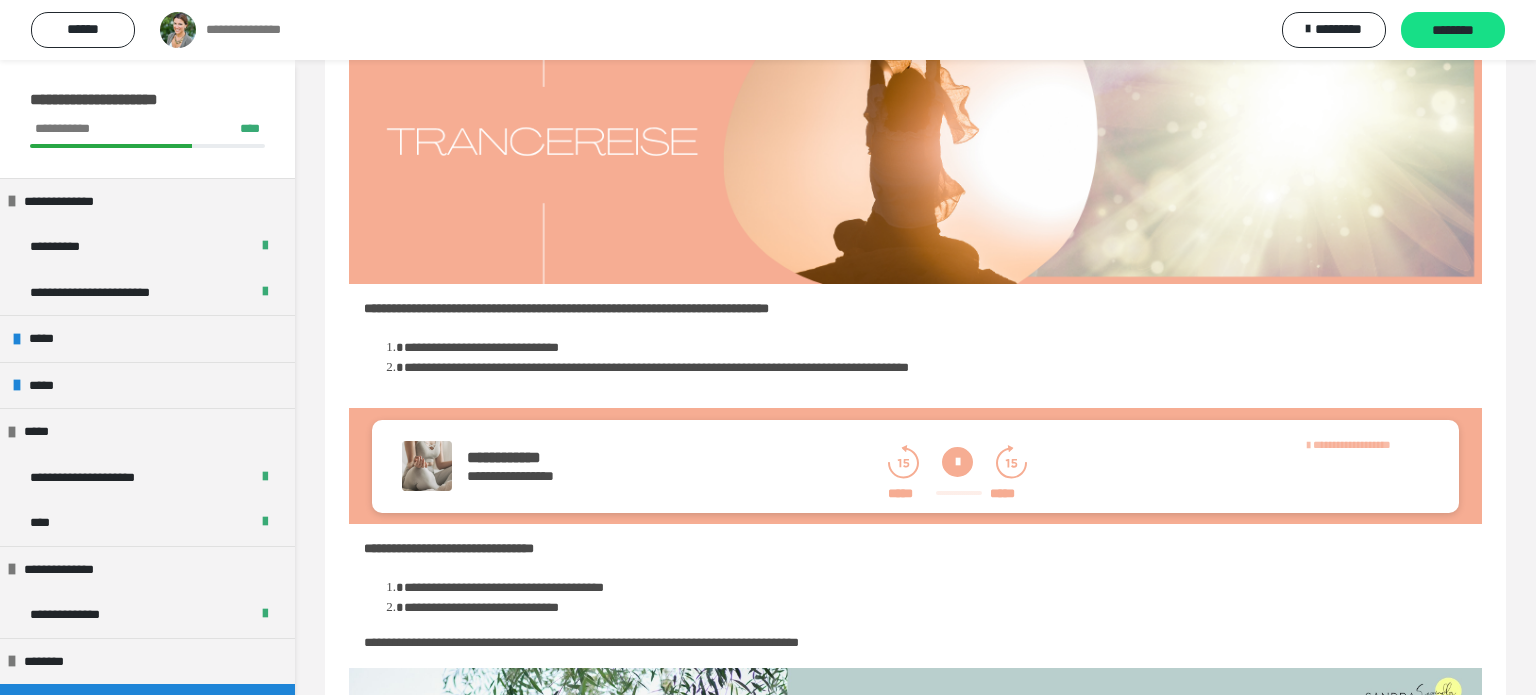 scroll, scrollTop: 0, scrollLeft: 0, axis: both 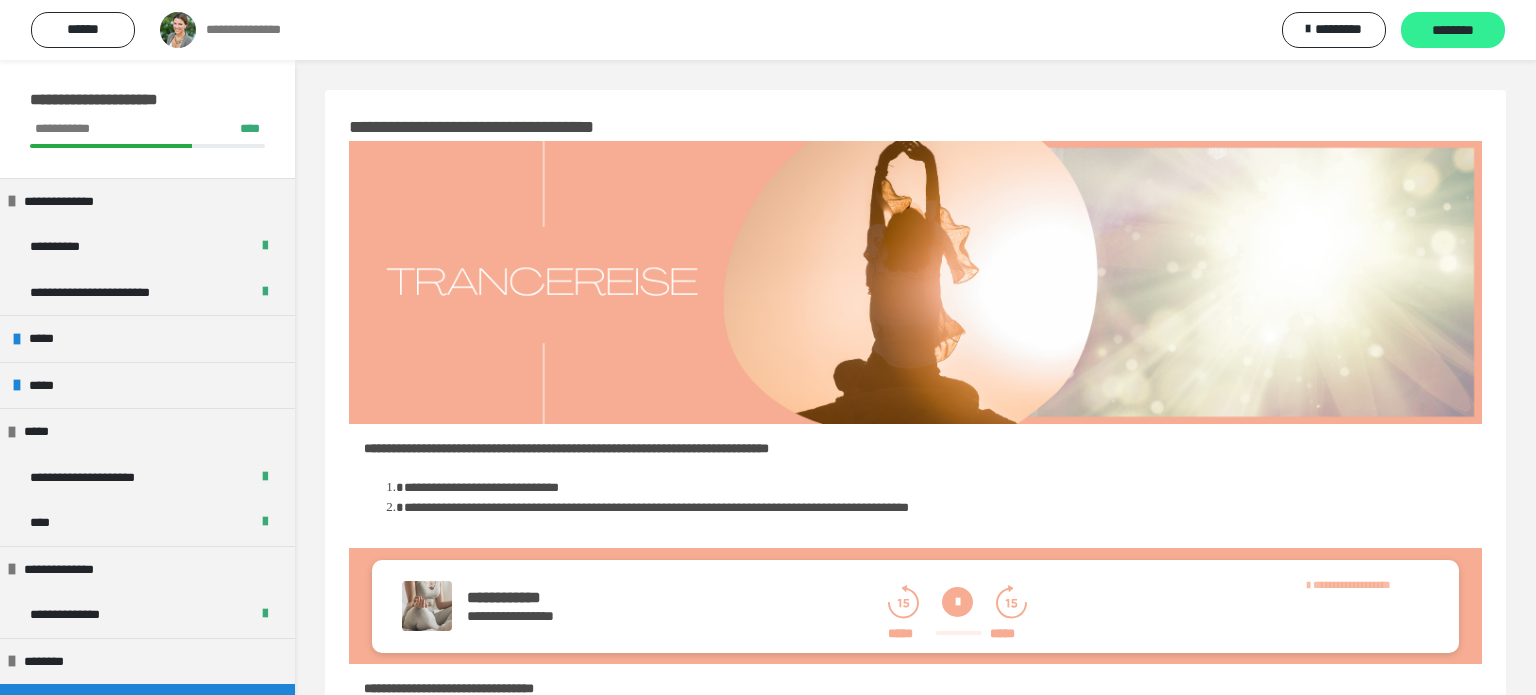 click on "********" at bounding box center [1453, 30] 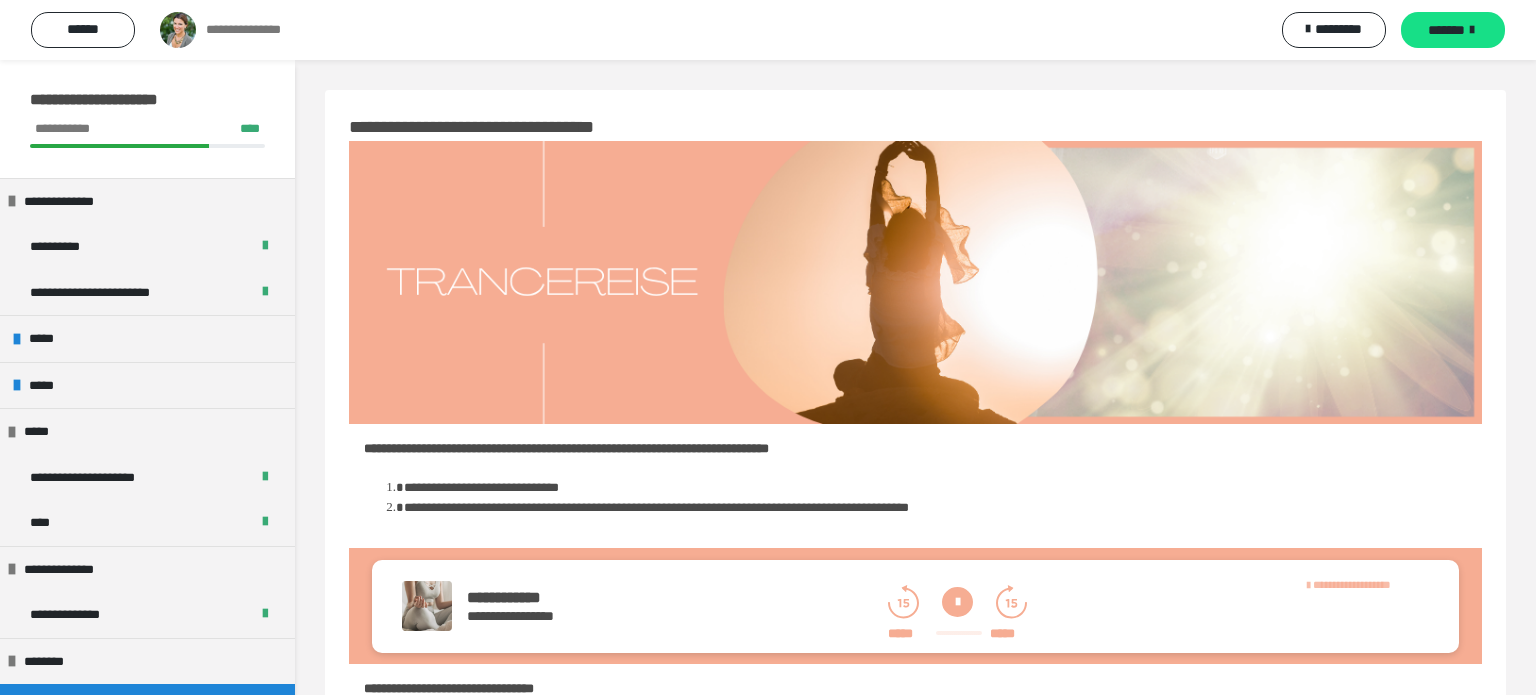 click at bounding box center [957, 602] 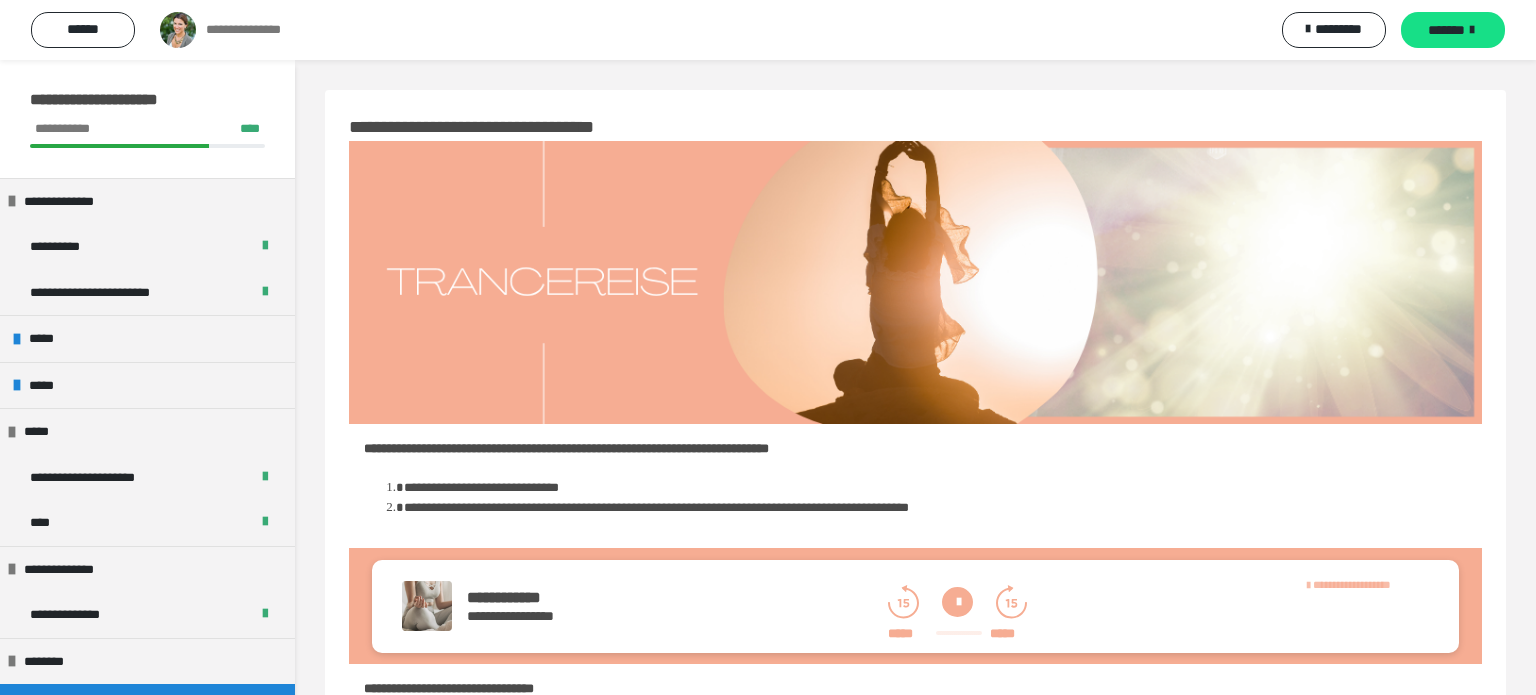 click at bounding box center [957, 602] 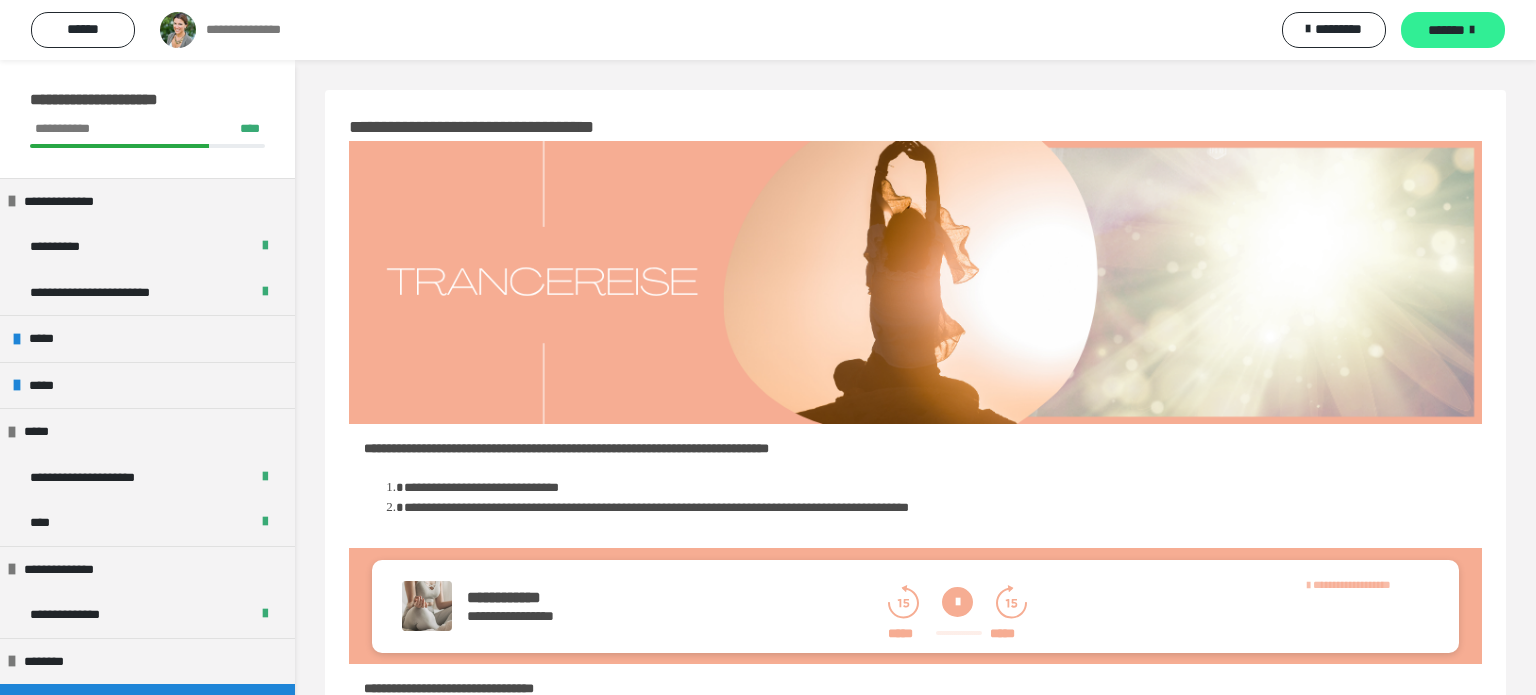 click on "*******" at bounding box center [1446, 30] 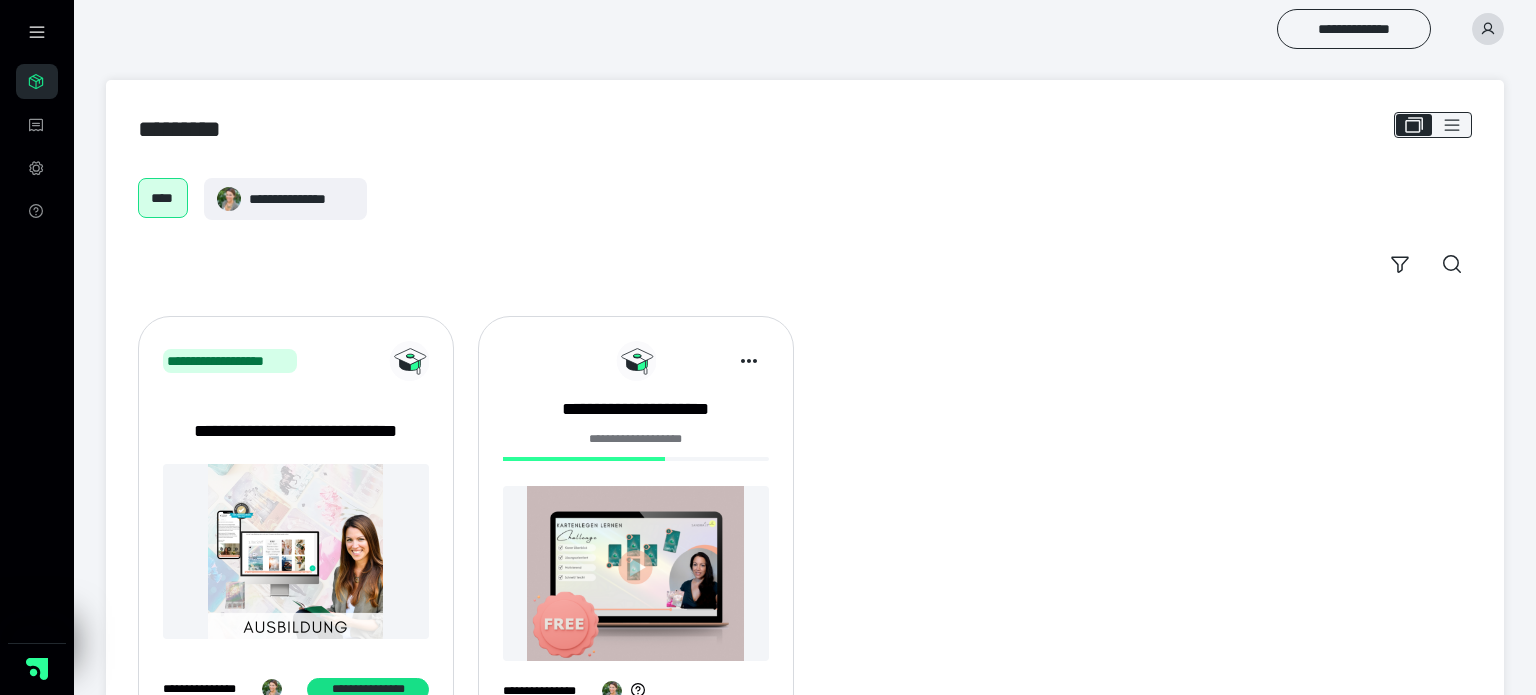 scroll, scrollTop: 85, scrollLeft: 0, axis: vertical 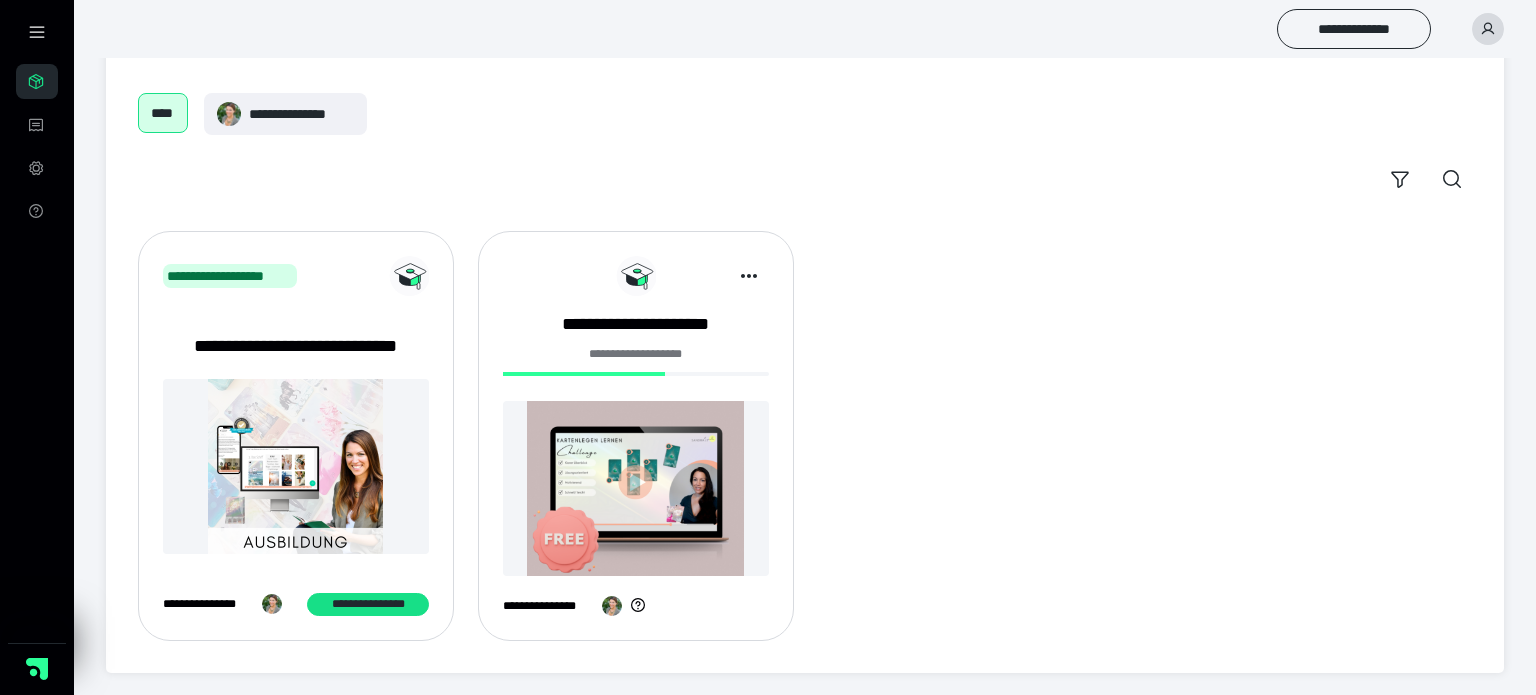click at bounding box center [636, 488] 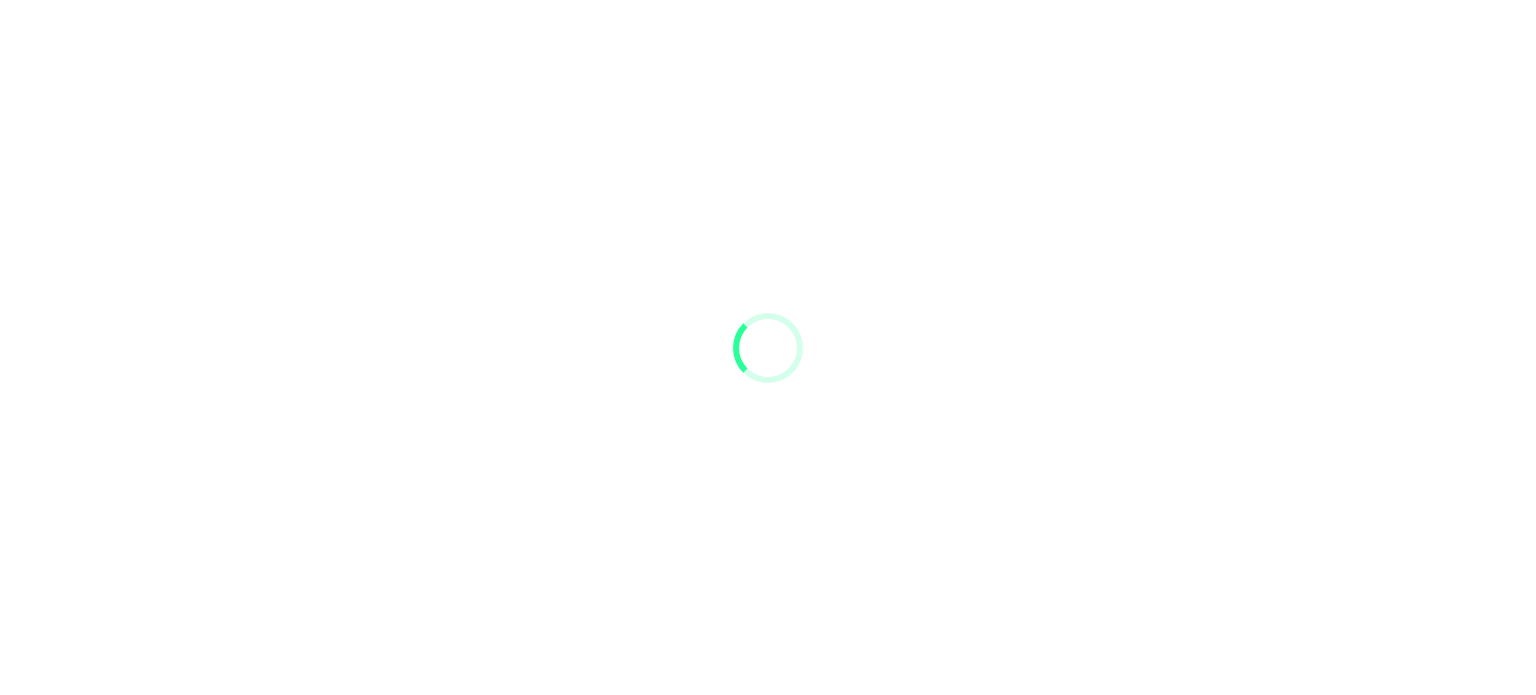 scroll, scrollTop: 0, scrollLeft: 0, axis: both 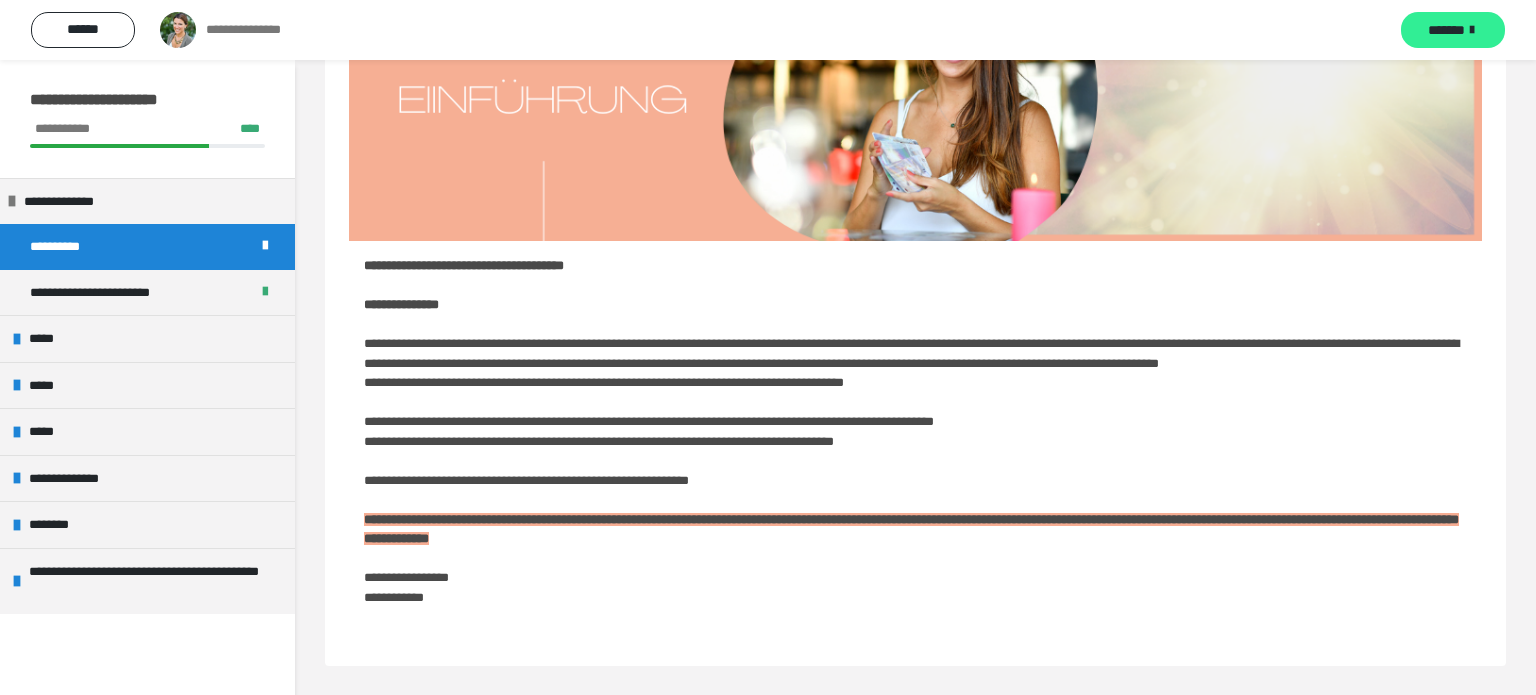 click on "*******" at bounding box center [1446, 30] 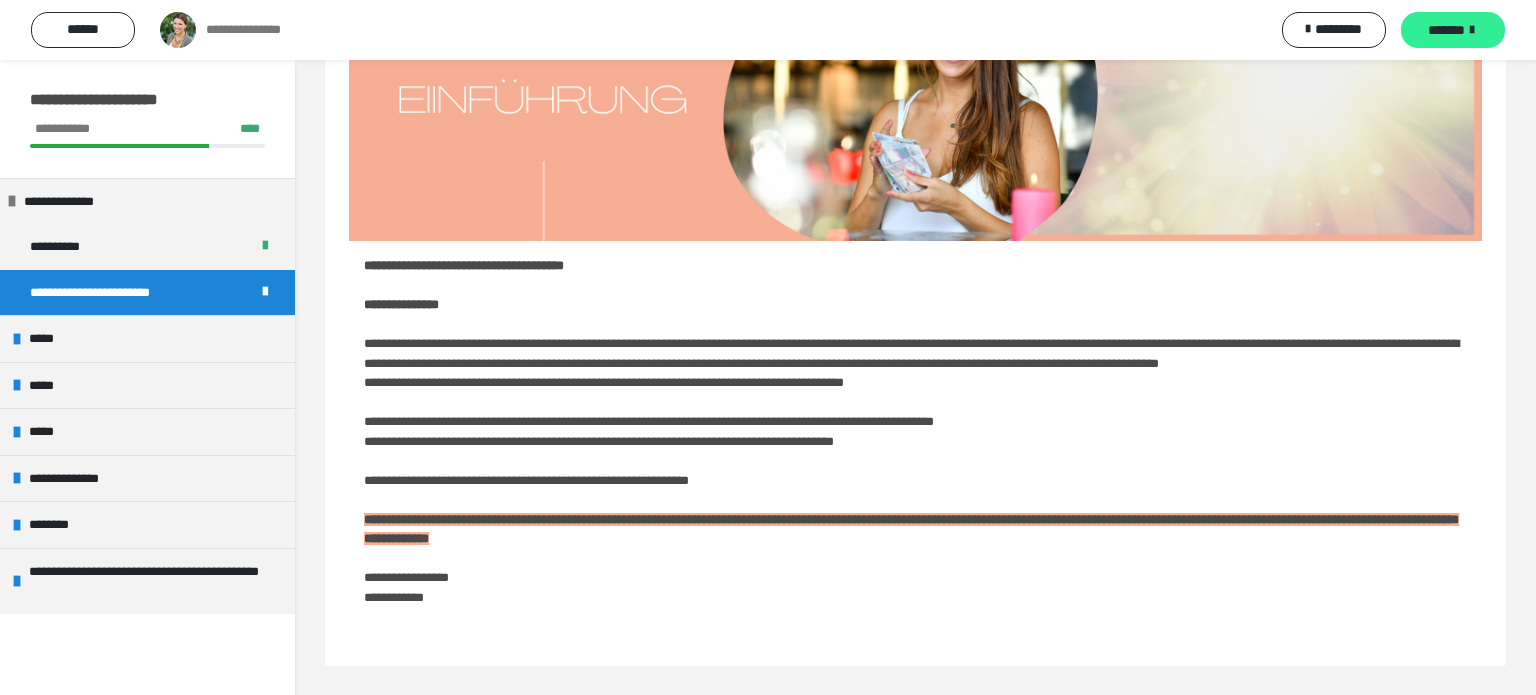 scroll, scrollTop: 60, scrollLeft: 0, axis: vertical 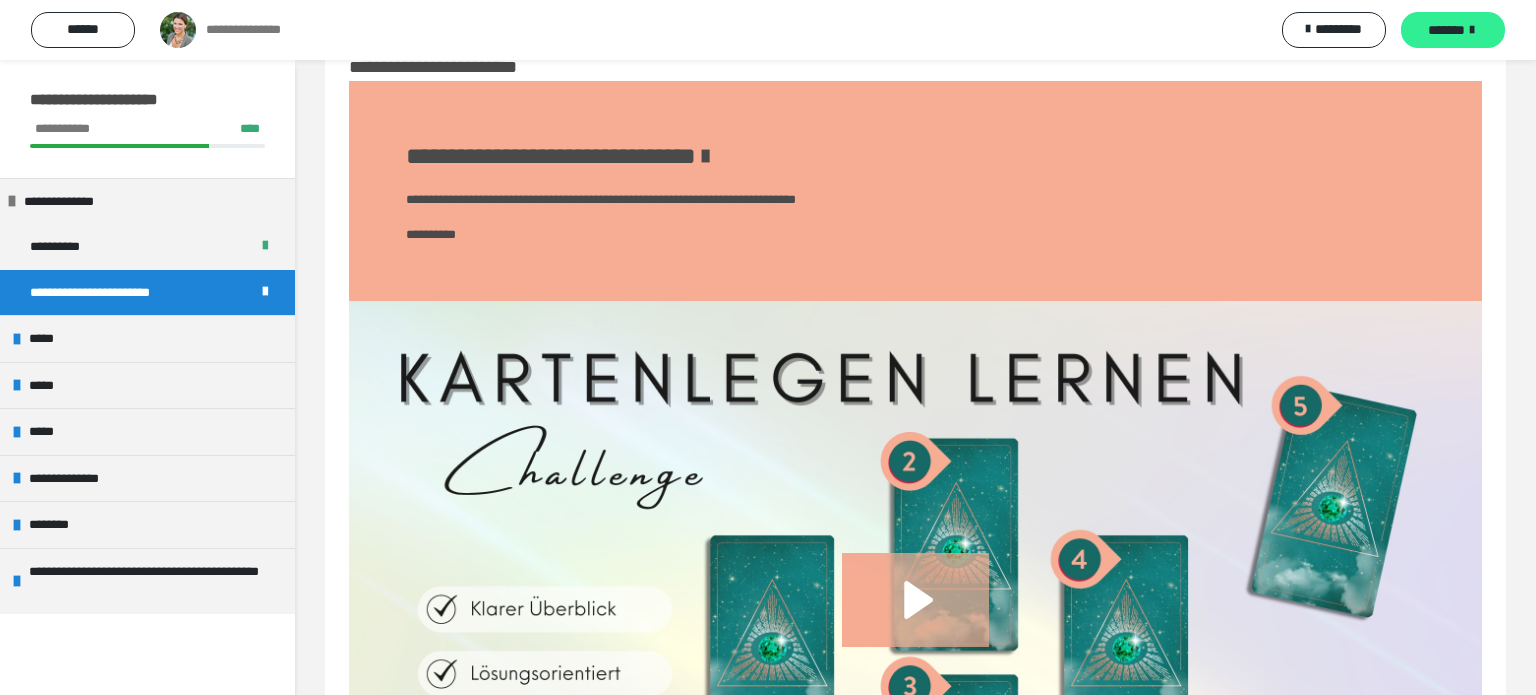 click on "*******" at bounding box center (1446, 30) 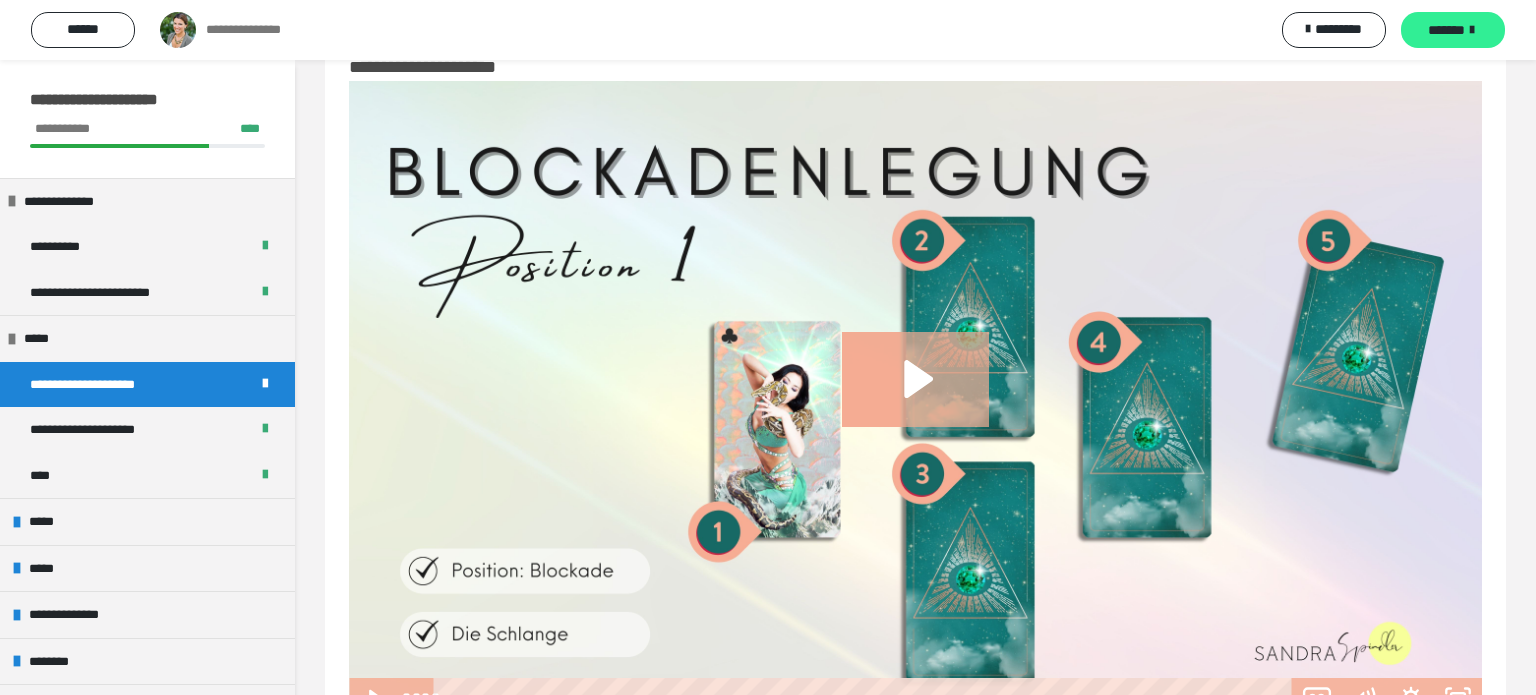 click on "*******" at bounding box center (1446, 30) 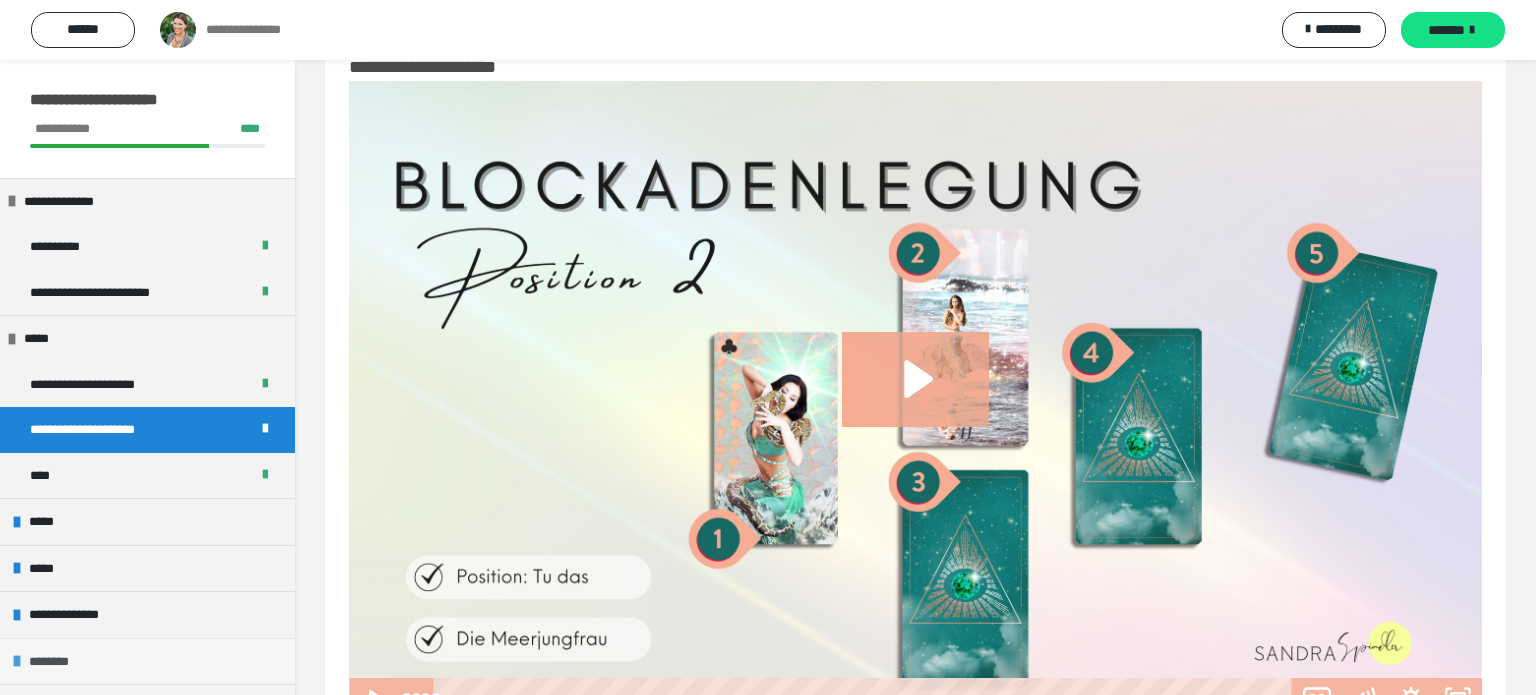 click on "********" at bounding box center [147, 661] 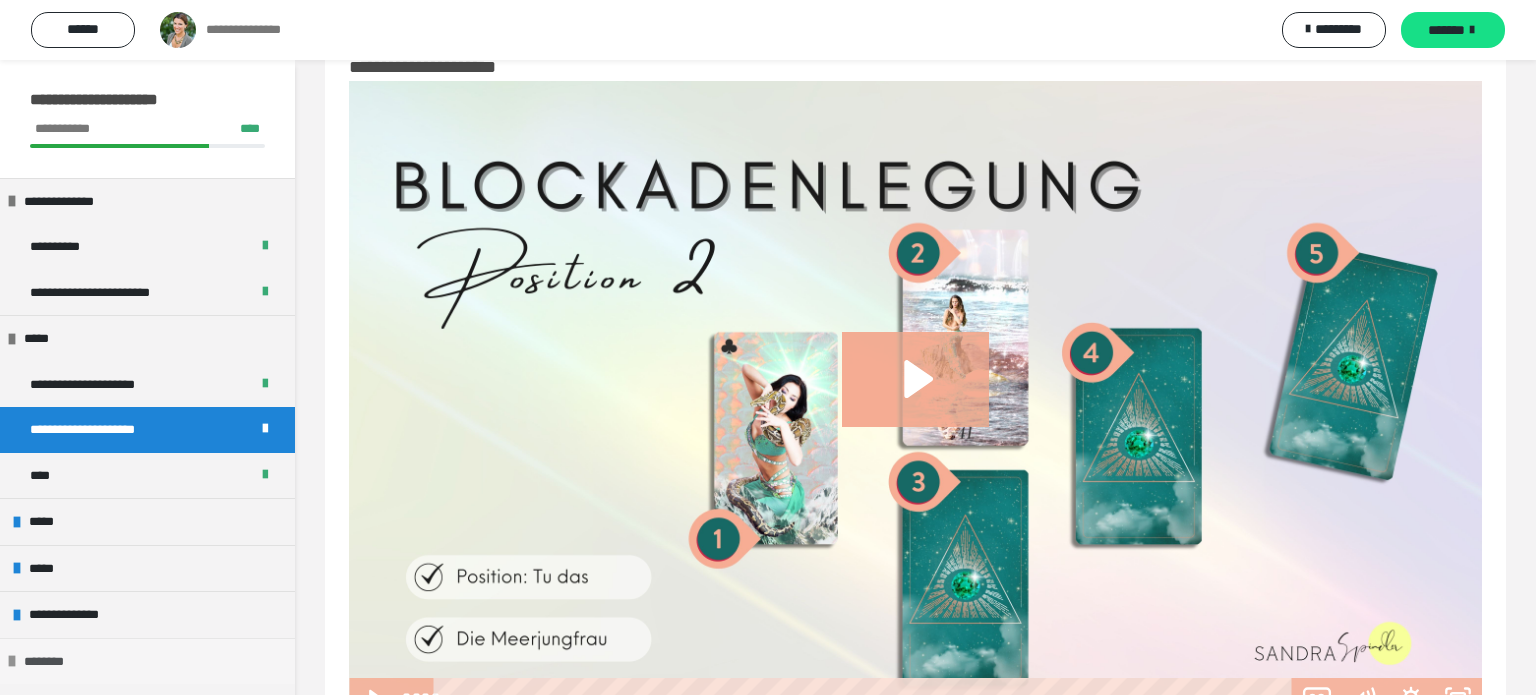 click on "********" at bounding box center [57, 662] 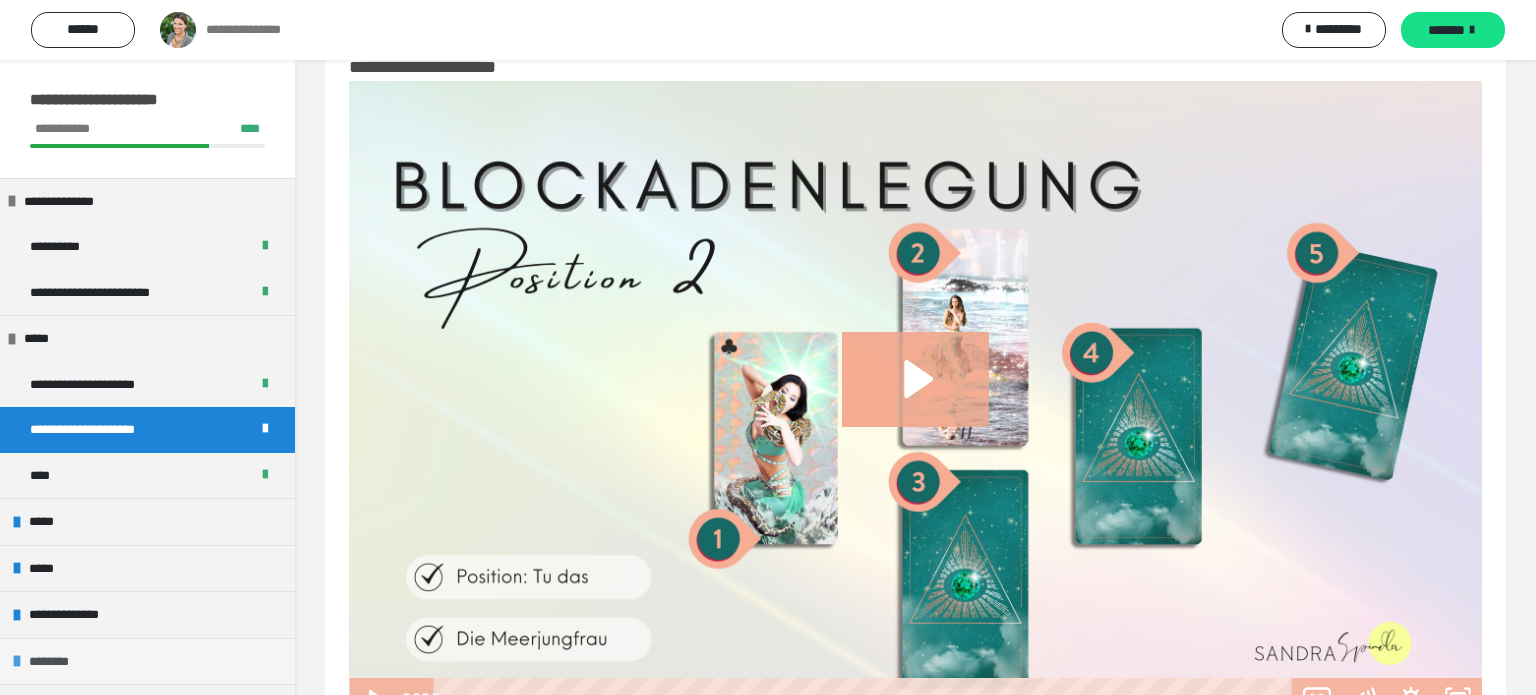 click on "********" at bounding box center [62, 662] 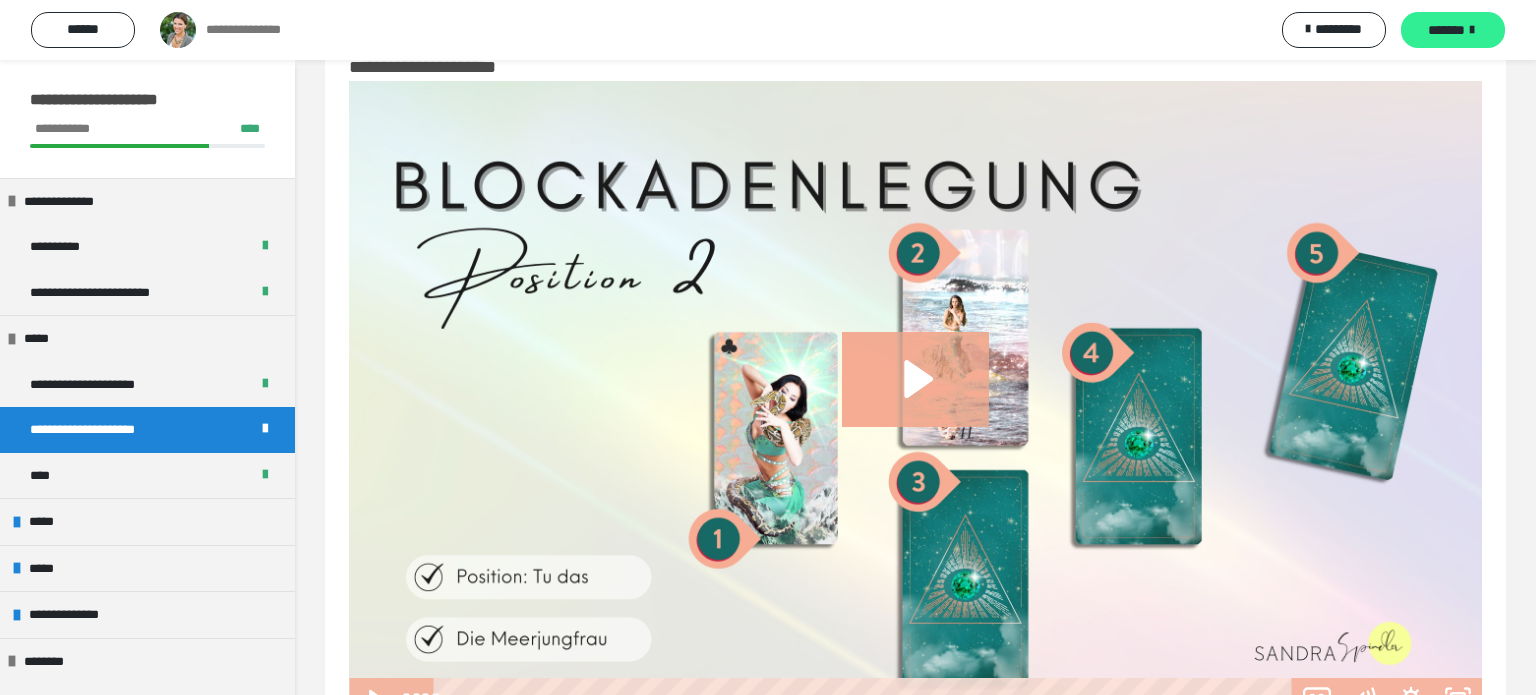 click on "*******" at bounding box center [1446, 30] 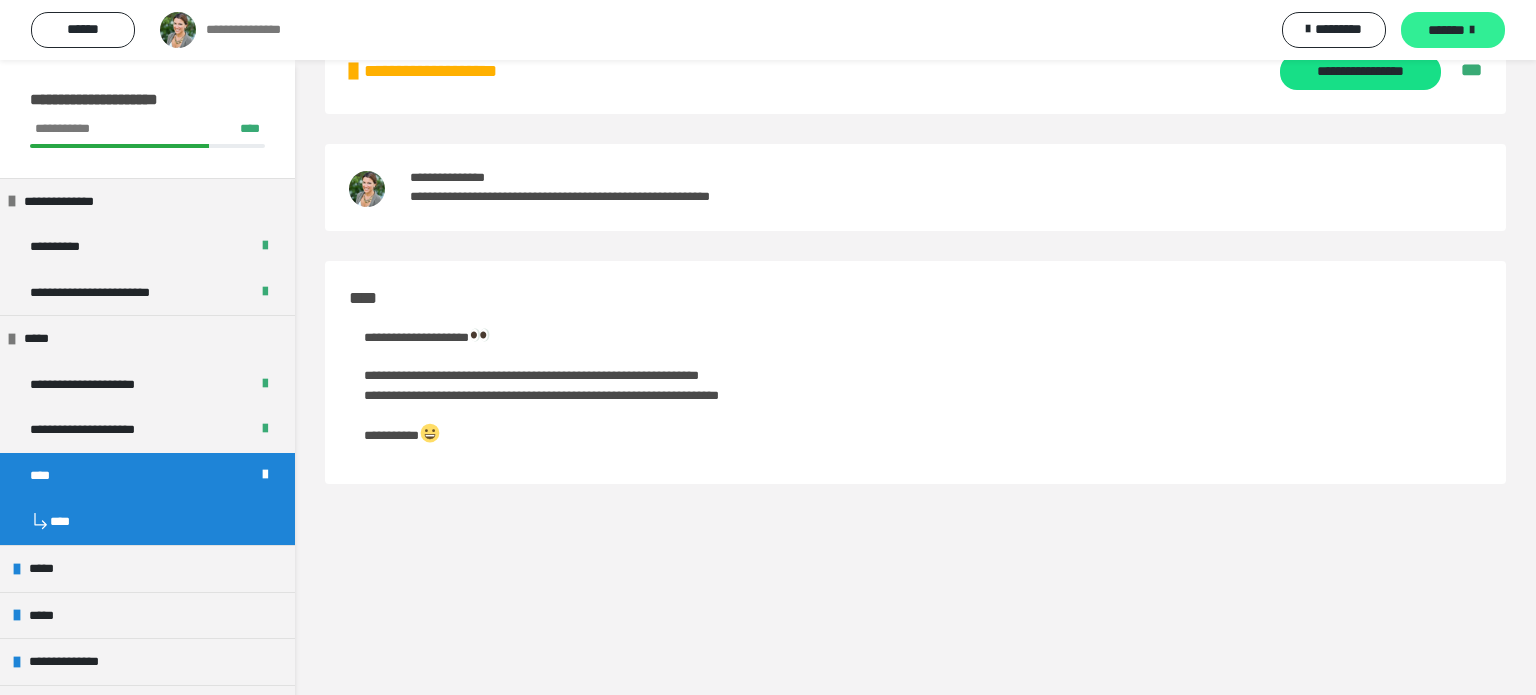 click on "*******" at bounding box center (1446, 30) 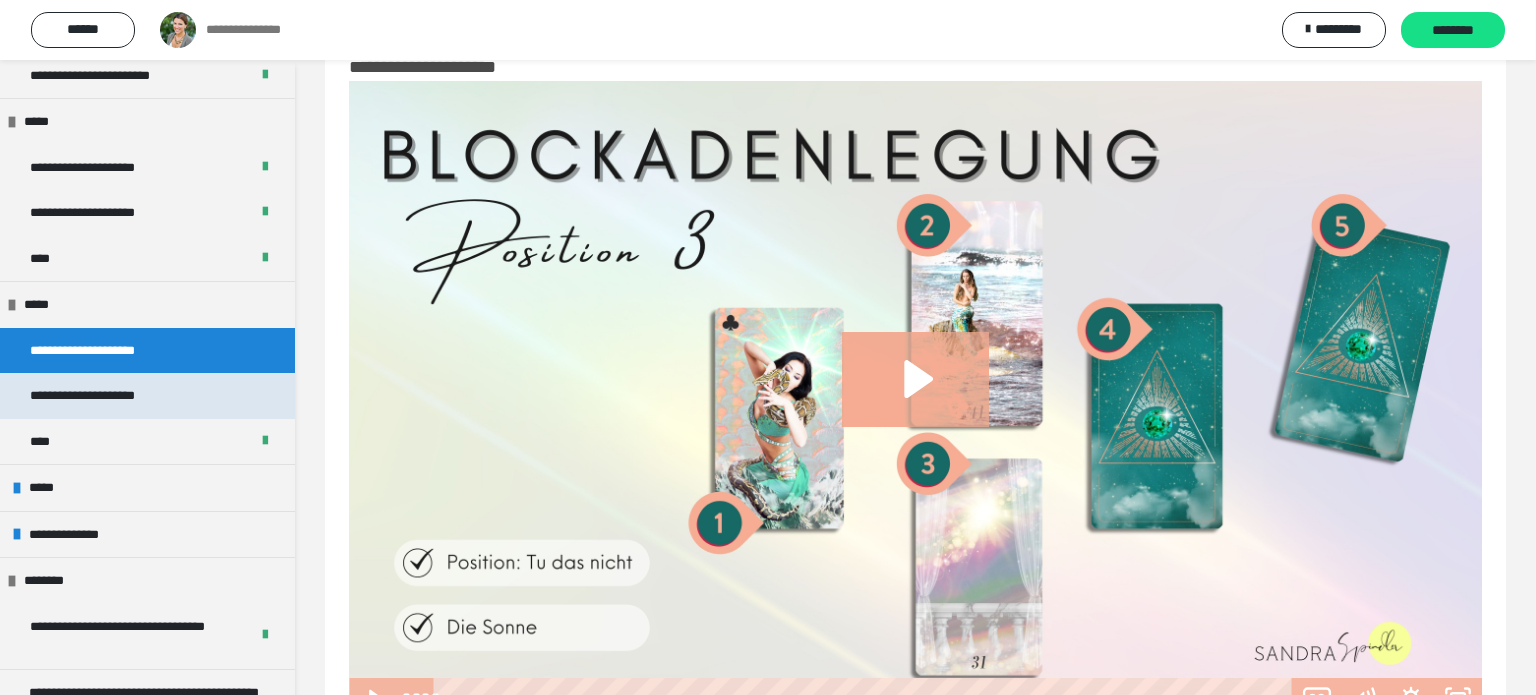 scroll, scrollTop: 224, scrollLeft: 0, axis: vertical 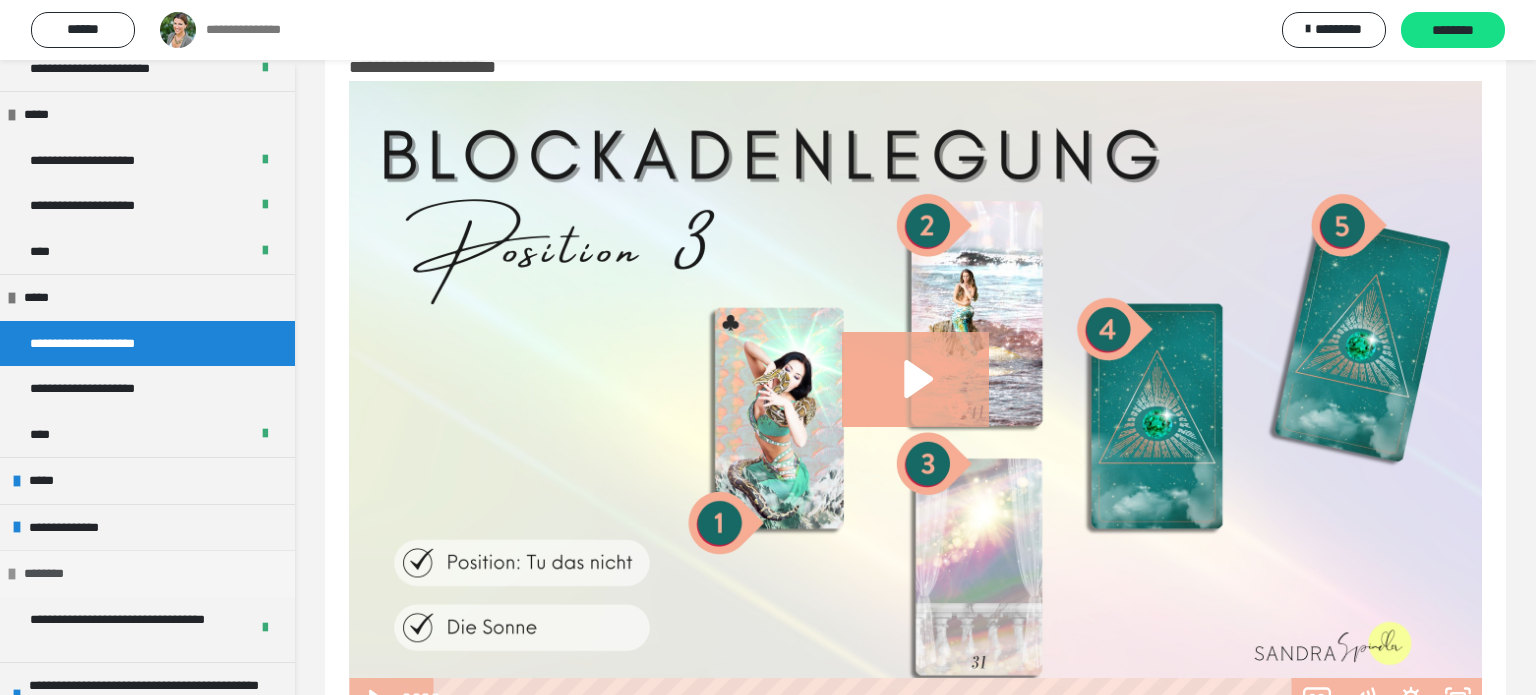 click on "********" at bounding box center (147, 573) 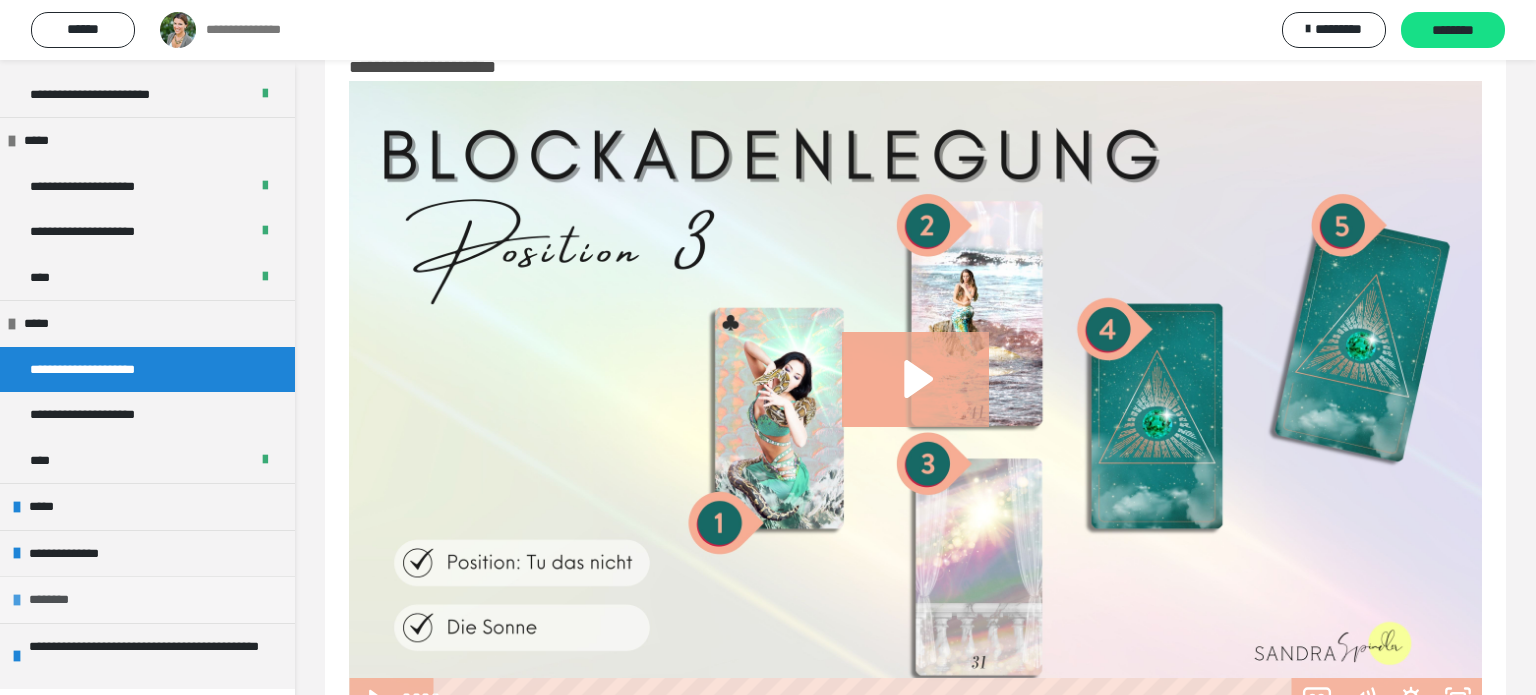scroll, scrollTop: 195, scrollLeft: 0, axis: vertical 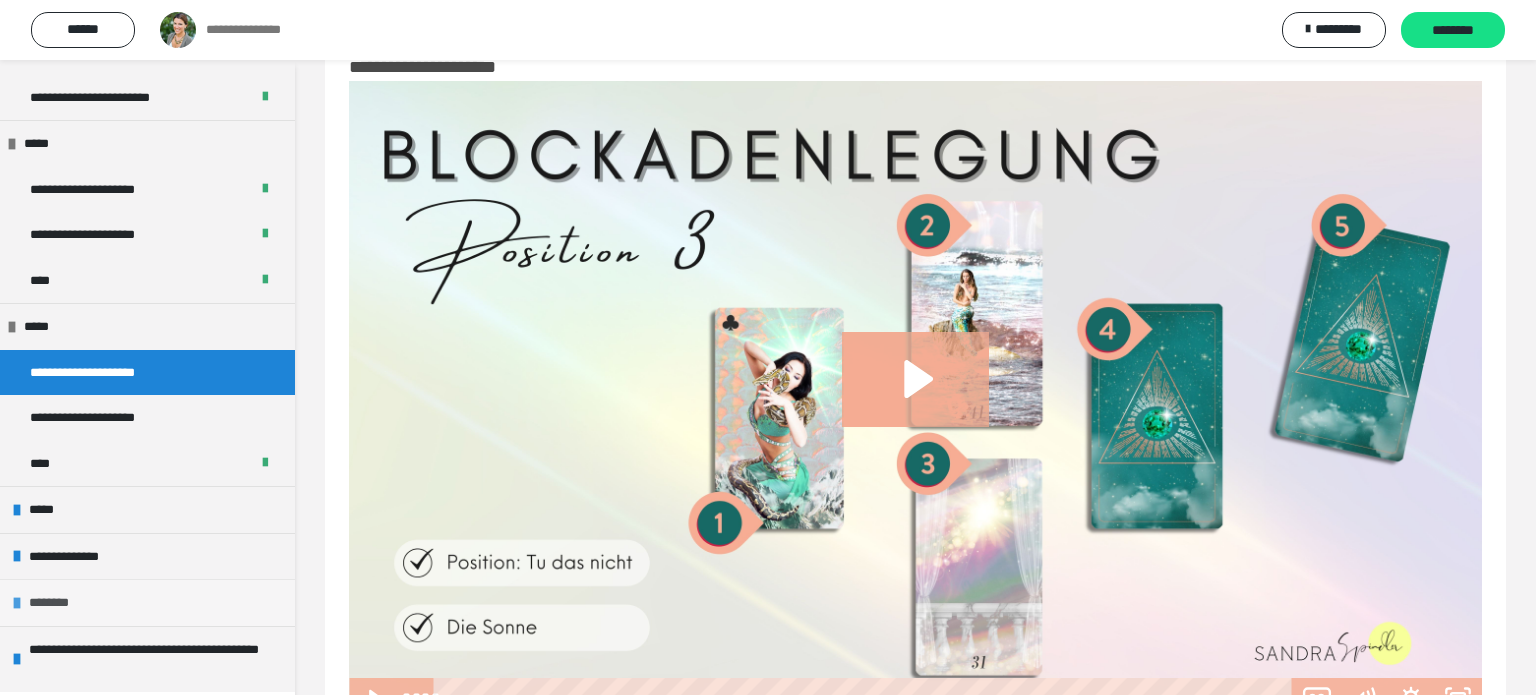 click on "********" at bounding box center (147, 602) 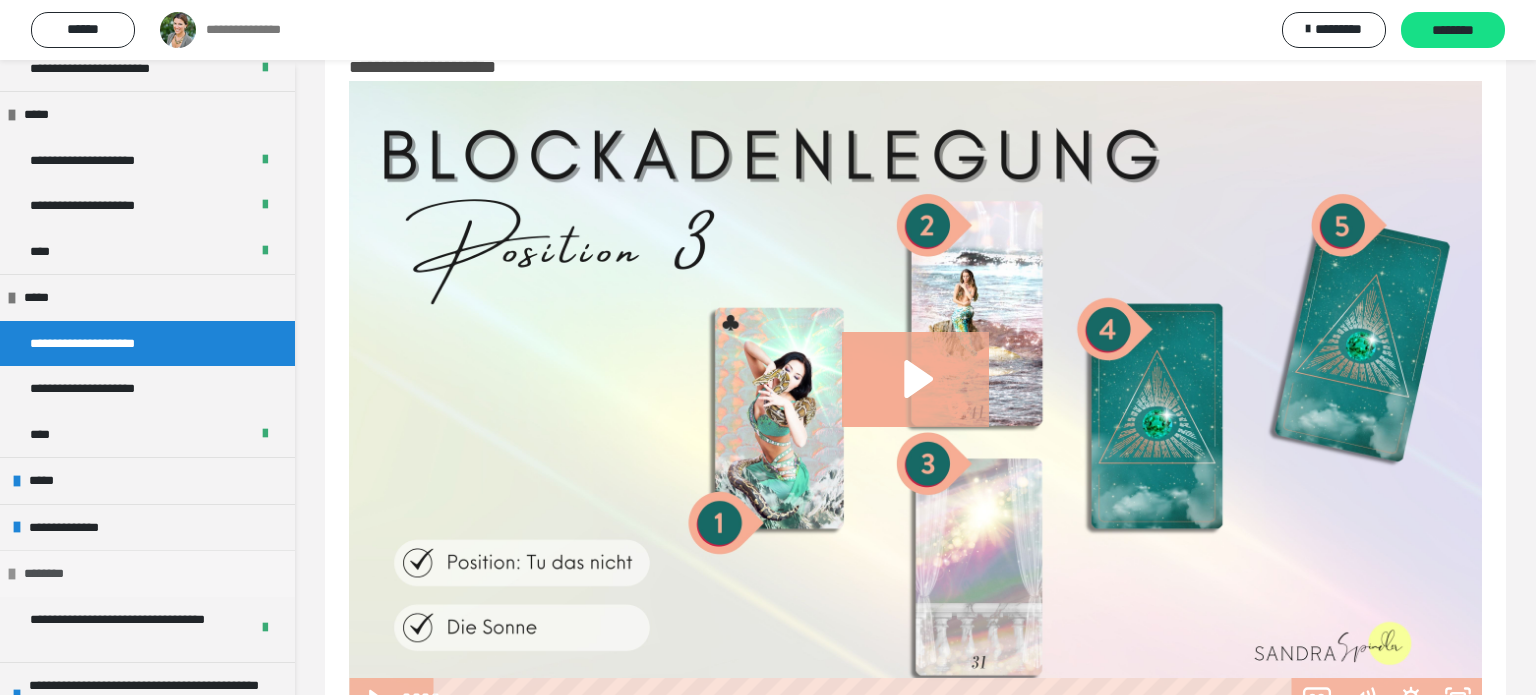 click on "**********" at bounding box center [131, 629] 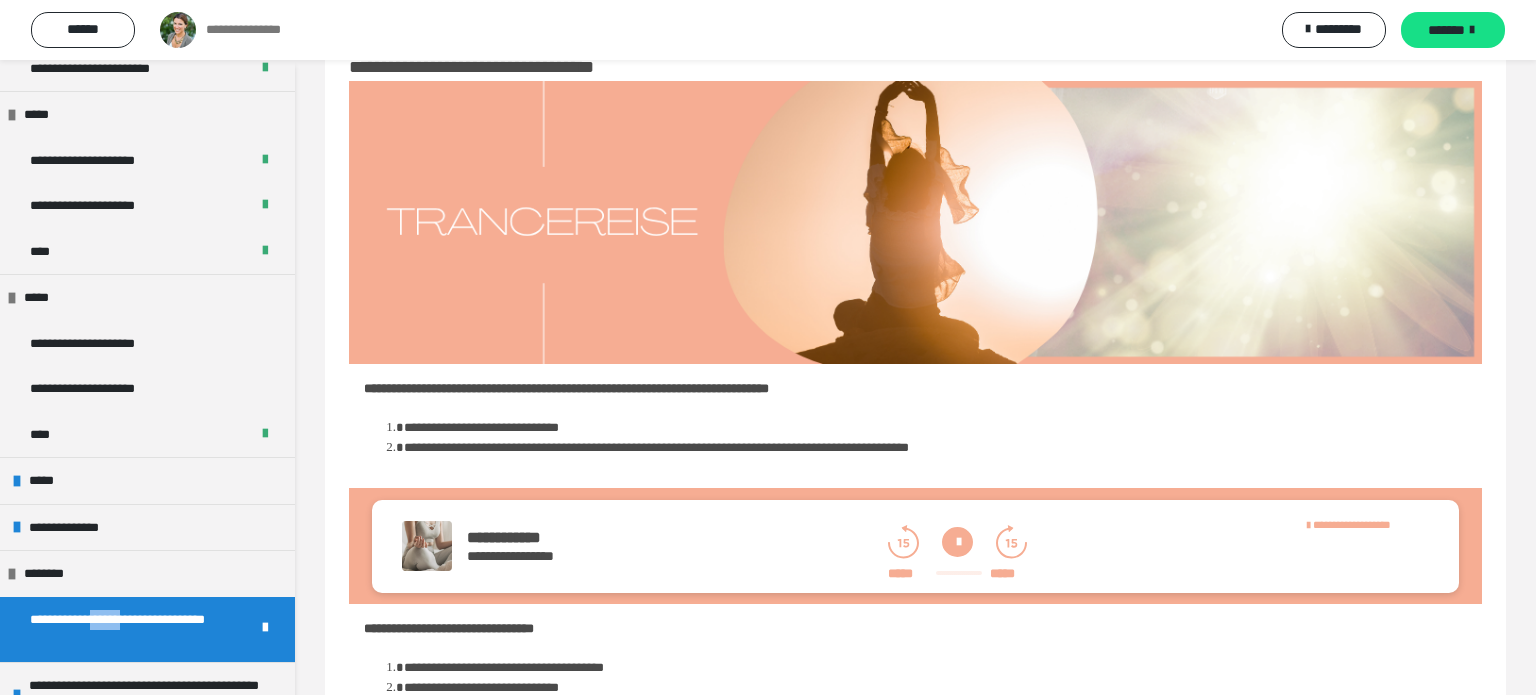 click at bounding box center [957, 542] 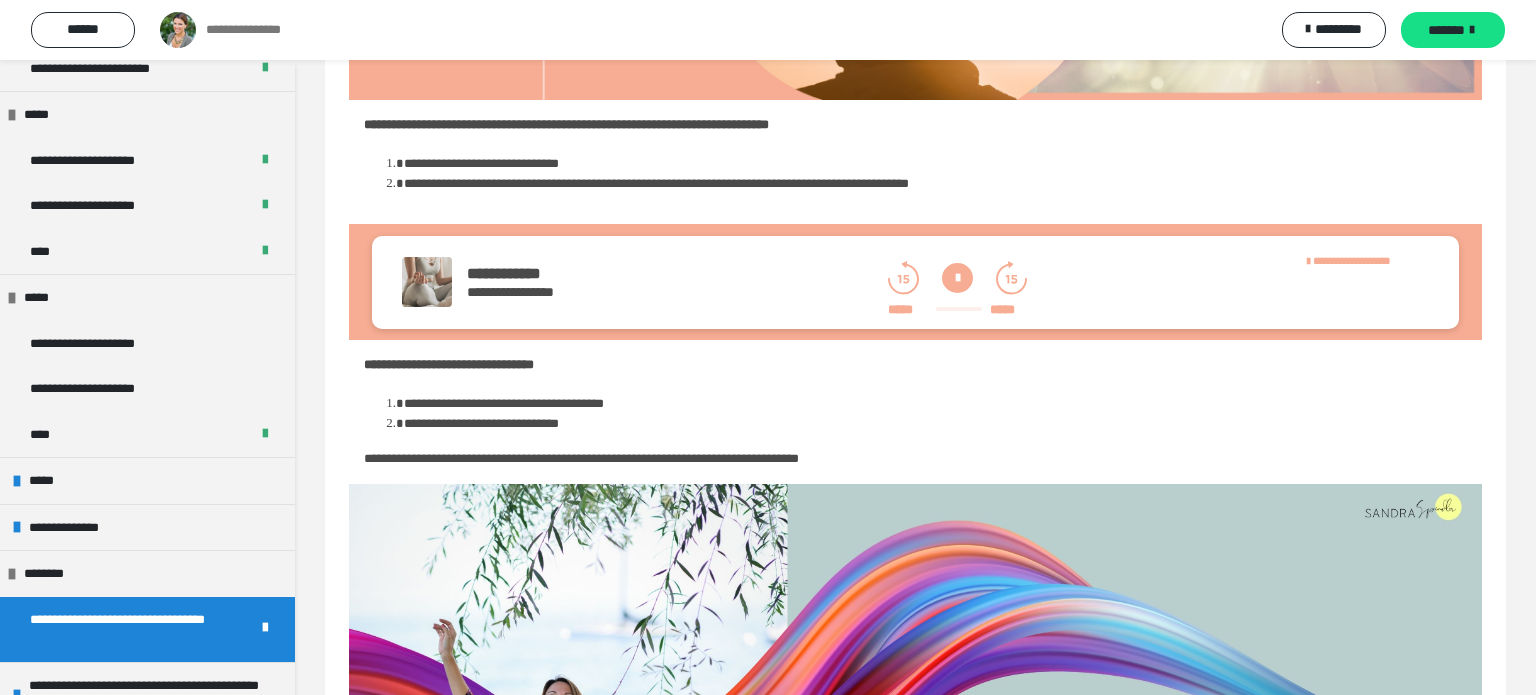 scroll, scrollTop: 688, scrollLeft: 0, axis: vertical 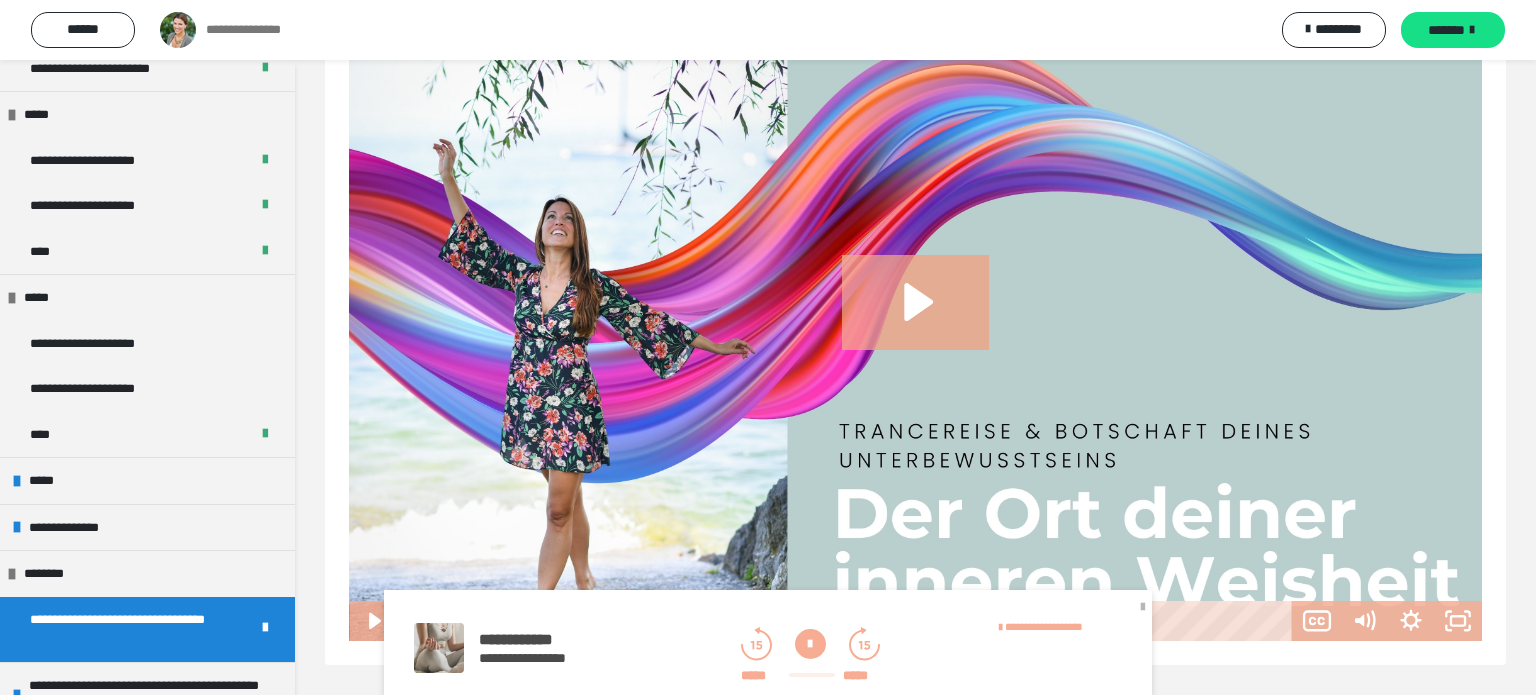 click at bounding box center (1143, 606) 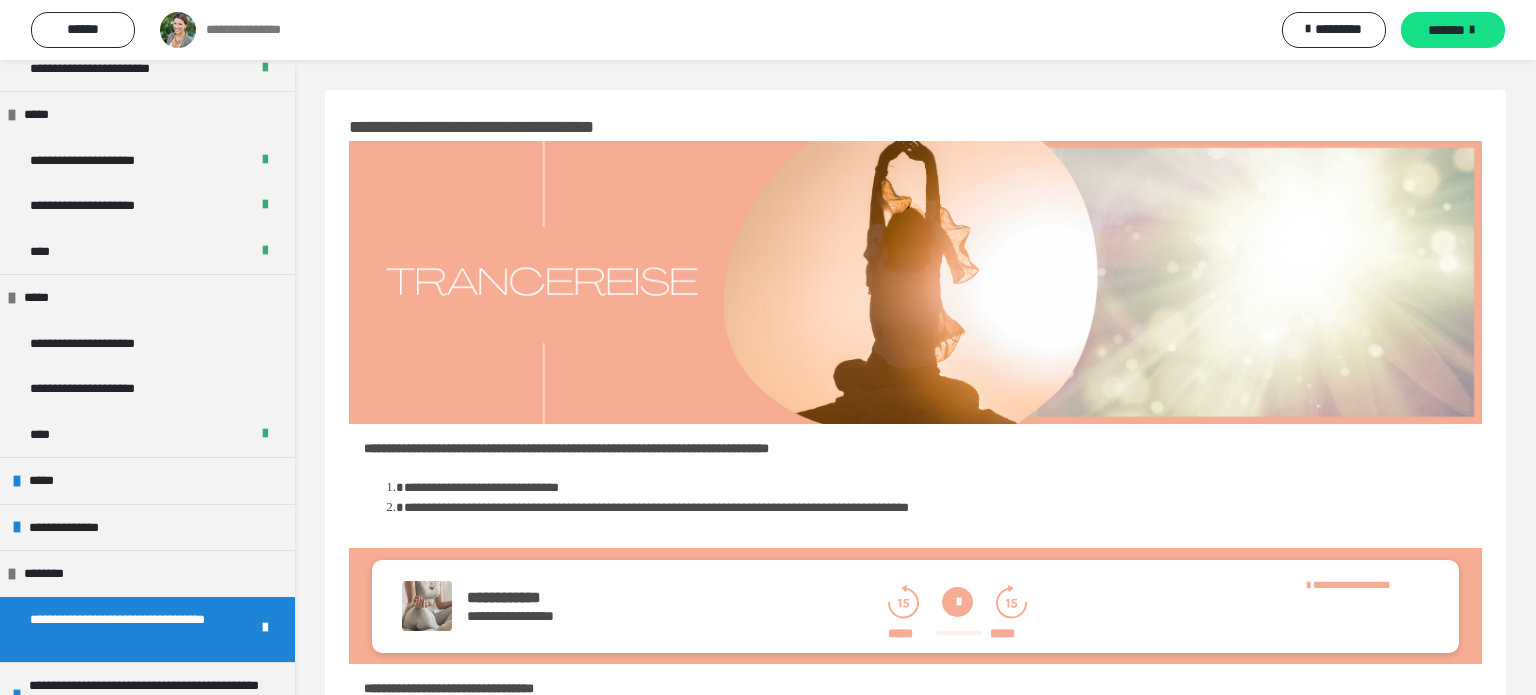 scroll, scrollTop: 0, scrollLeft: 0, axis: both 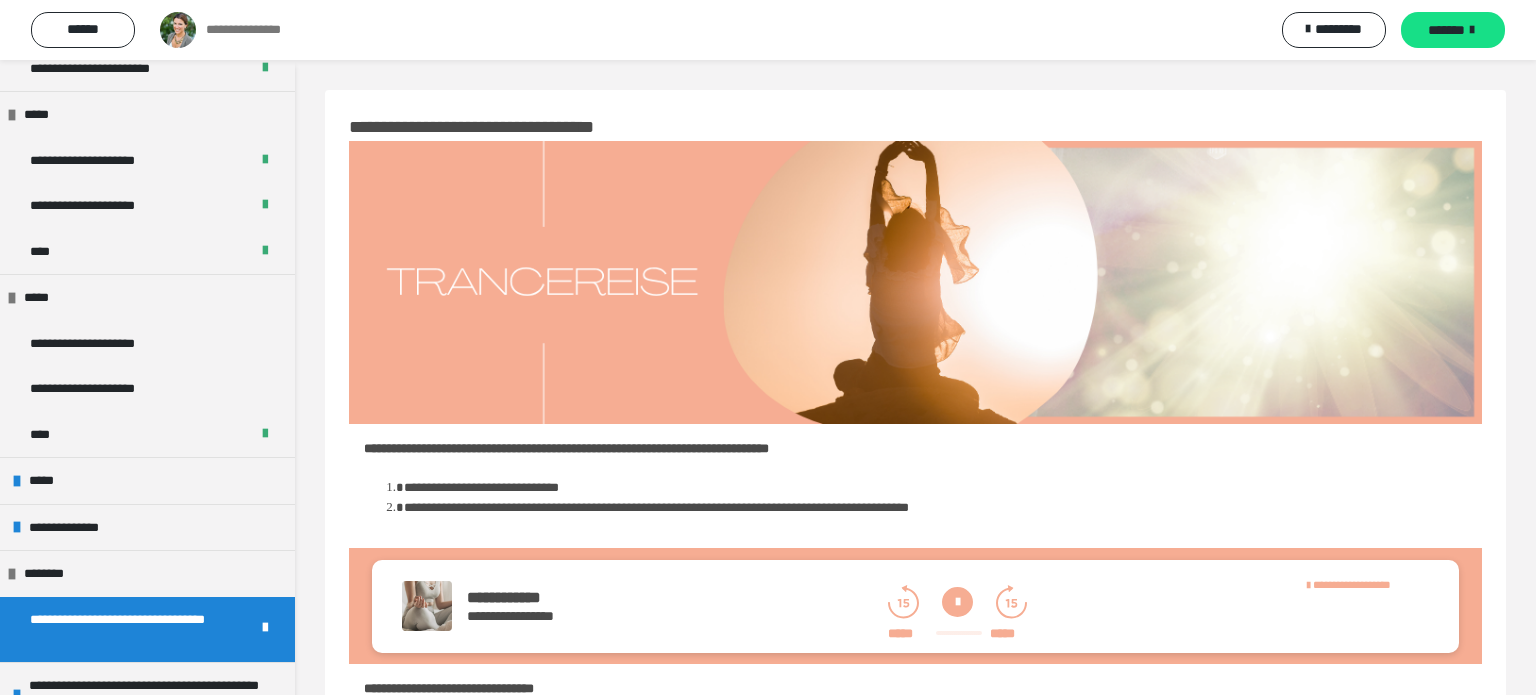 click at bounding box center [957, 602] 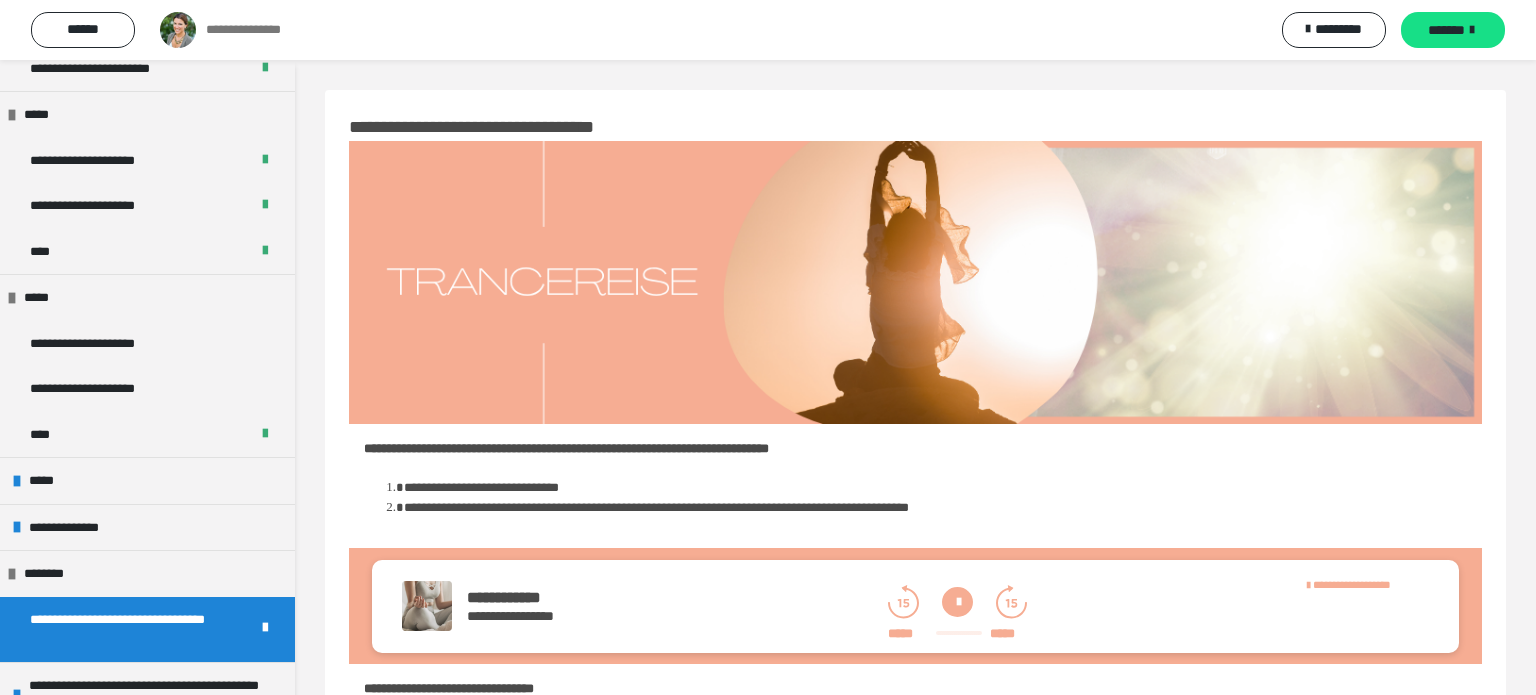 click at bounding box center (957, 602) 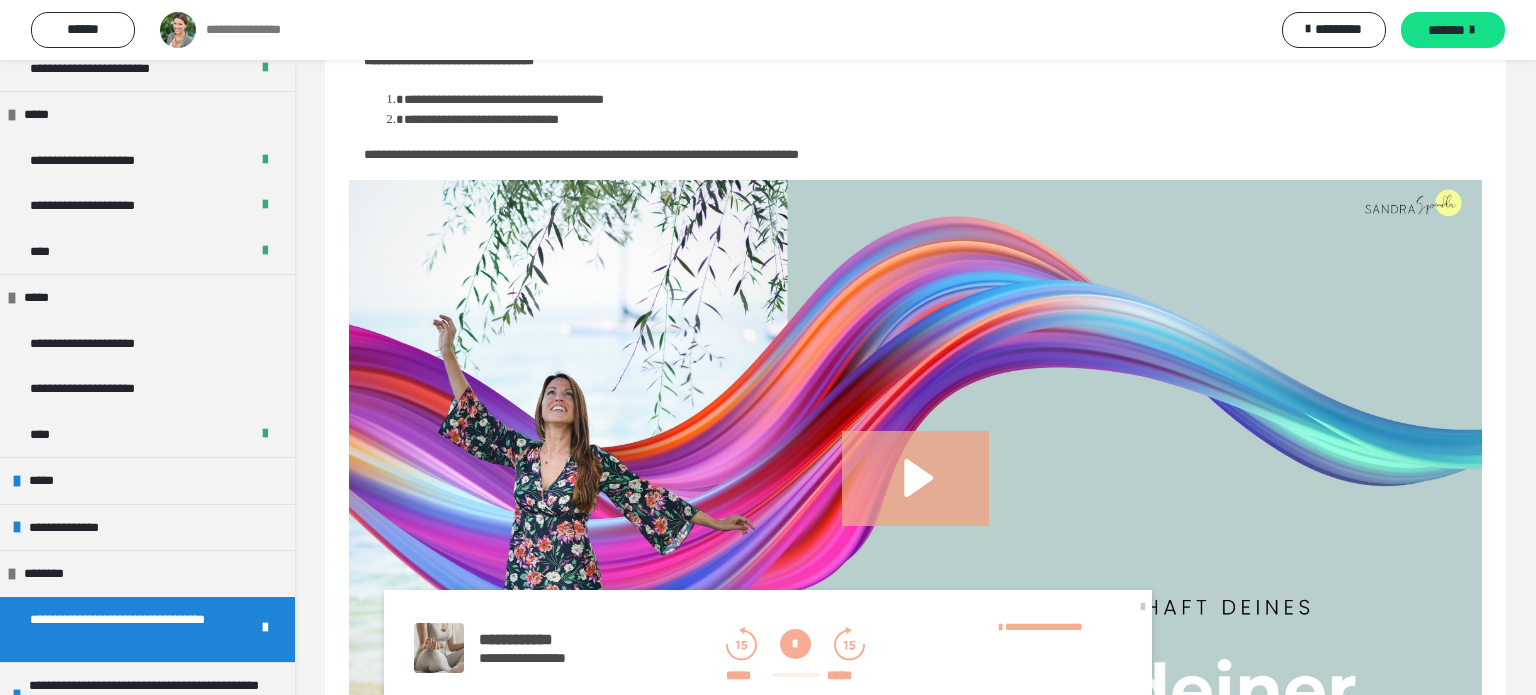 scroll, scrollTop: 676, scrollLeft: 0, axis: vertical 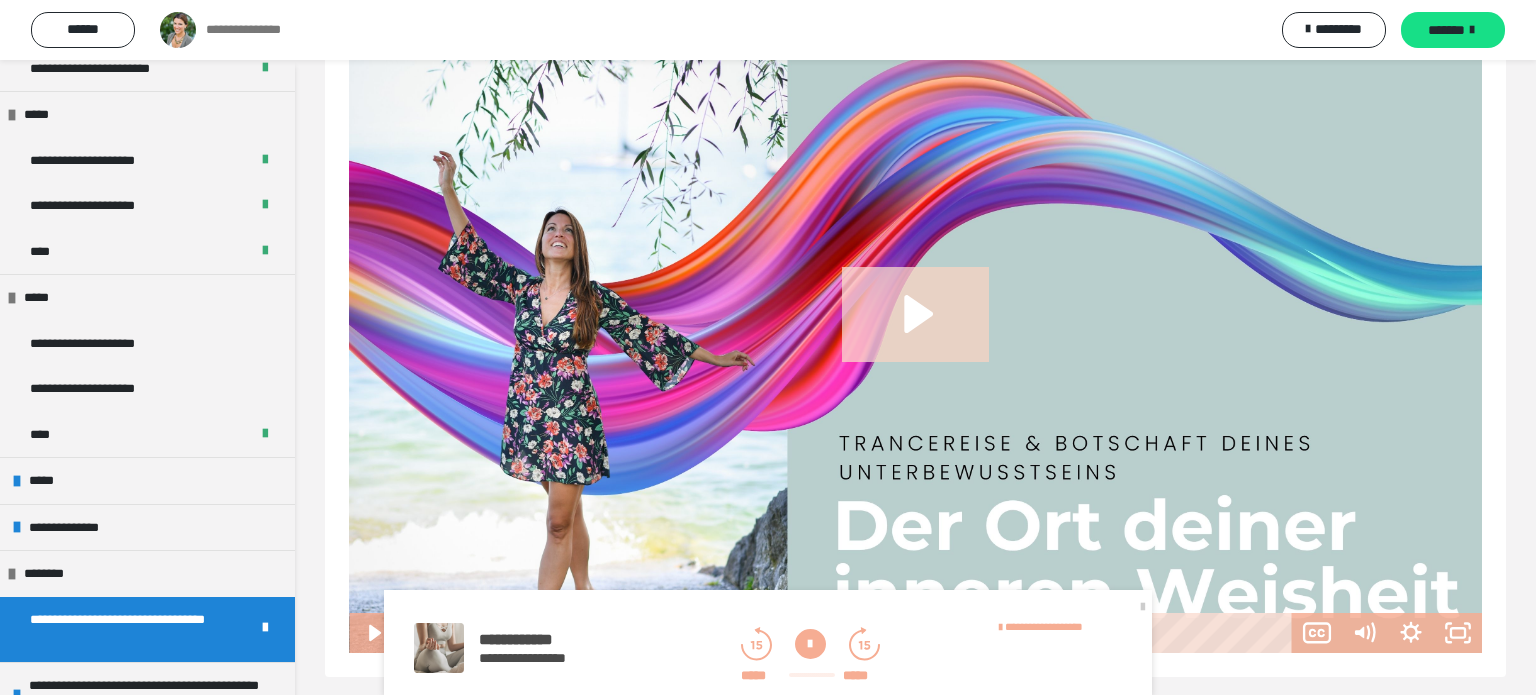 click 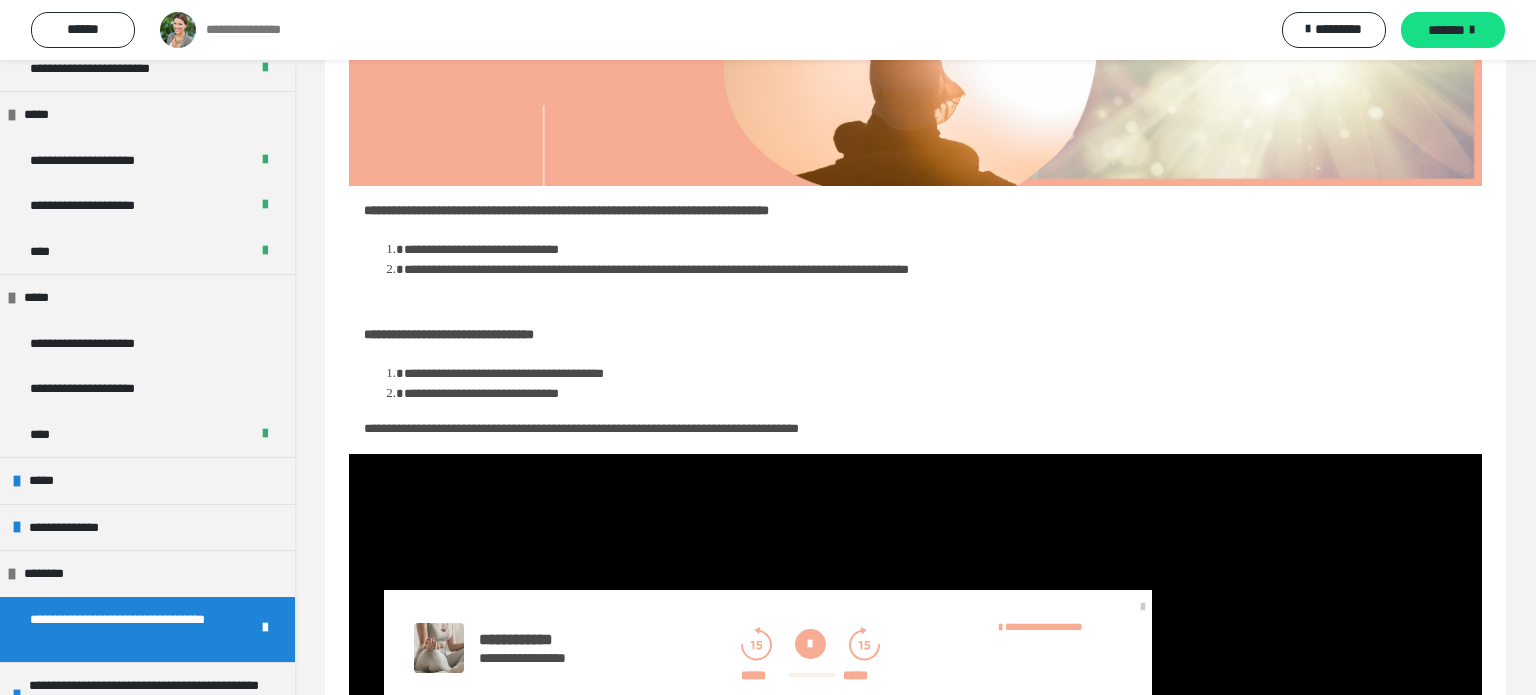 scroll, scrollTop: 235, scrollLeft: 0, axis: vertical 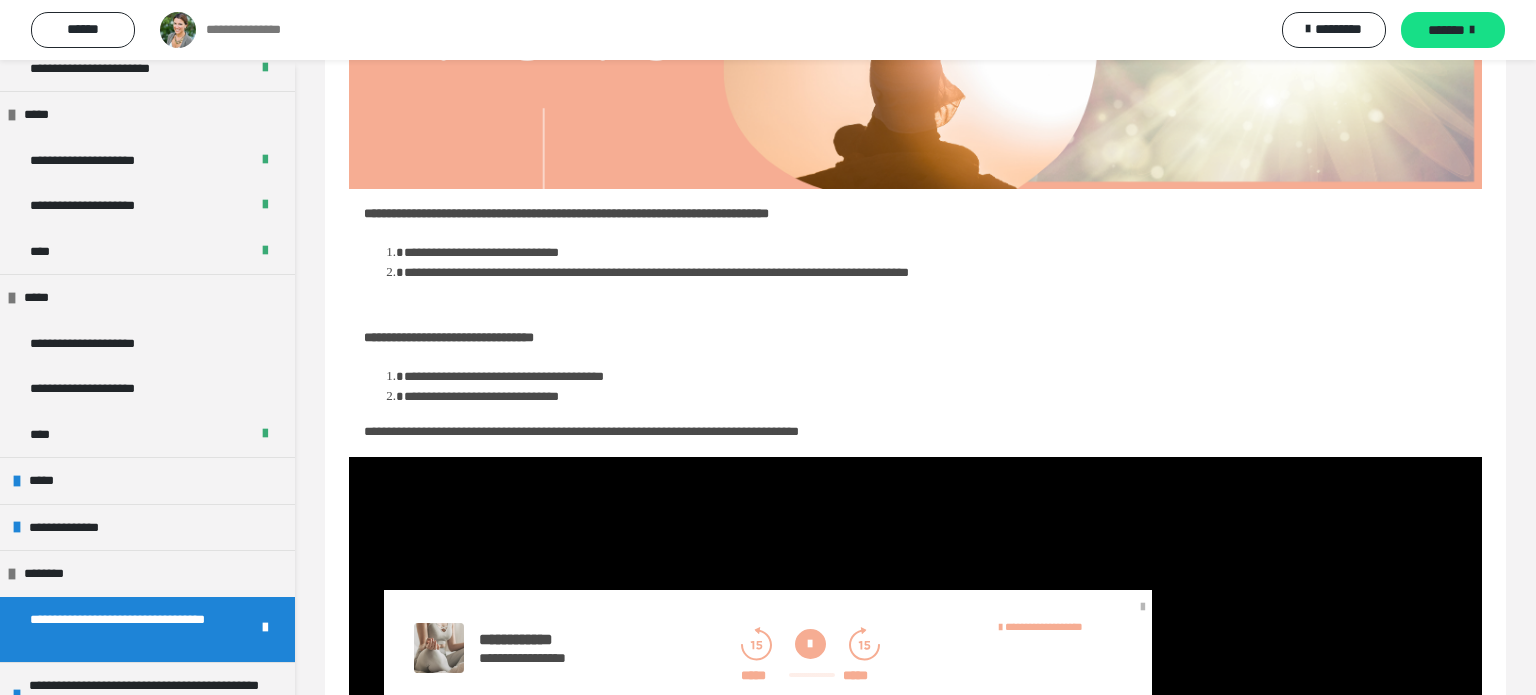 click at bounding box center (1143, 606) 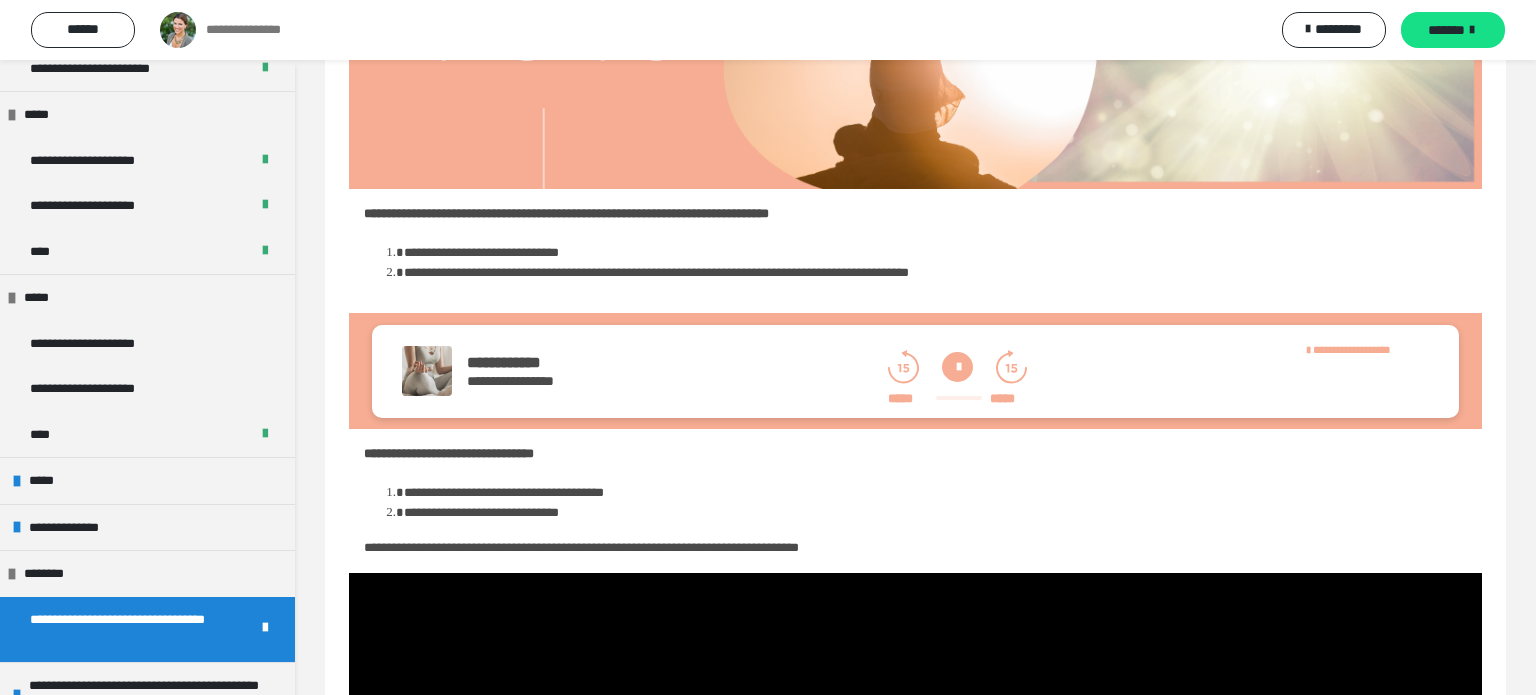 click at bounding box center [957, 367] 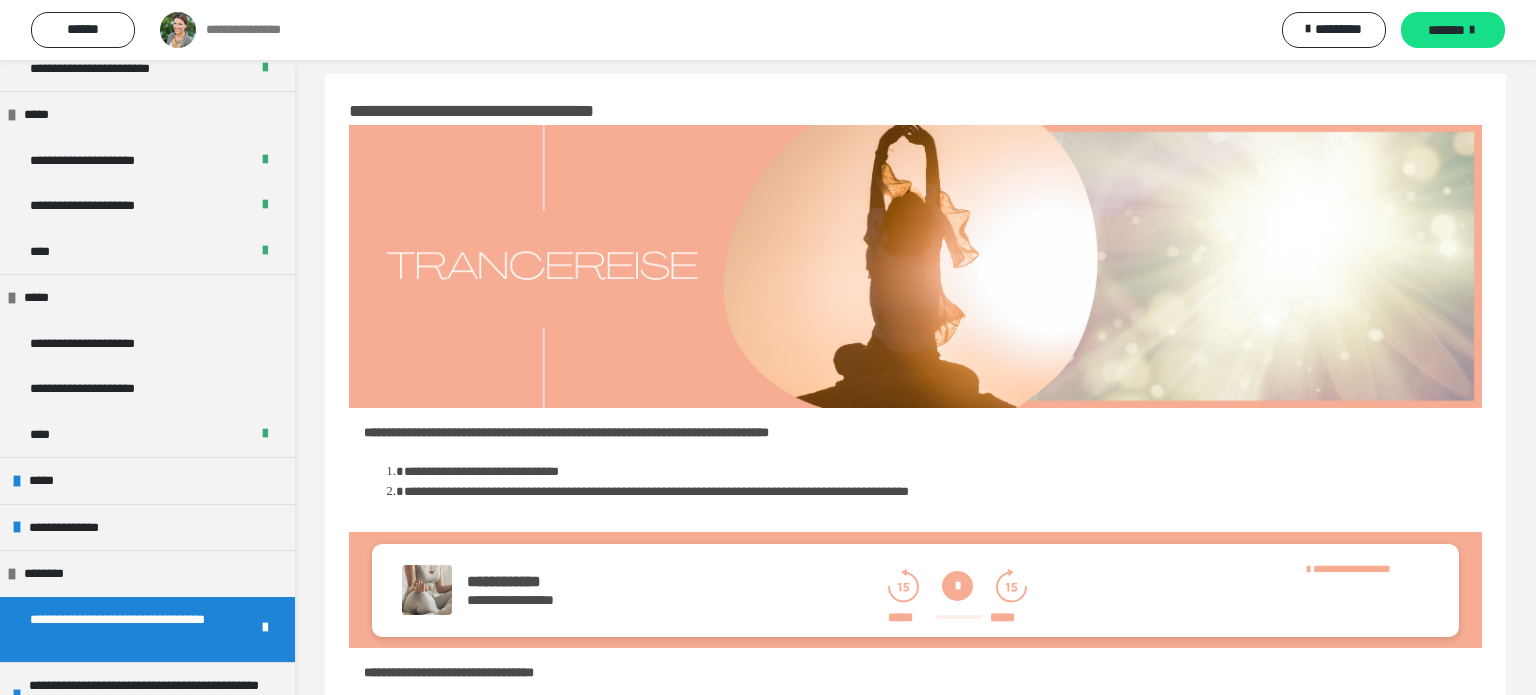 scroll, scrollTop: 0, scrollLeft: 0, axis: both 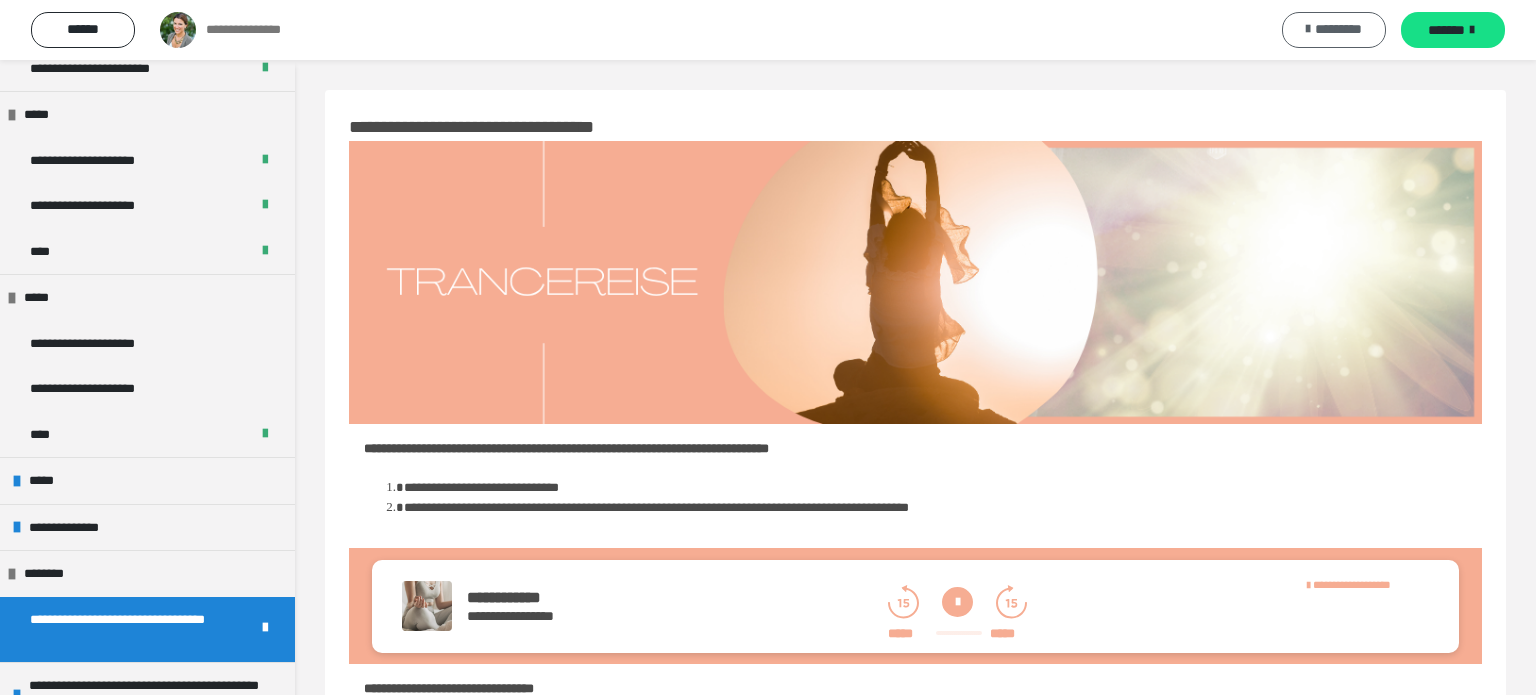 click on "*********" at bounding box center (1334, 30) 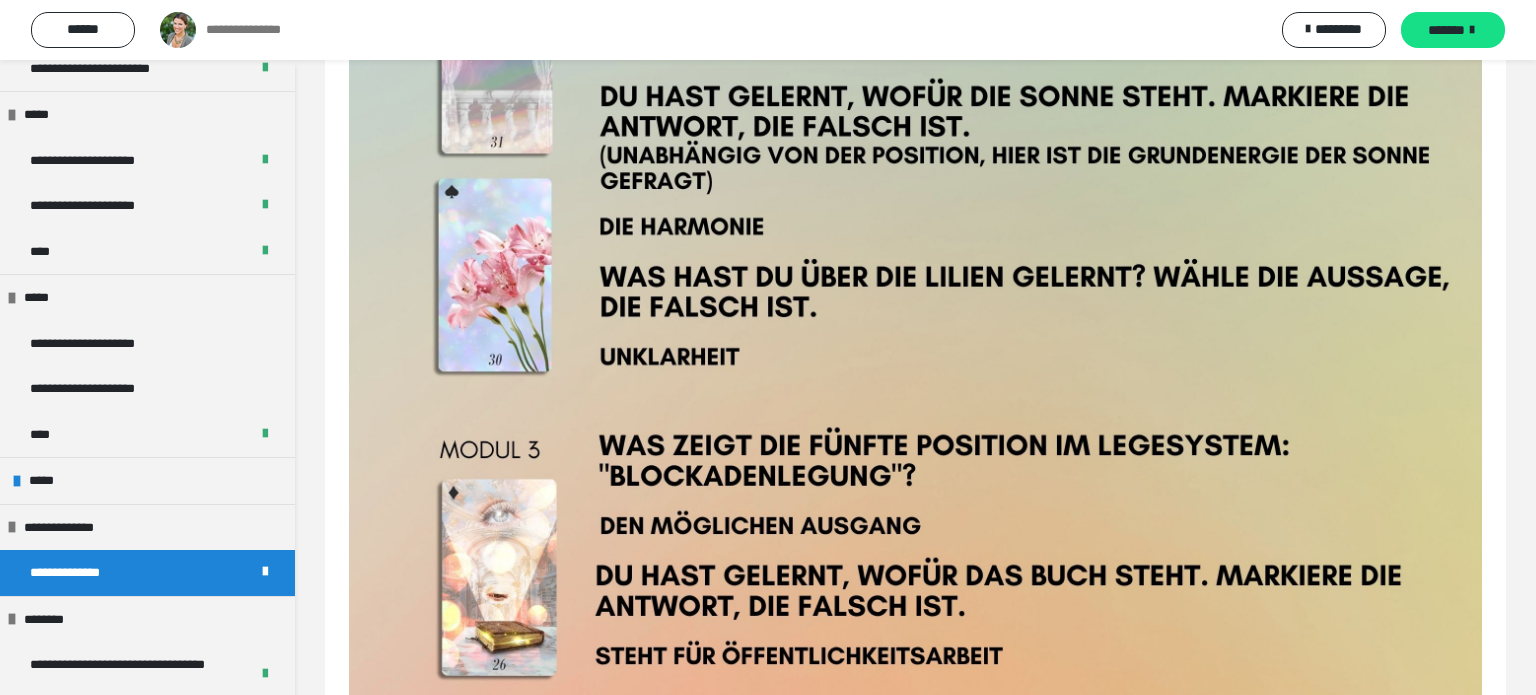 scroll, scrollTop: 1273, scrollLeft: 0, axis: vertical 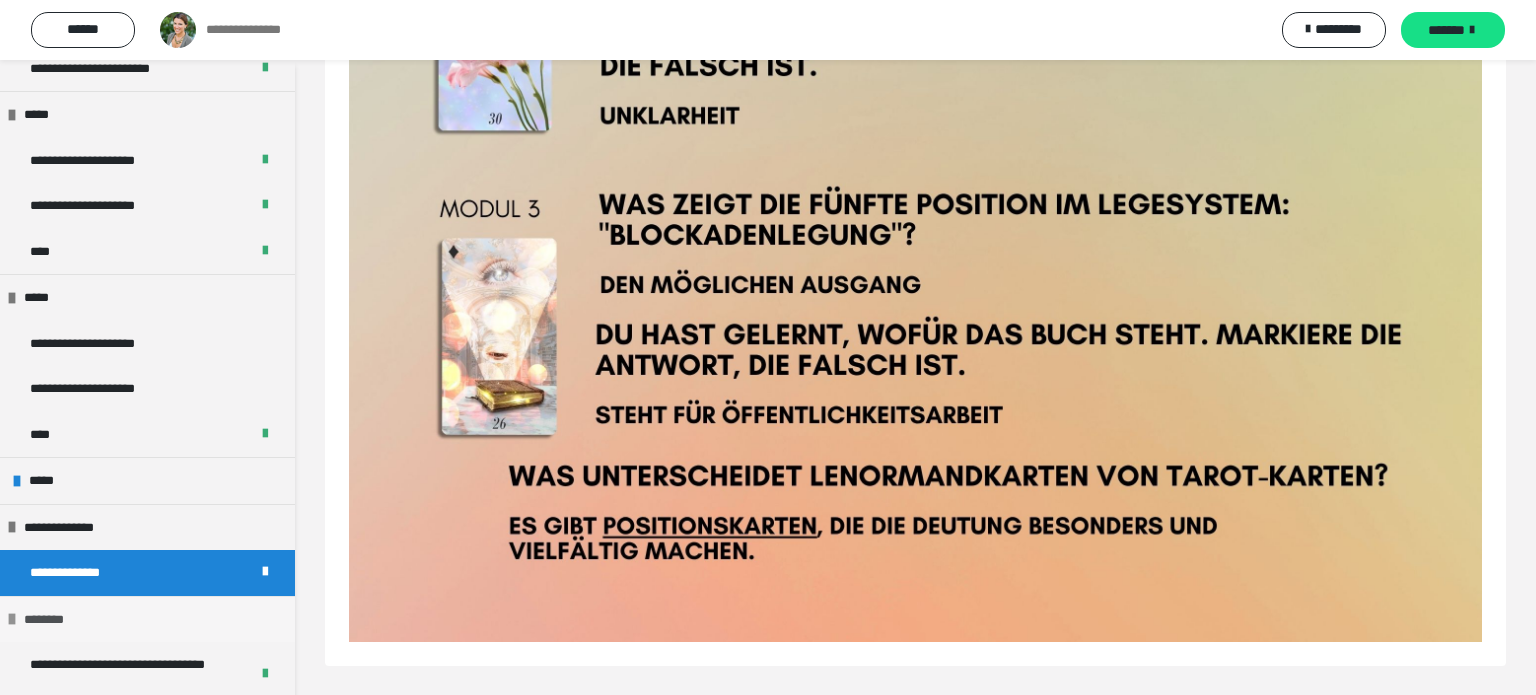 click on "********" at bounding box center [57, 620] 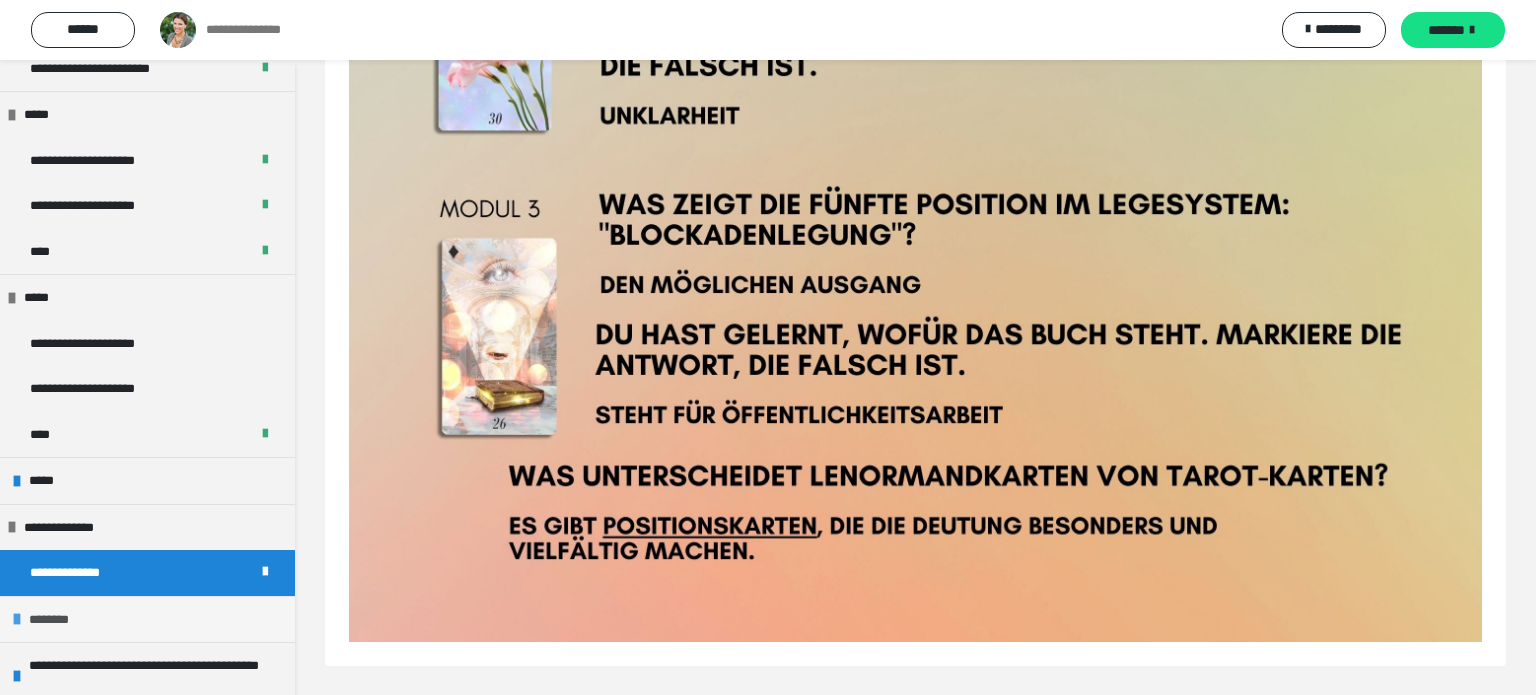 scroll, scrollTop: 240, scrollLeft: 0, axis: vertical 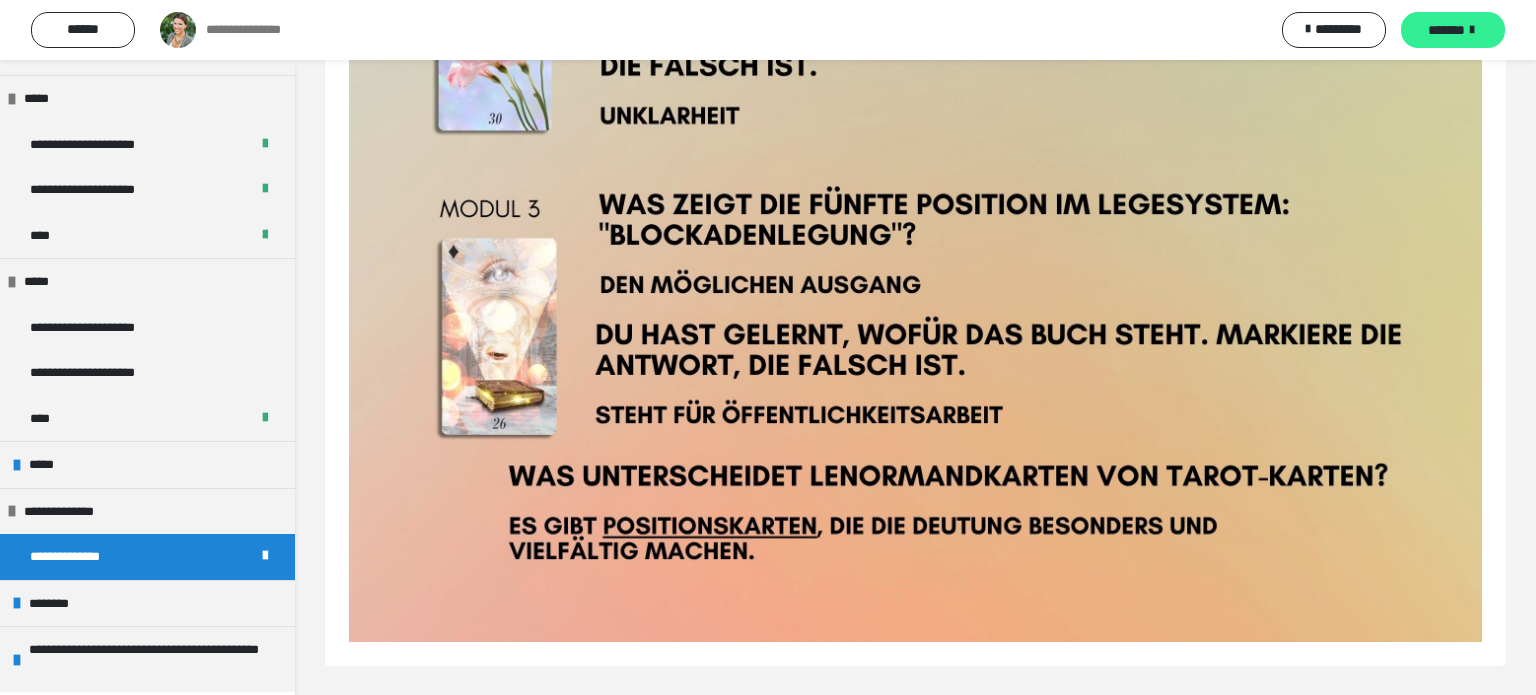click on "*******" at bounding box center [1446, 30] 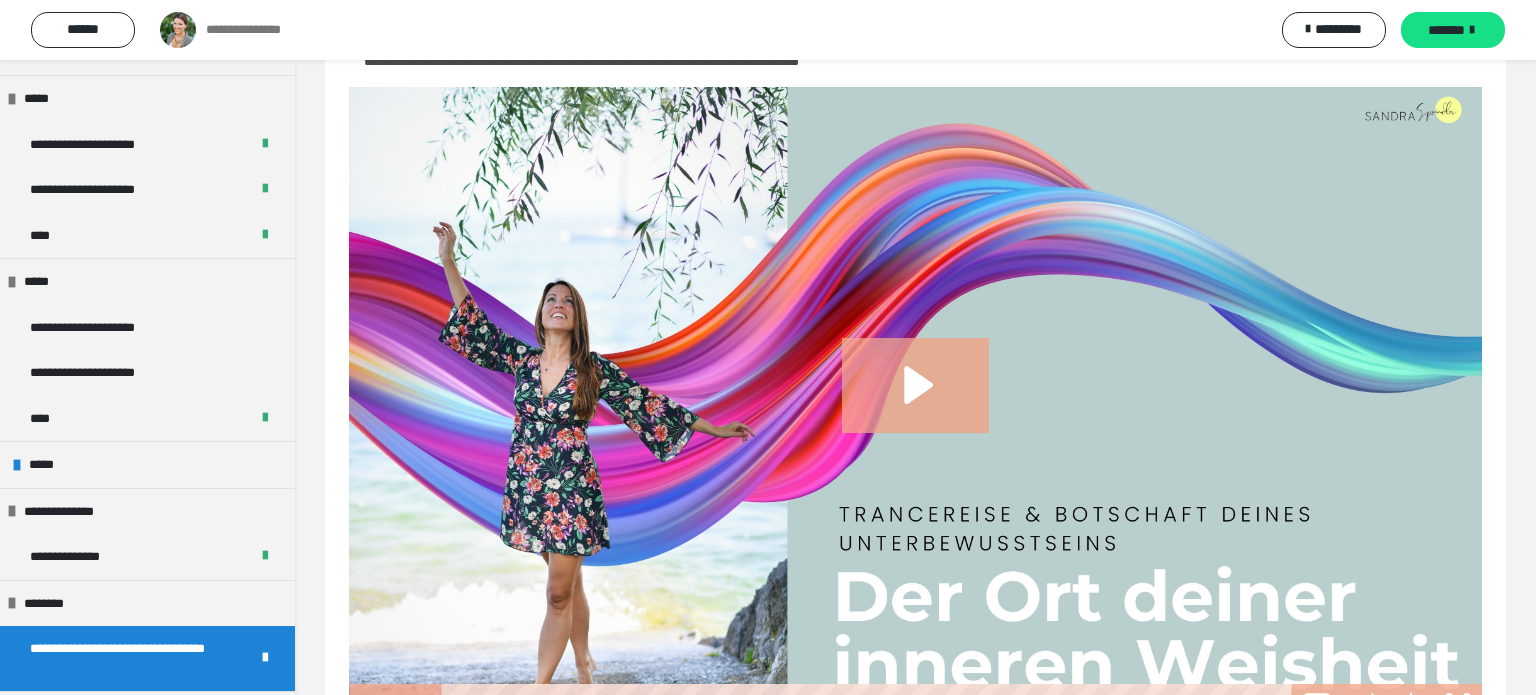 scroll, scrollTop: 804, scrollLeft: 0, axis: vertical 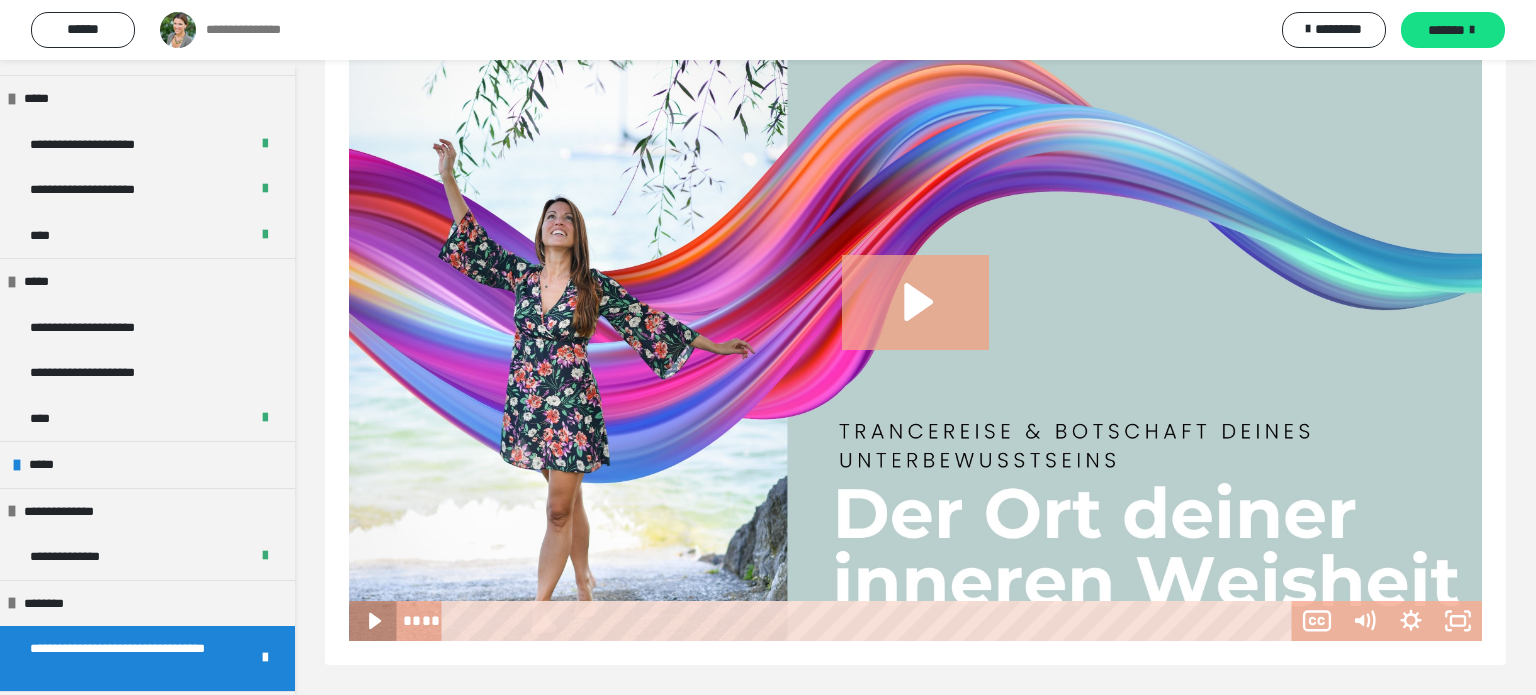 click 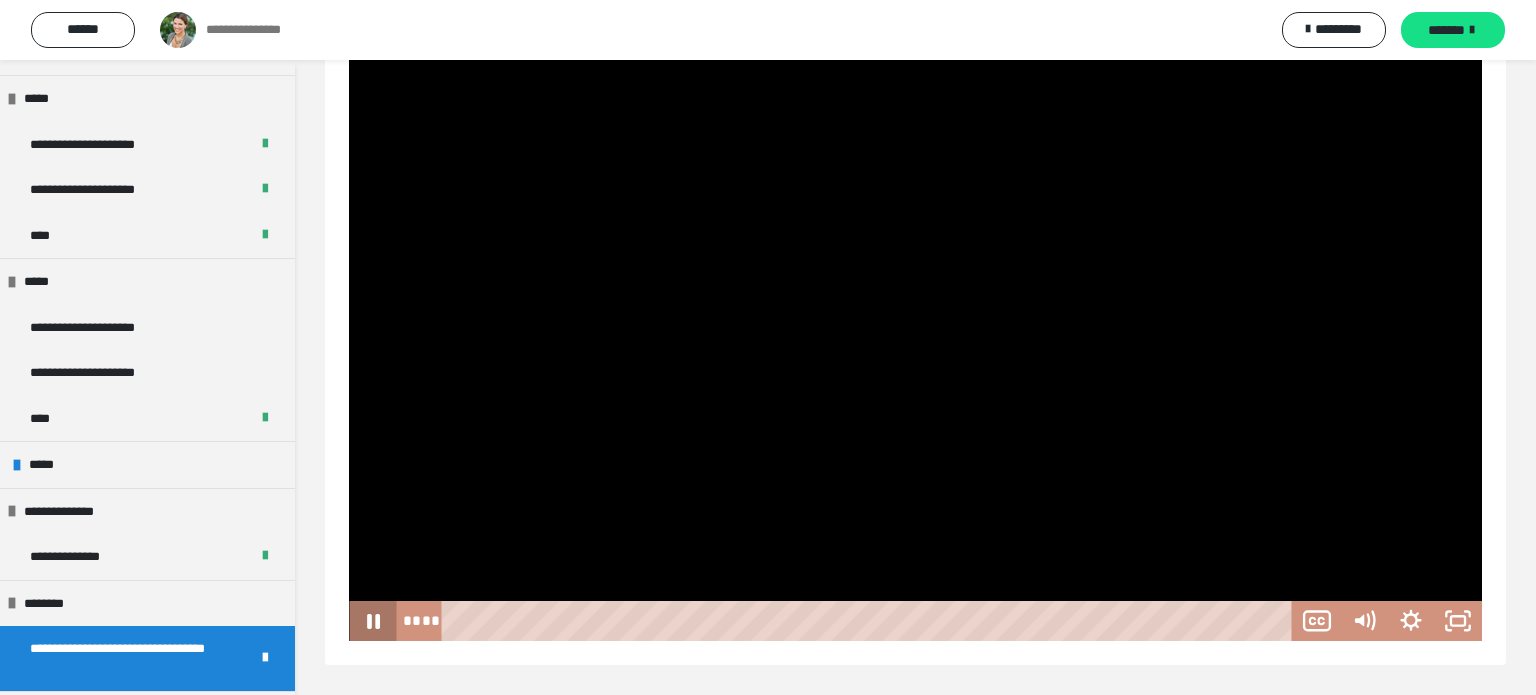 click 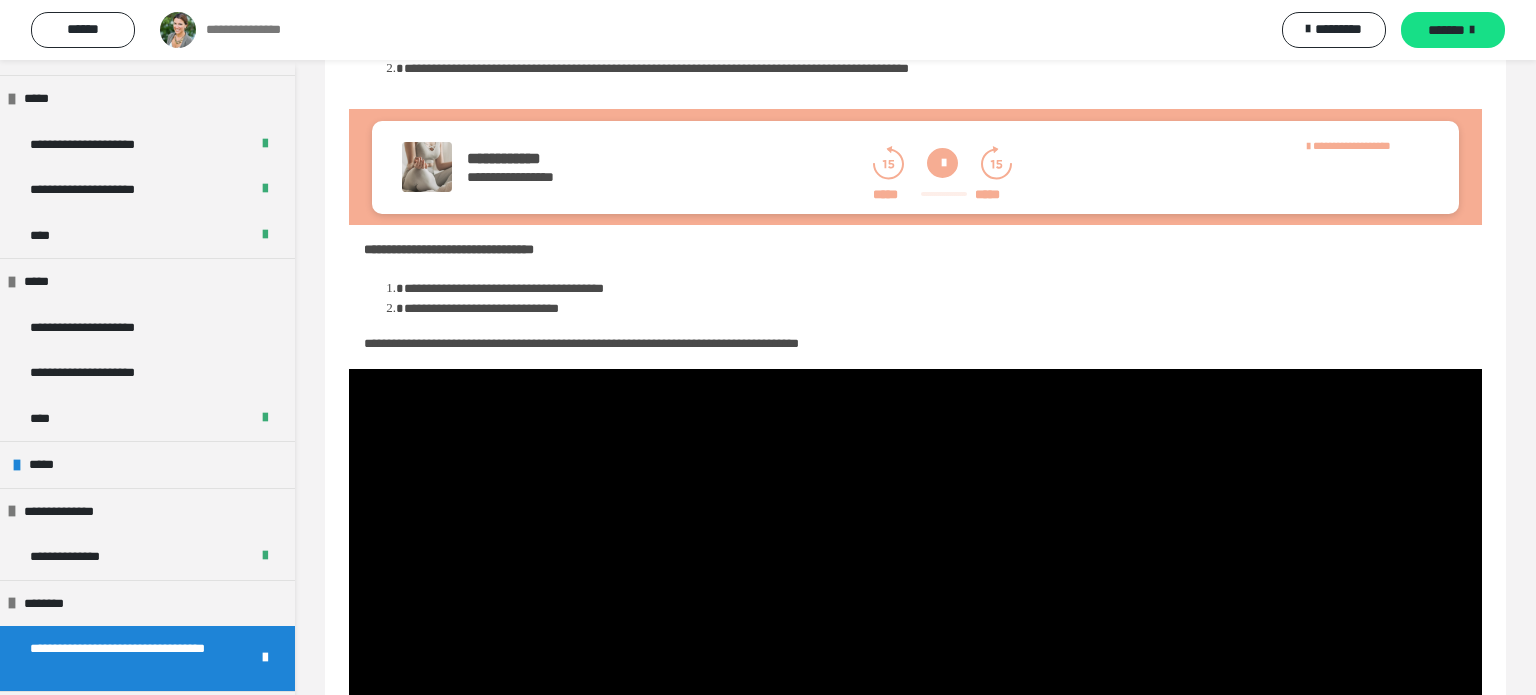 scroll, scrollTop: 0, scrollLeft: 0, axis: both 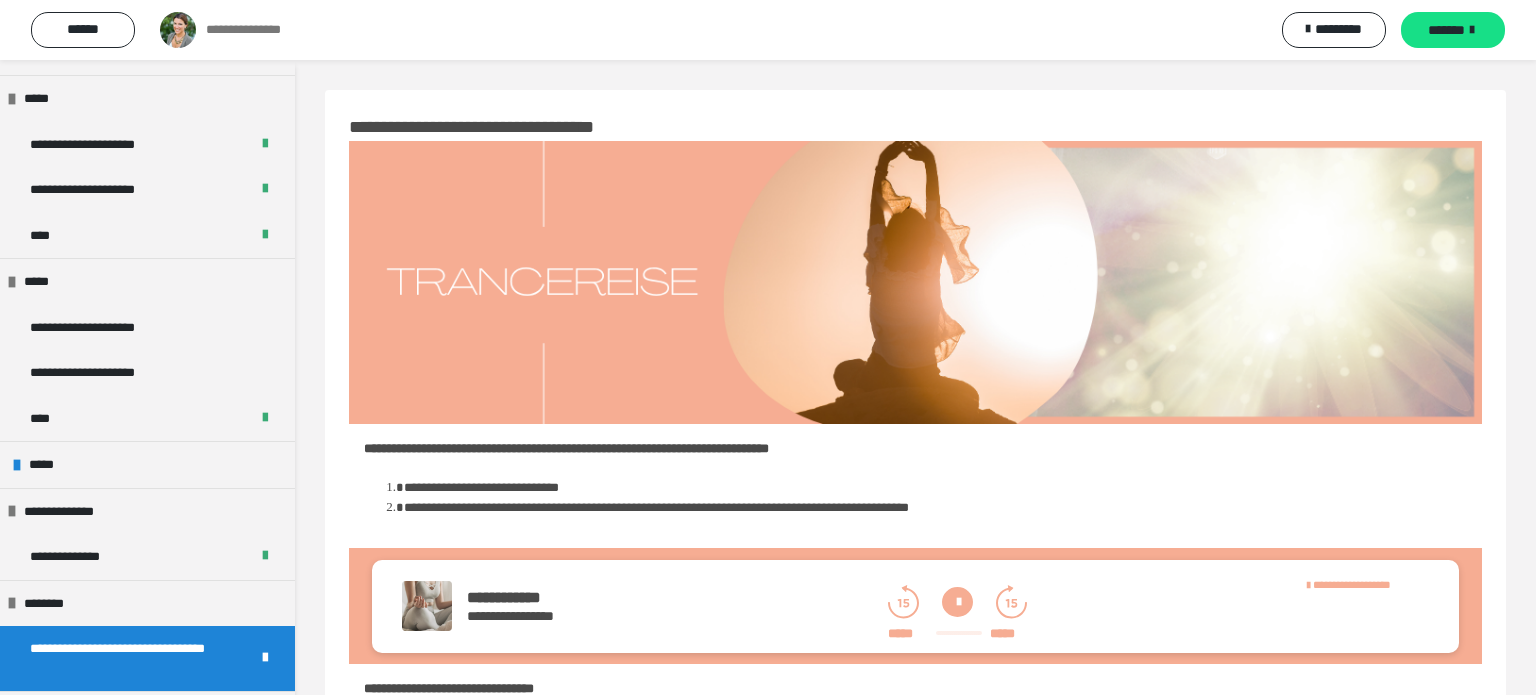 click at bounding box center [957, 602] 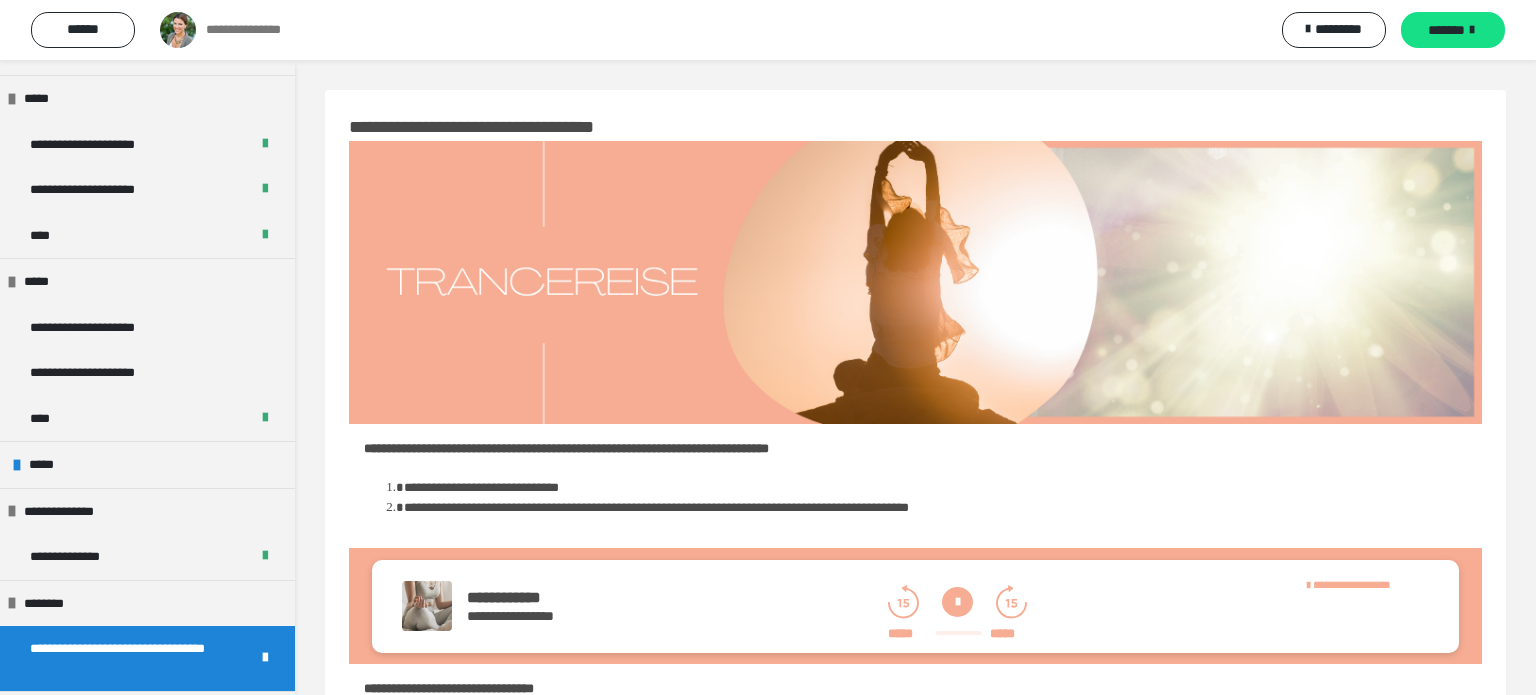 click at bounding box center [957, 602] 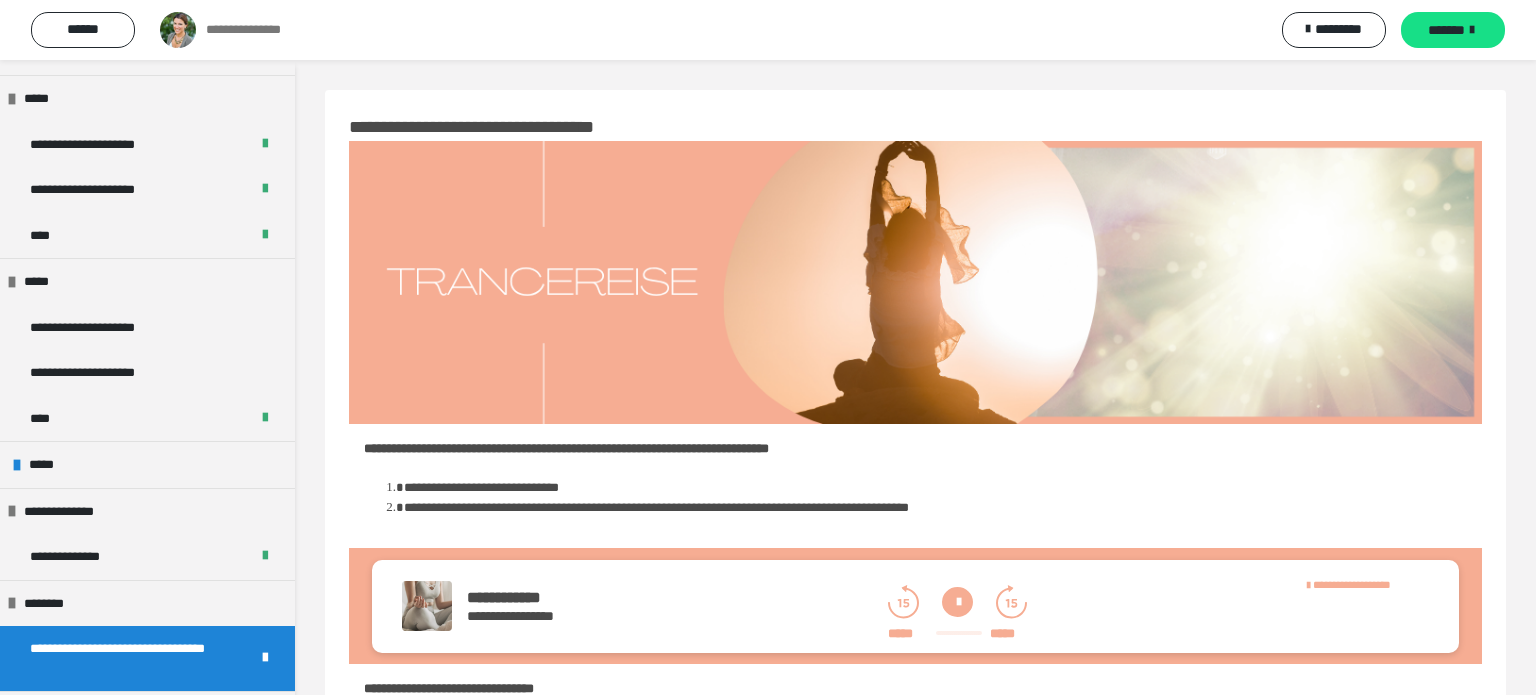 click at bounding box center (957, 602) 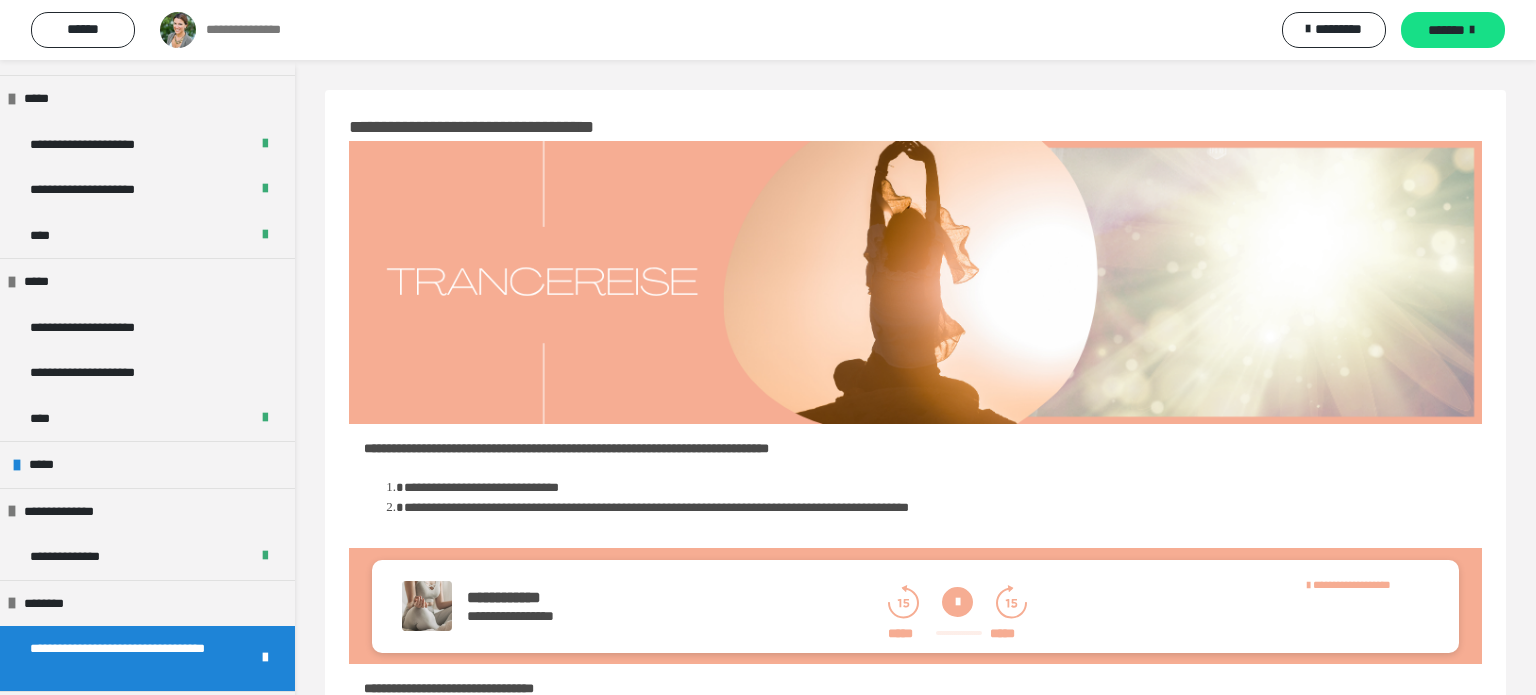 click at bounding box center [957, 602] 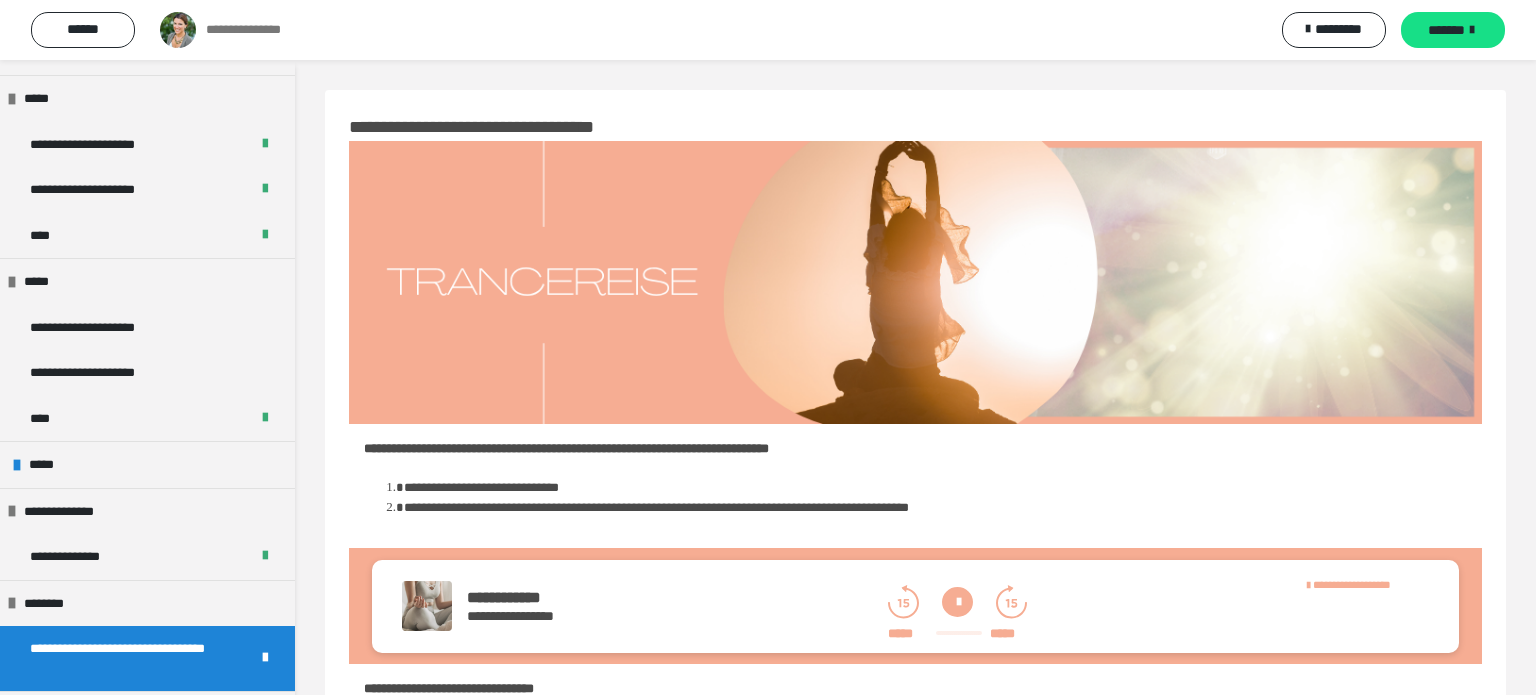 click 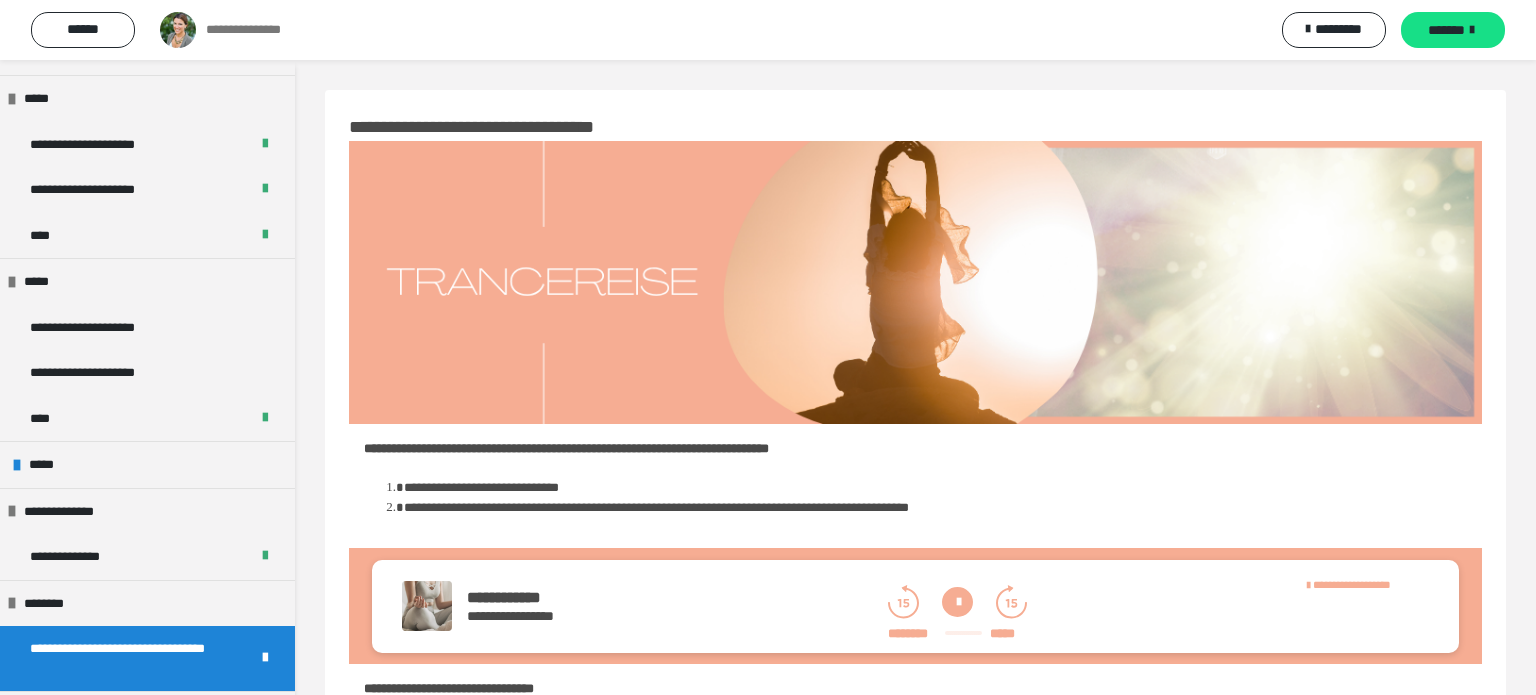 click 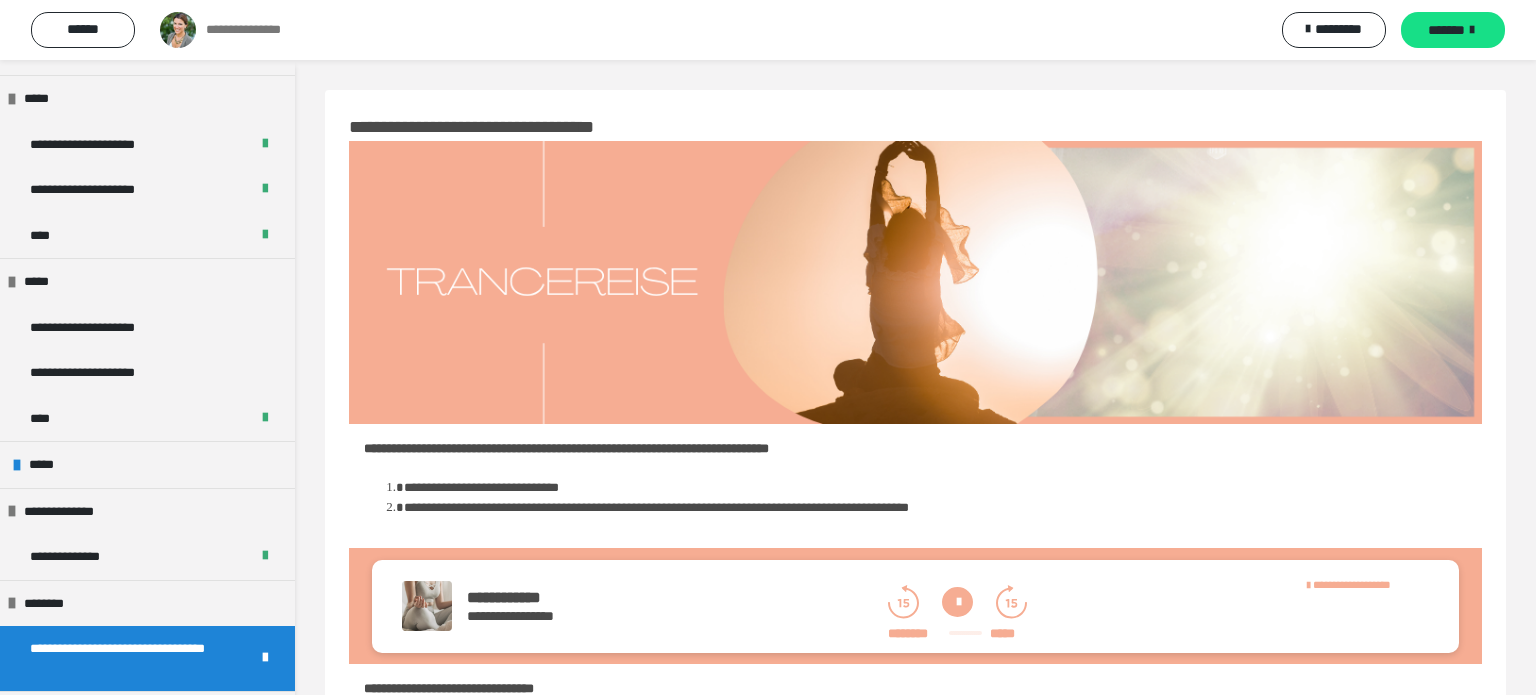 click at bounding box center (957, 602) 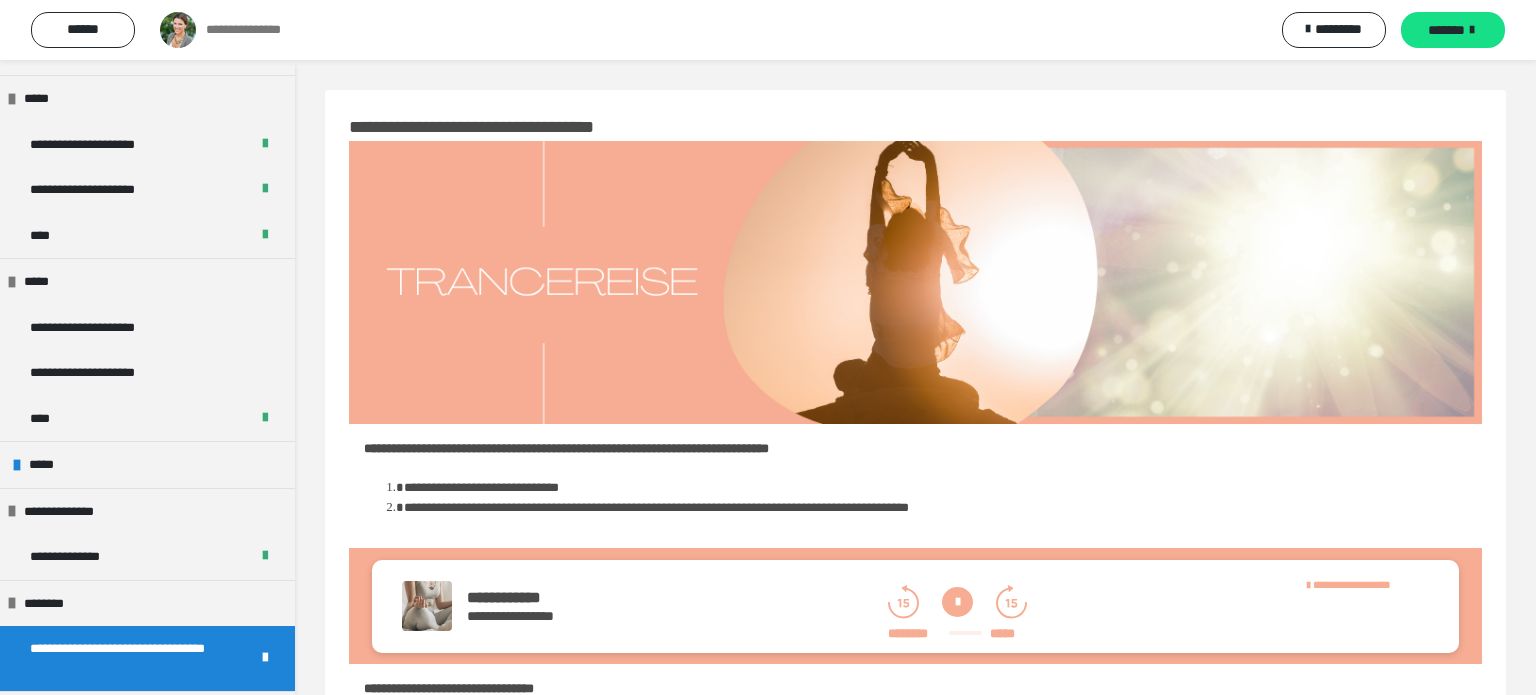 click 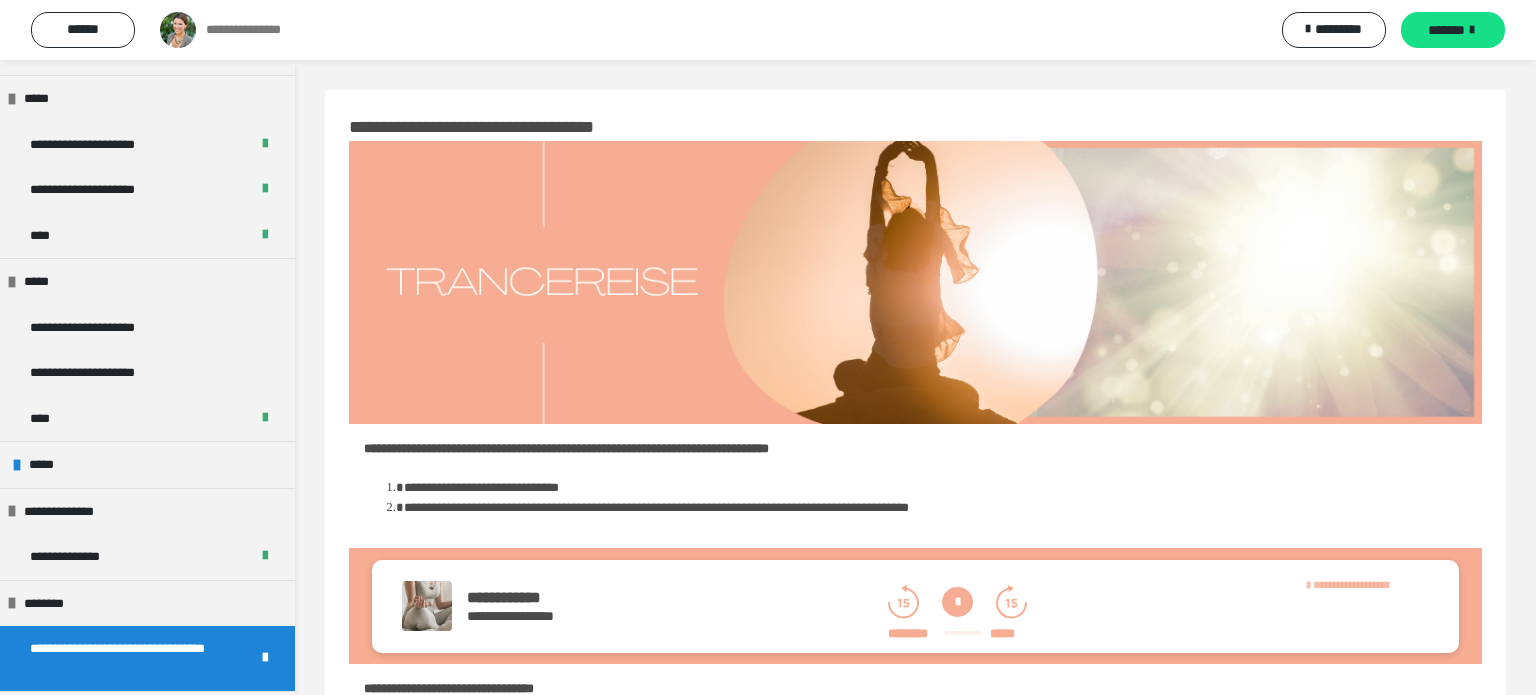 click on "**********" at bounding box center (1352, 584) 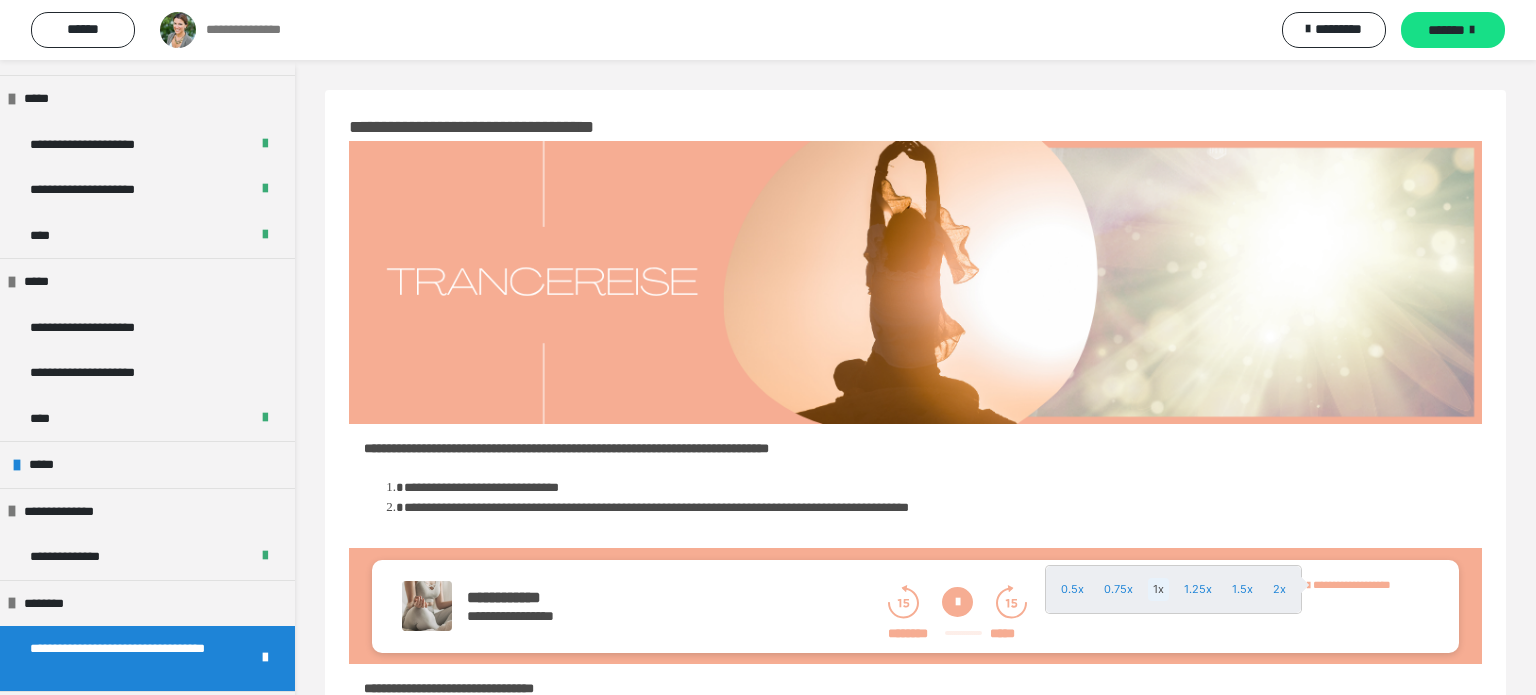 click on "1x" at bounding box center [1158, 589] 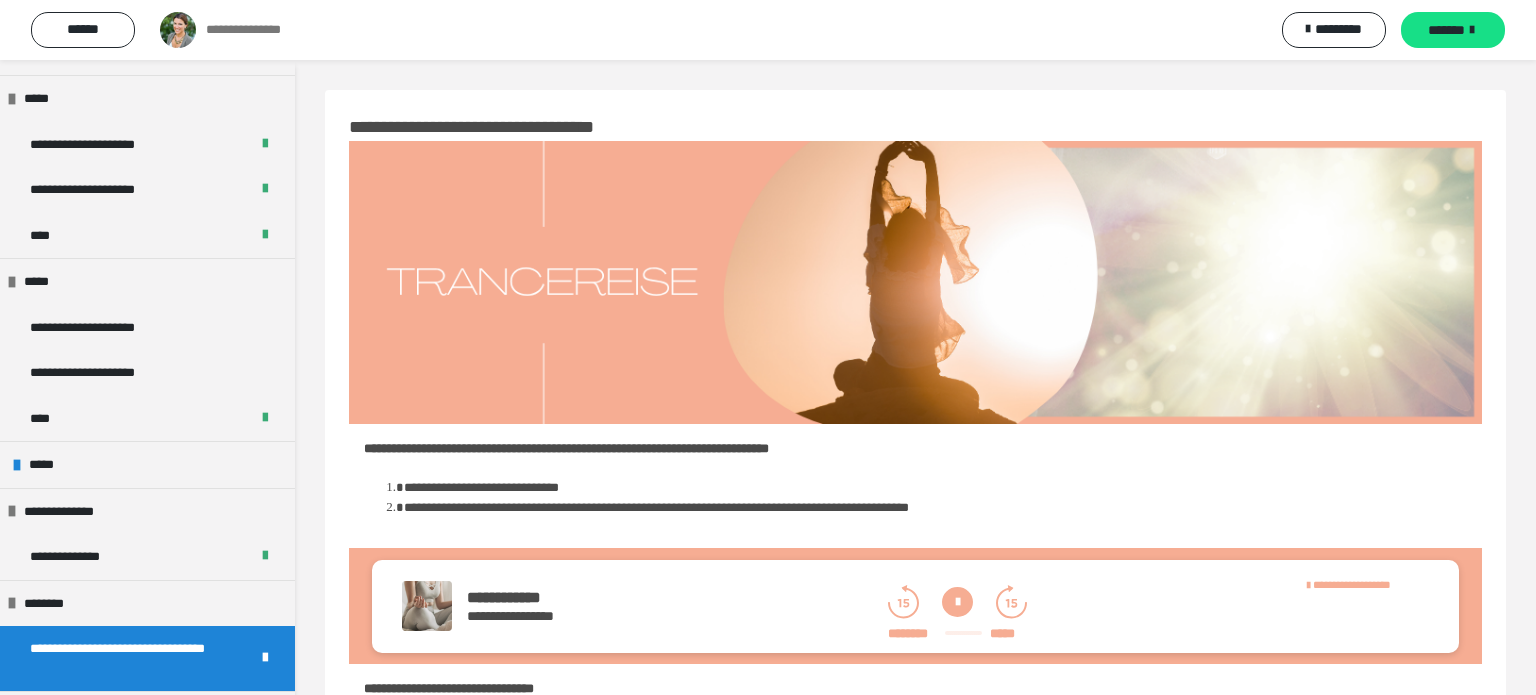 click at bounding box center (957, 602) 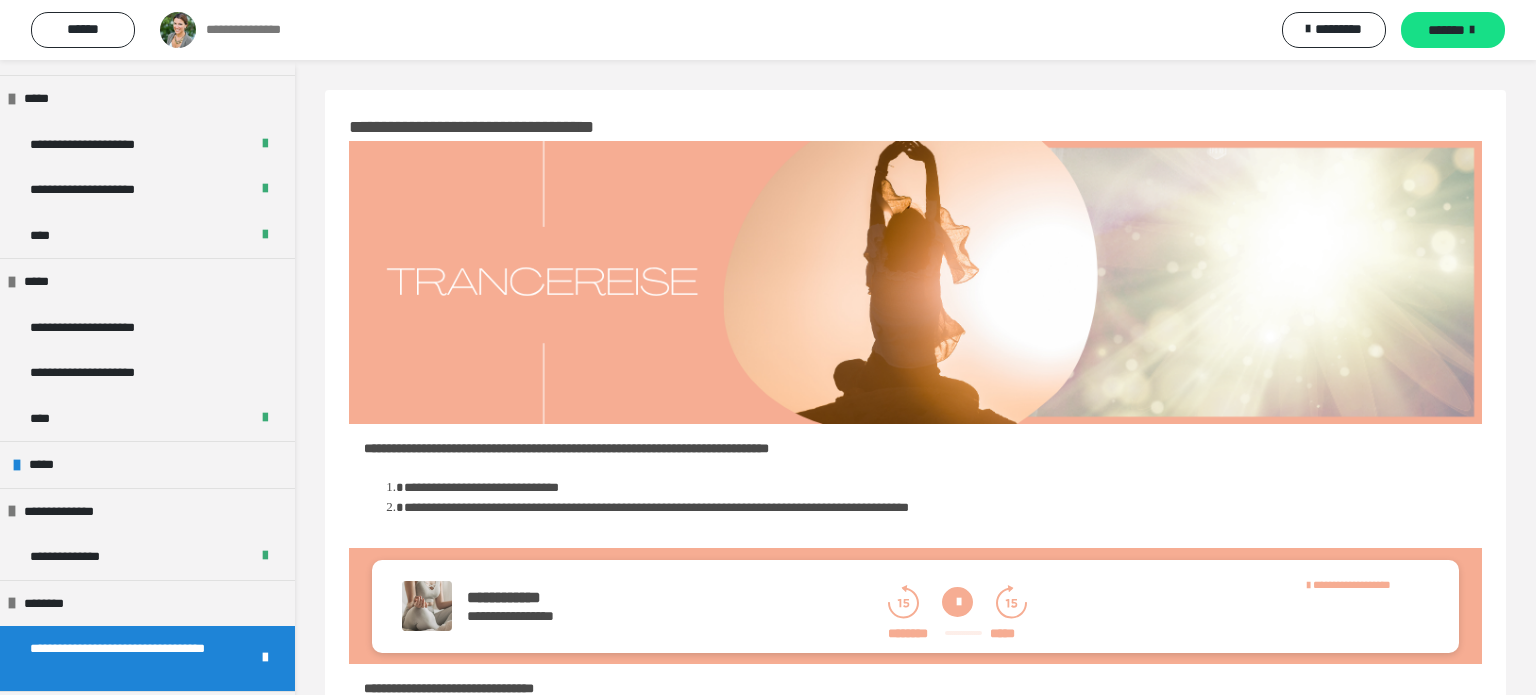 click at bounding box center [265, 658] 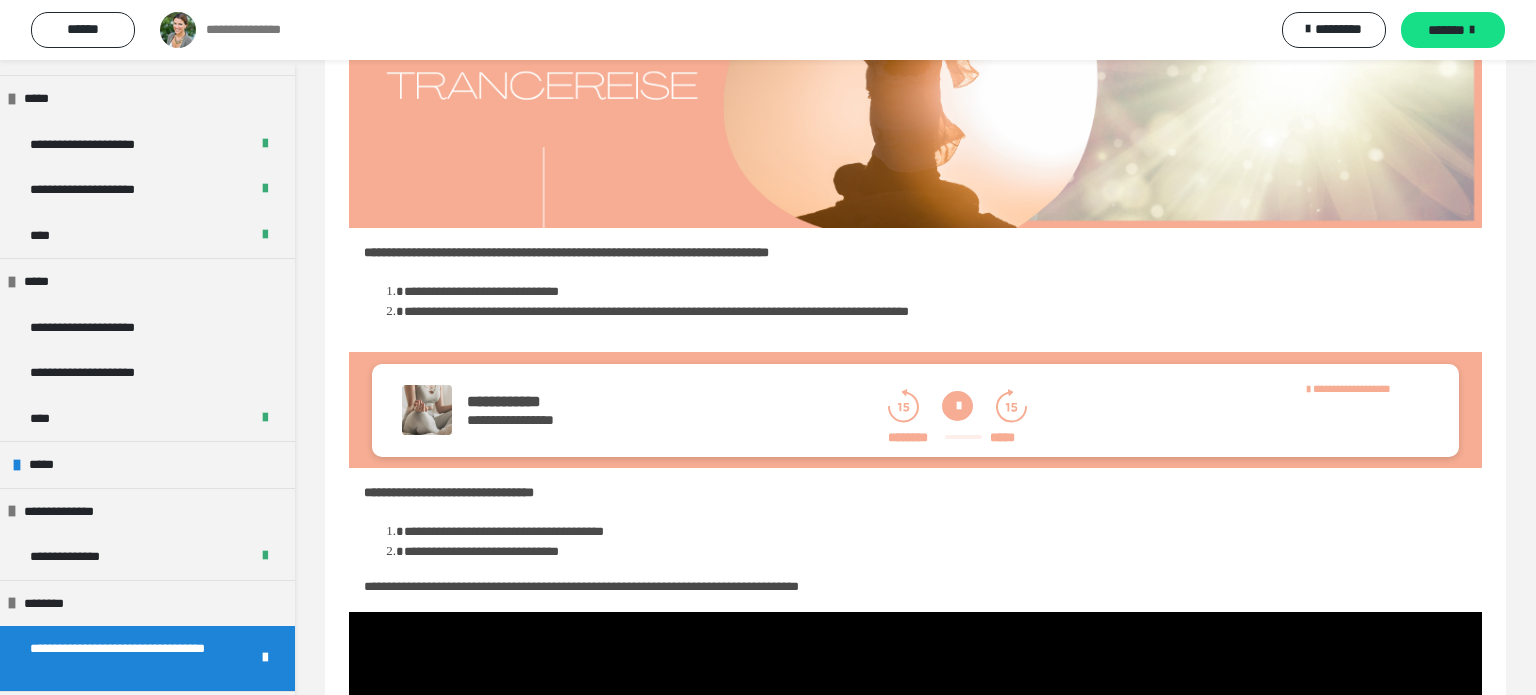 scroll, scrollTop: 198, scrollLeft: 0, axis: vertical 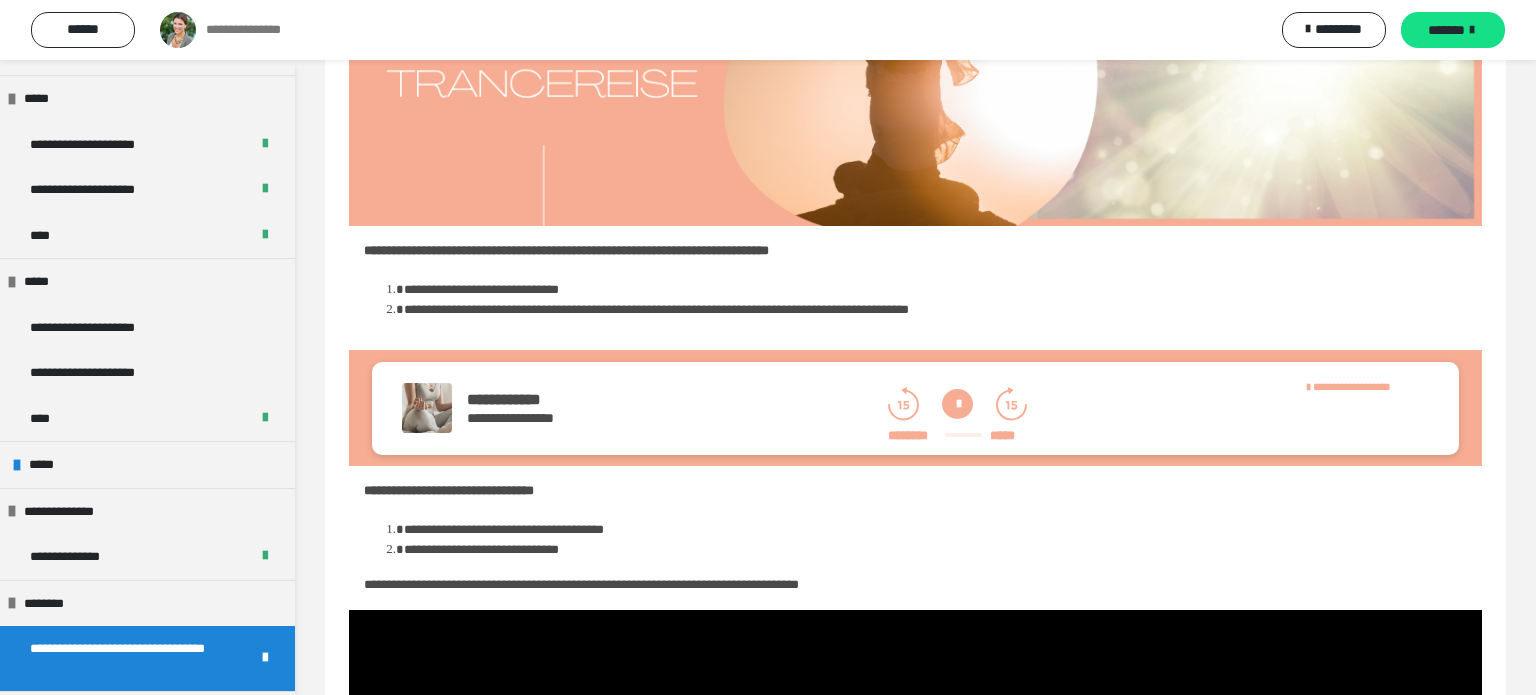 click at bounding box center [957, 404] 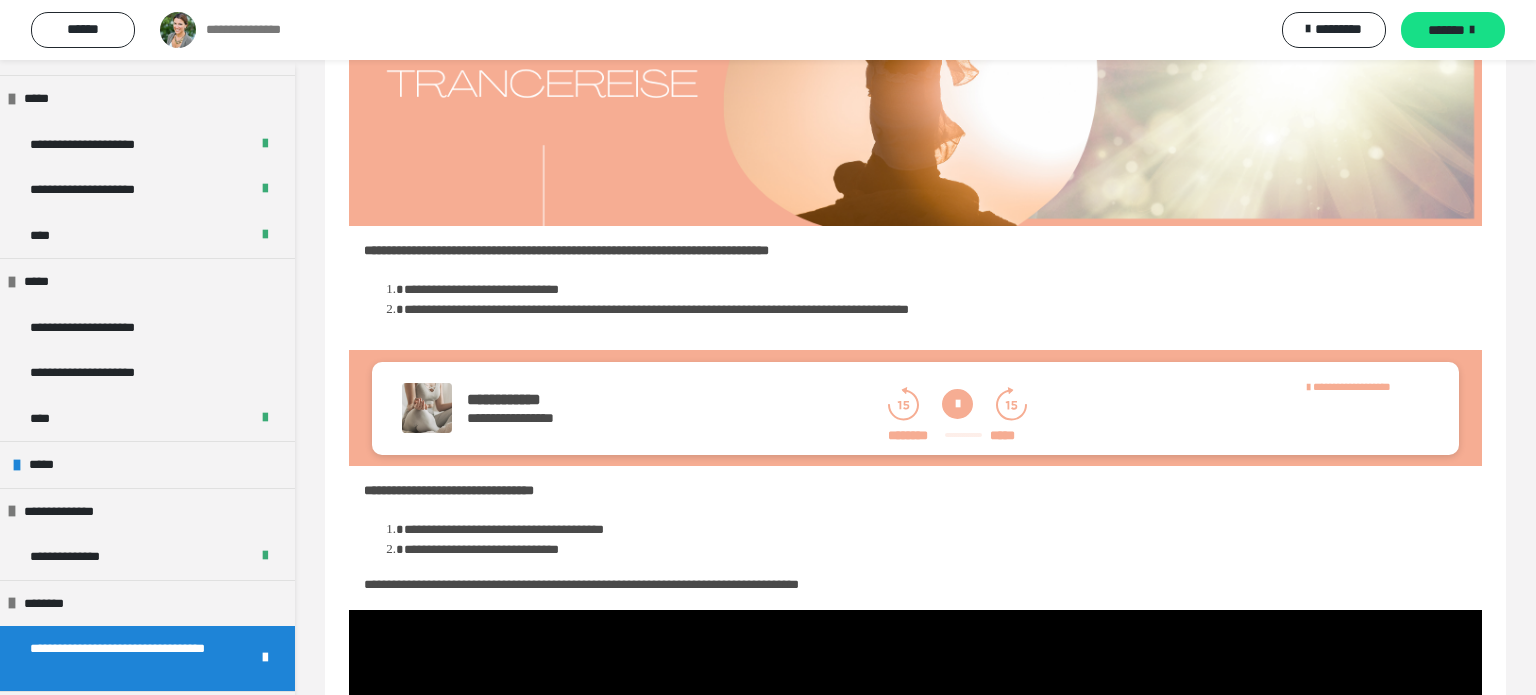 click at bounding box center (957, 404) 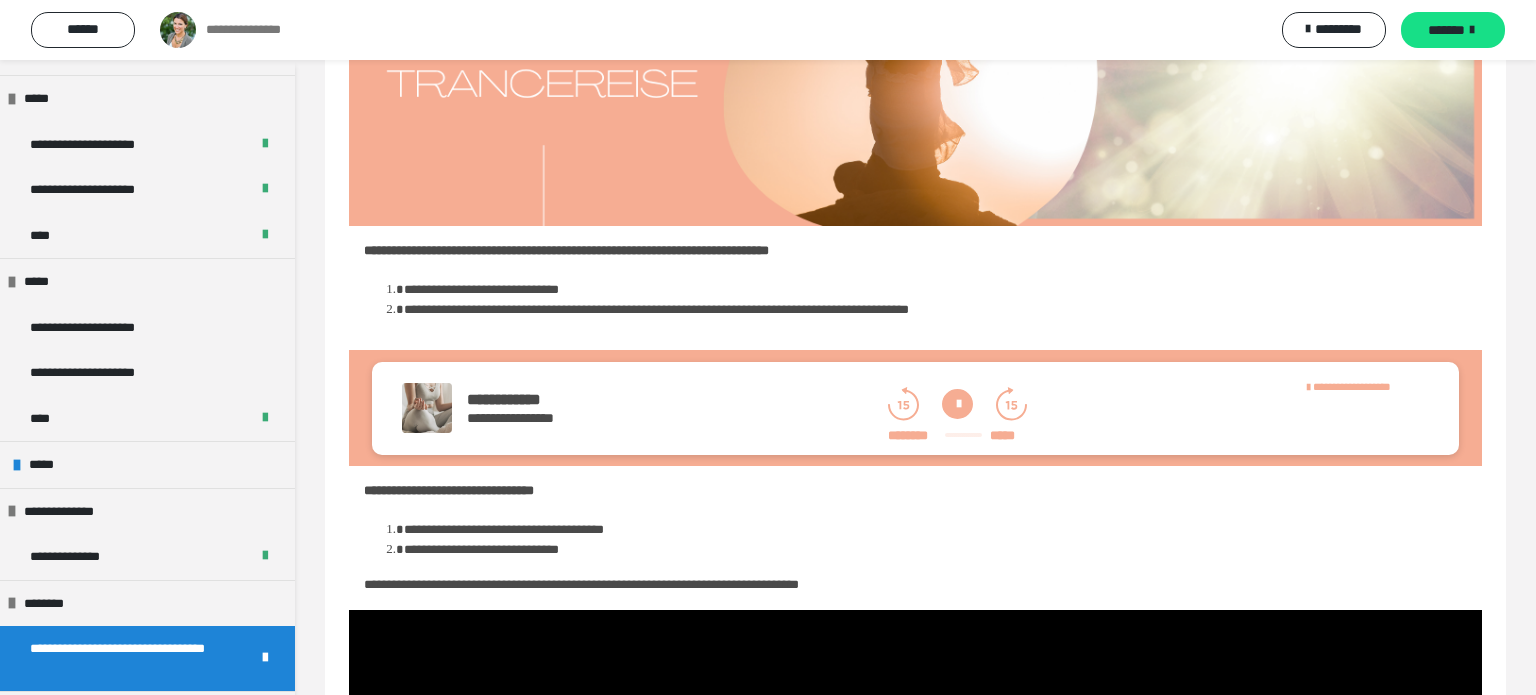 click at bounding box center [957, 404] 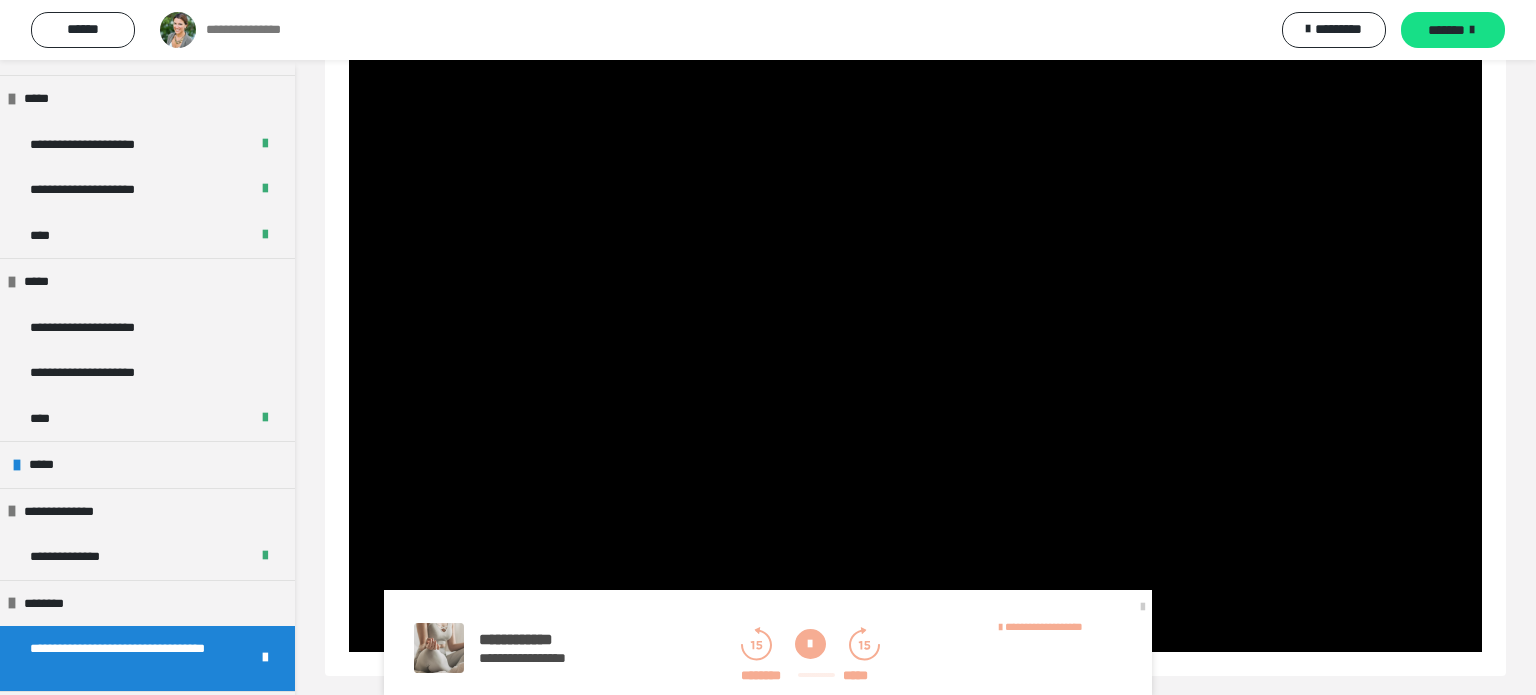 scroll, scrollTop: 688, scrollLeft: 0, axis: vertical 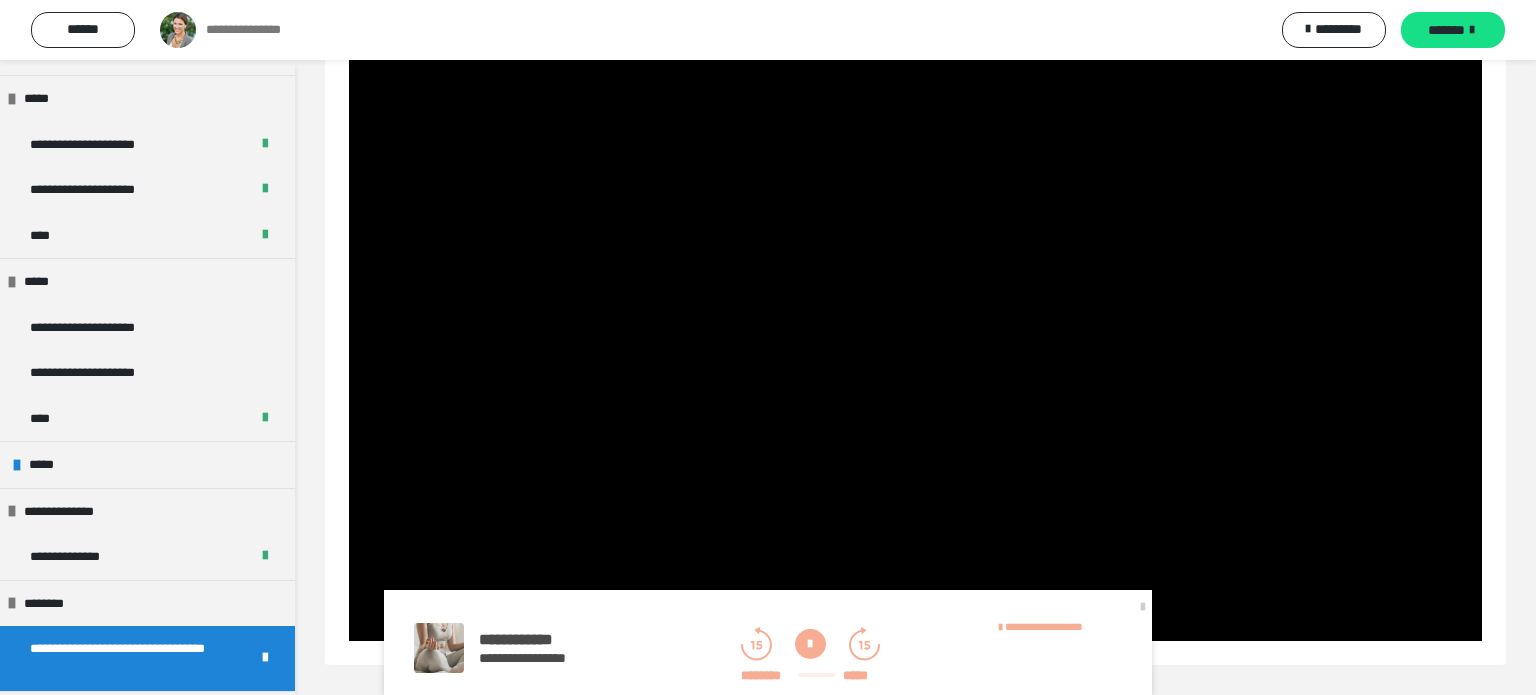 click at bounding box center [810, 644] 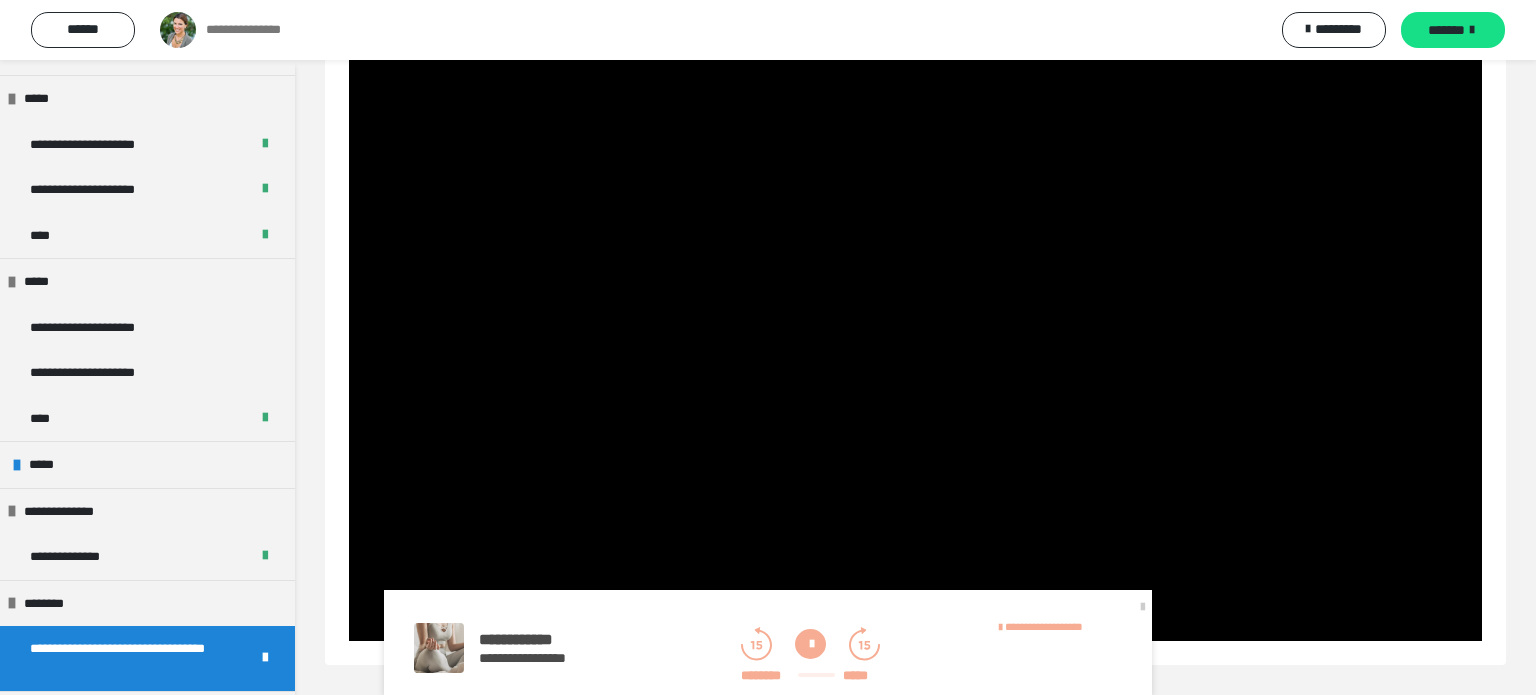 click at bounding box center (810, 644) 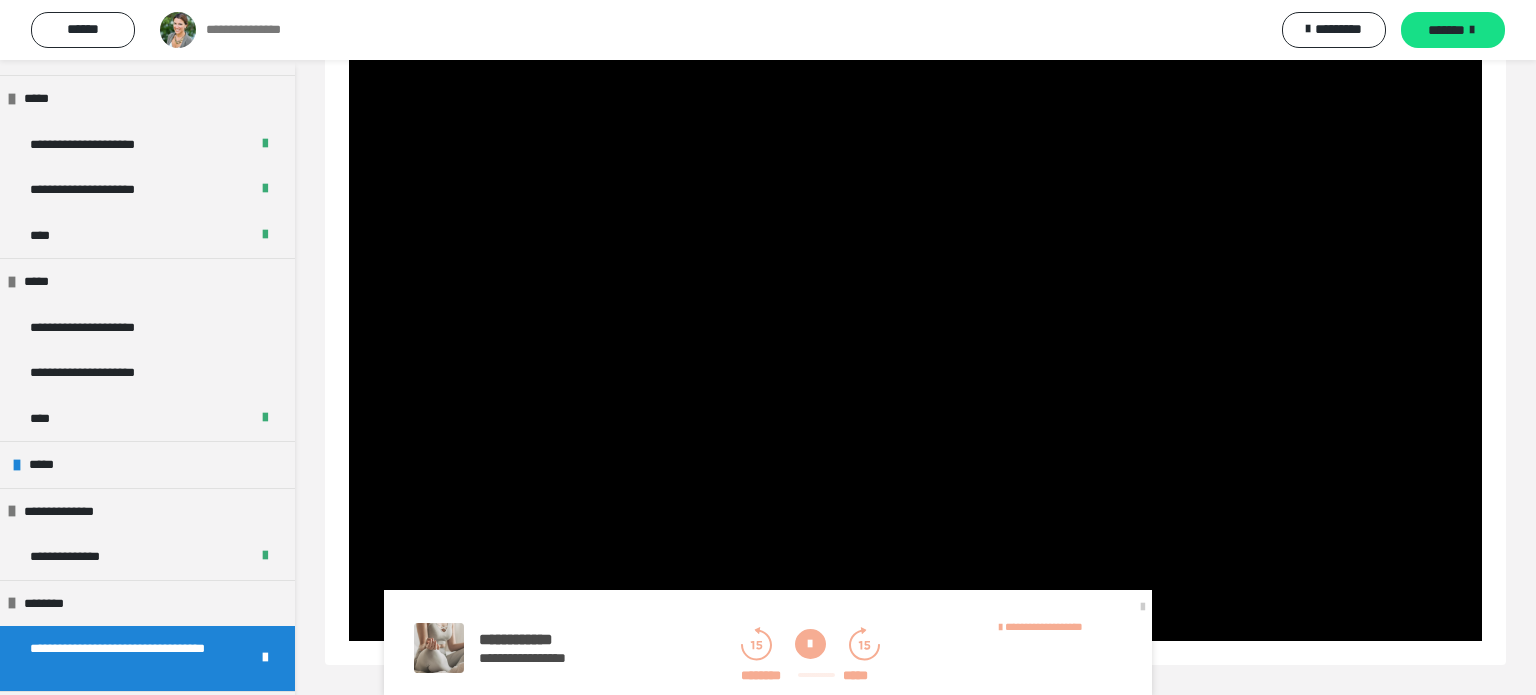 click on "******** *****" at bounding box center [810, 656] 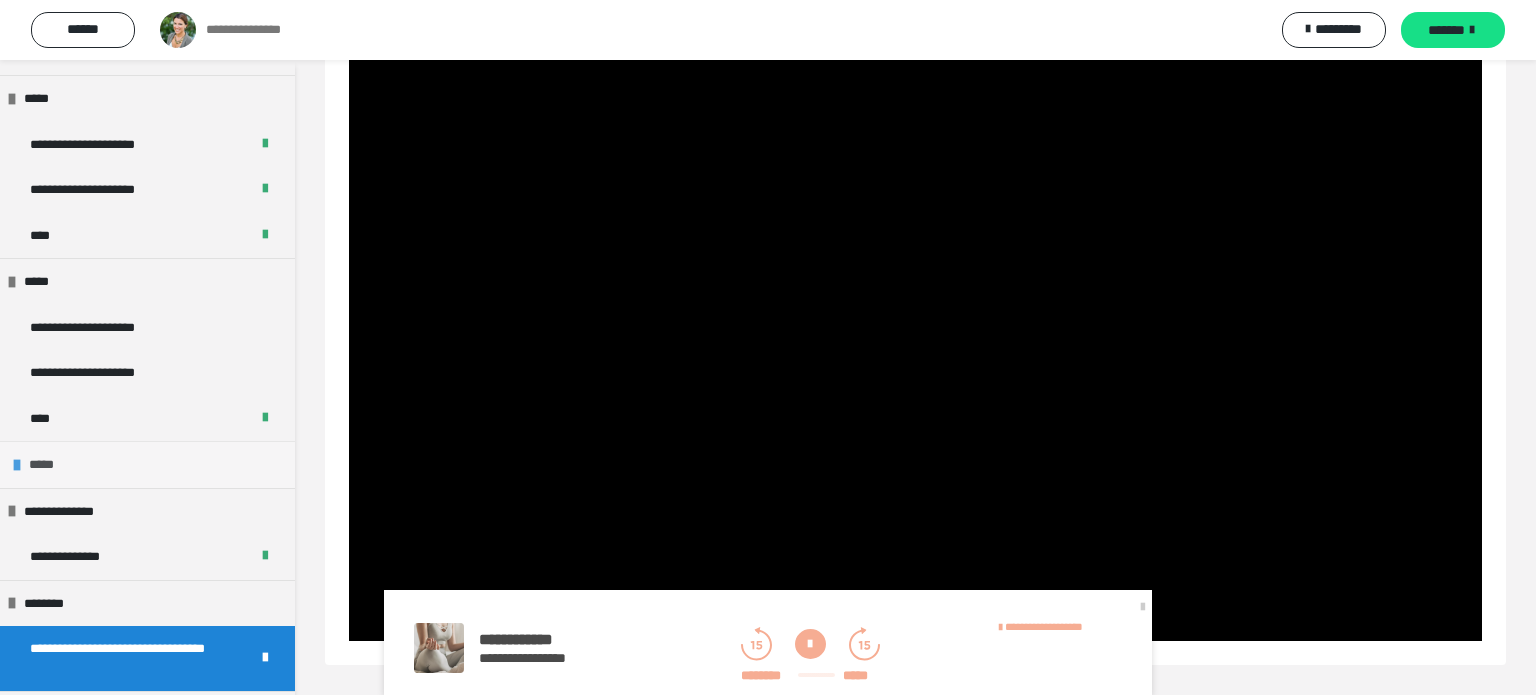 click on "*****" at bounding box center [147, 464] 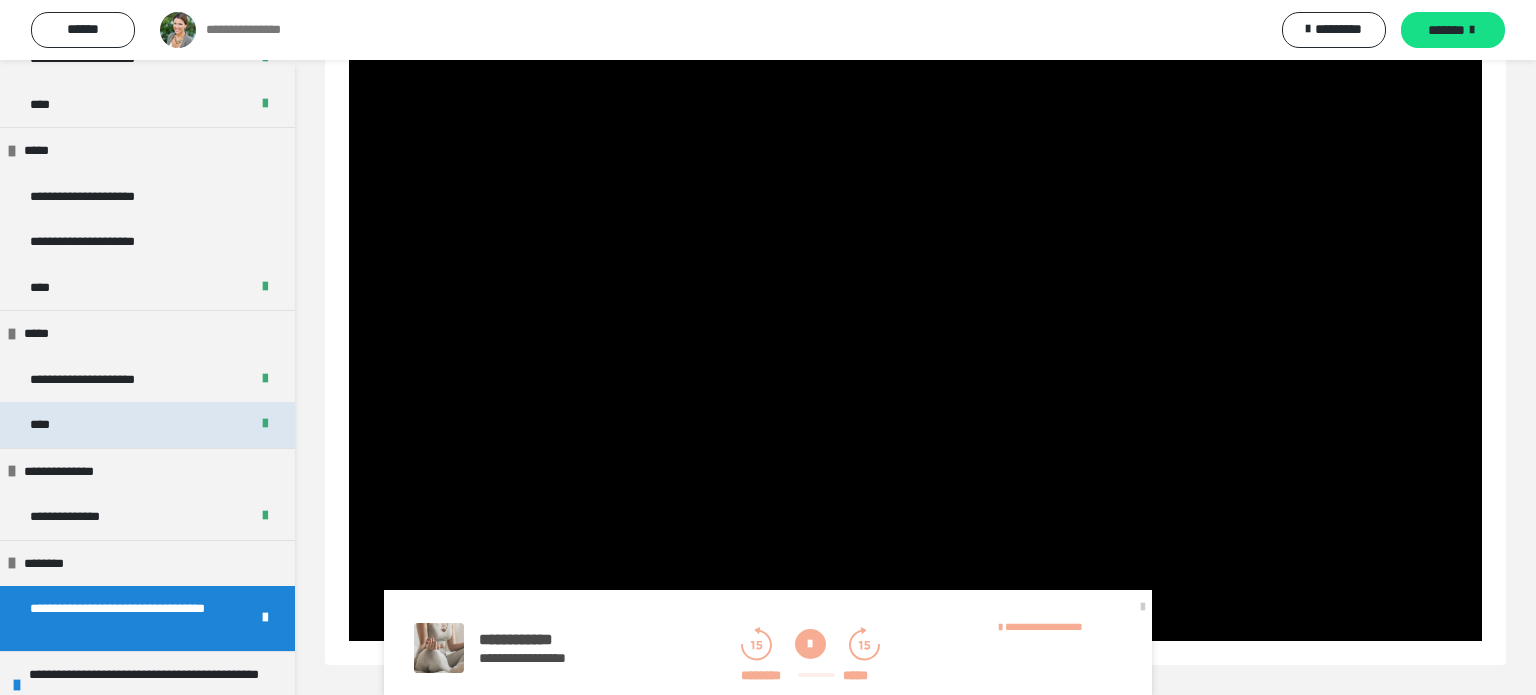 scroll, scrollTop: 396, scrollLeft: 0, axis: vertical 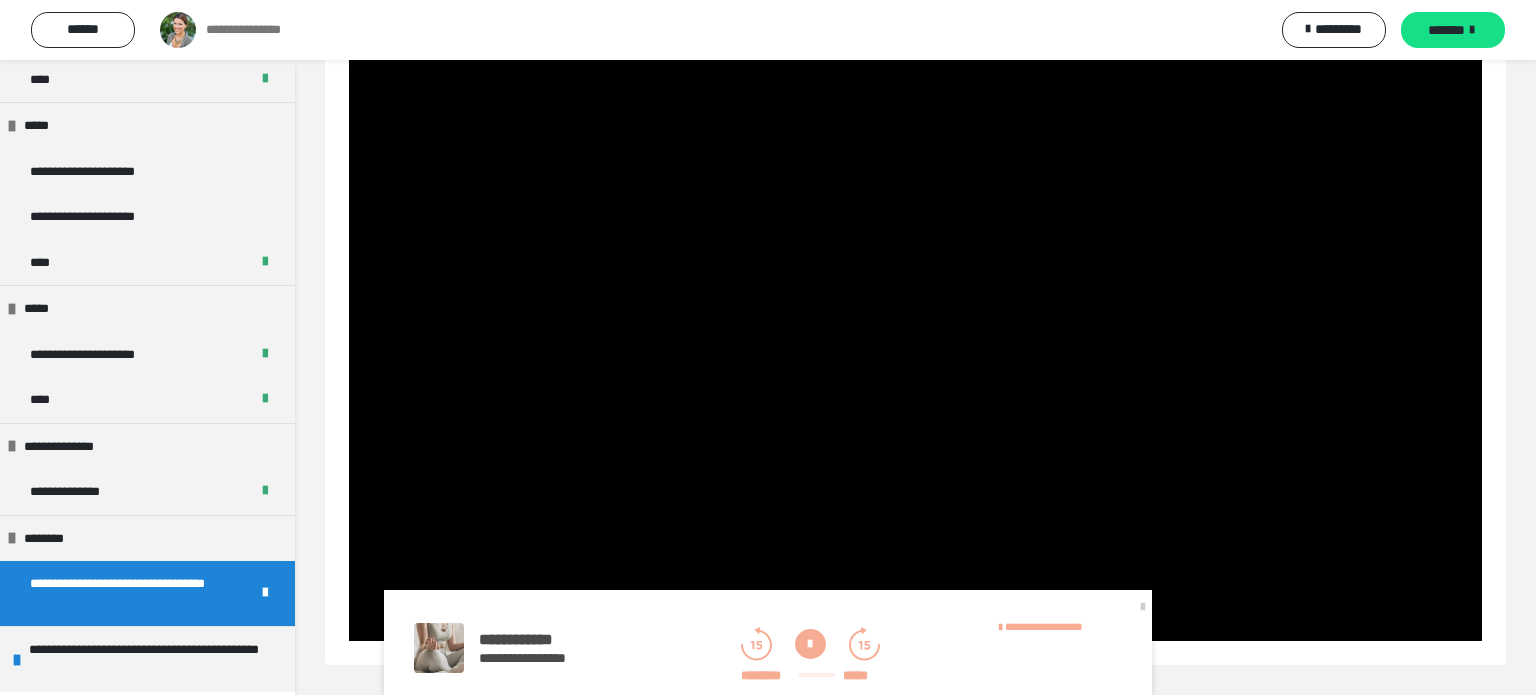click at bounding box center (265, 593) 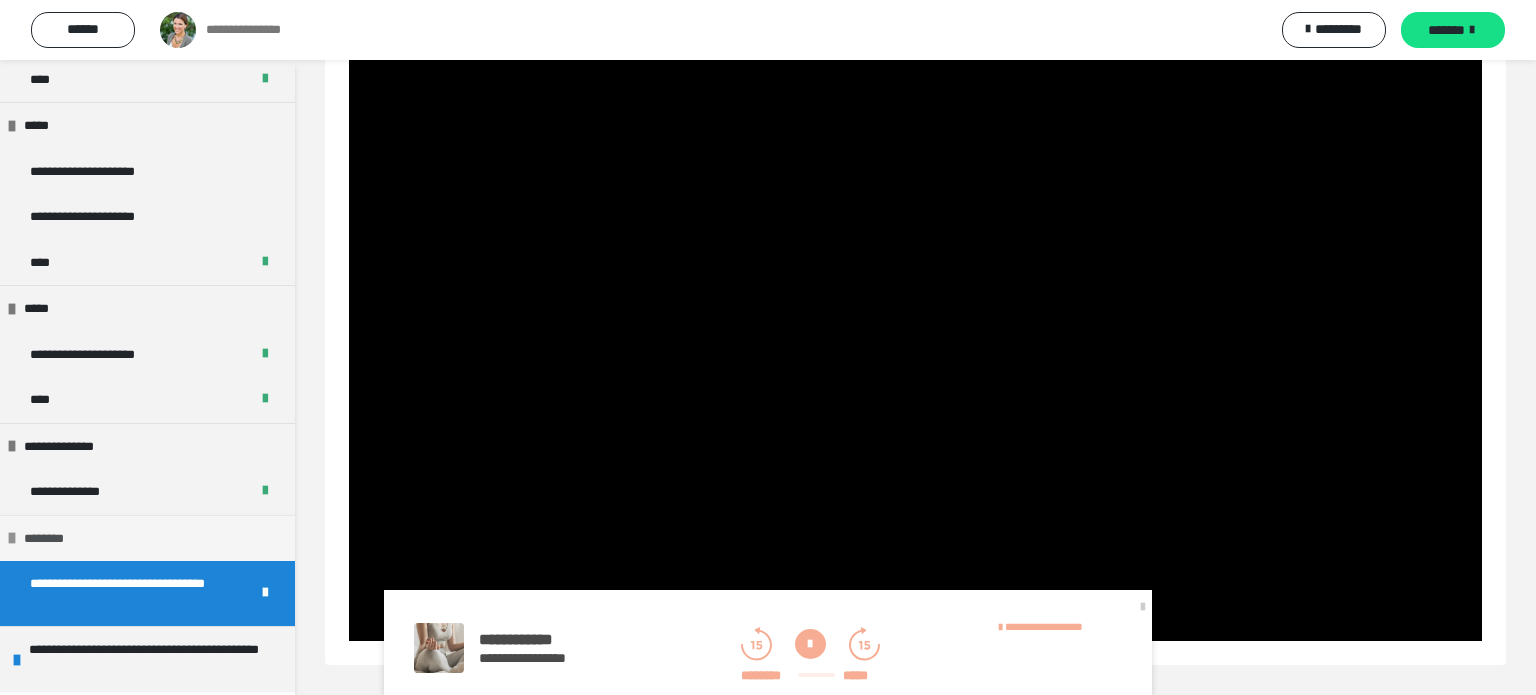 click on "********" at bounding box center (147, 538) 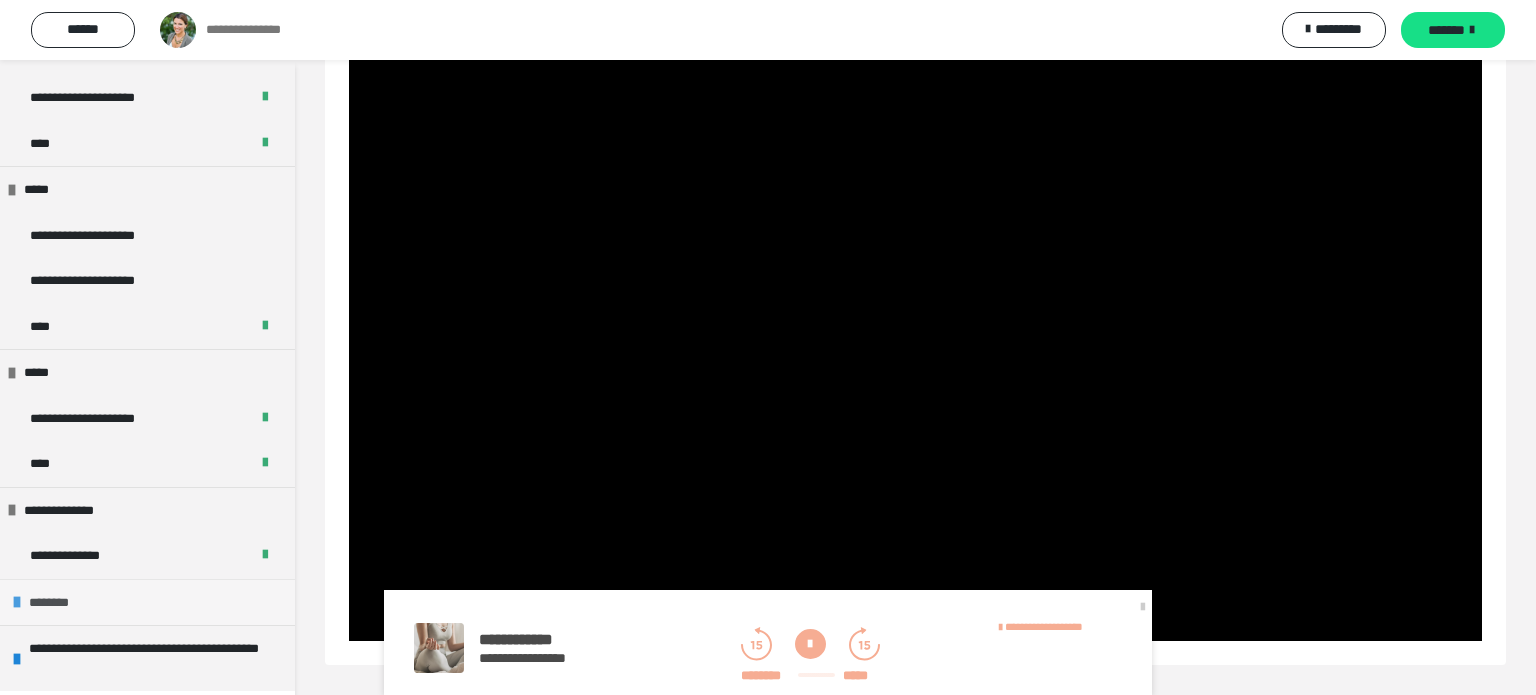 click on "********" at bounding box center (147, 602) 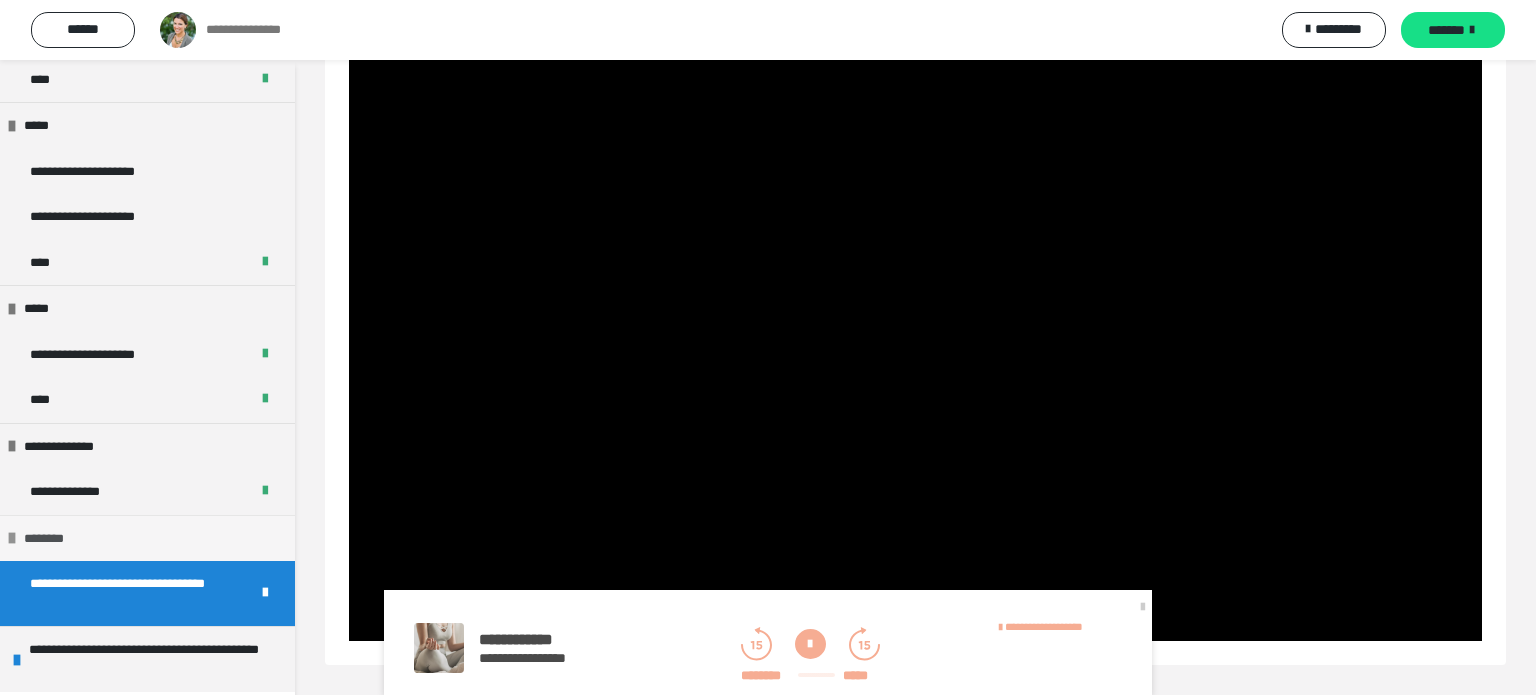 click on "**********" at bounding box center (131, 593) 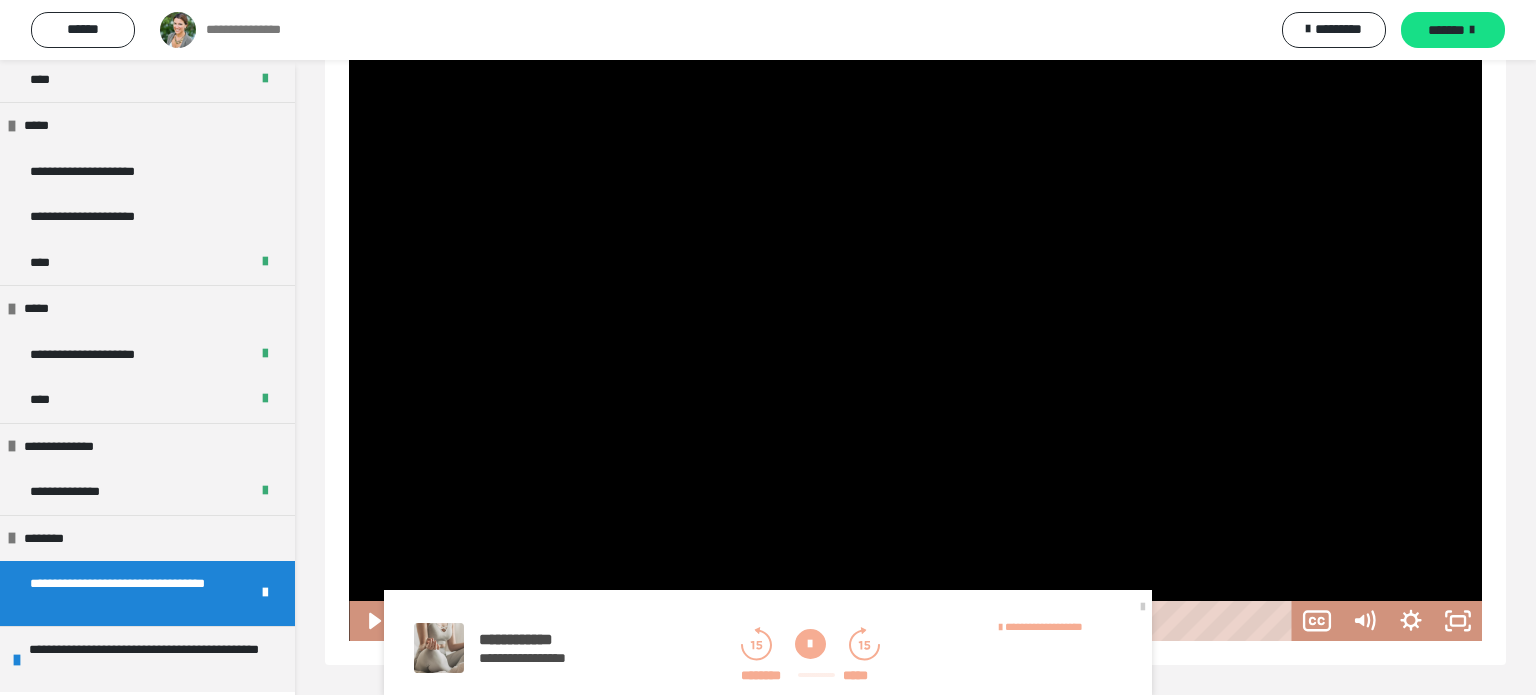 click at bounding box center [915, 322] 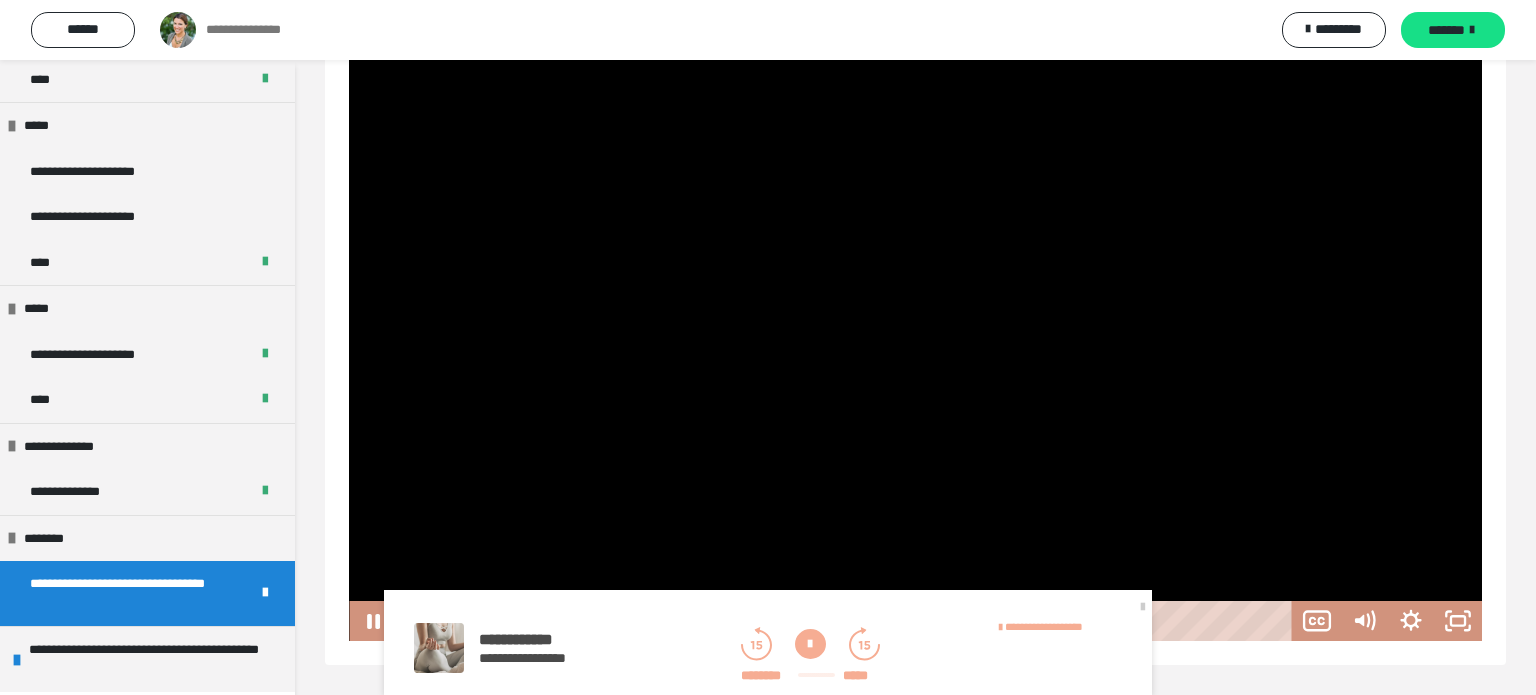 click at bounding box center [915, 322] 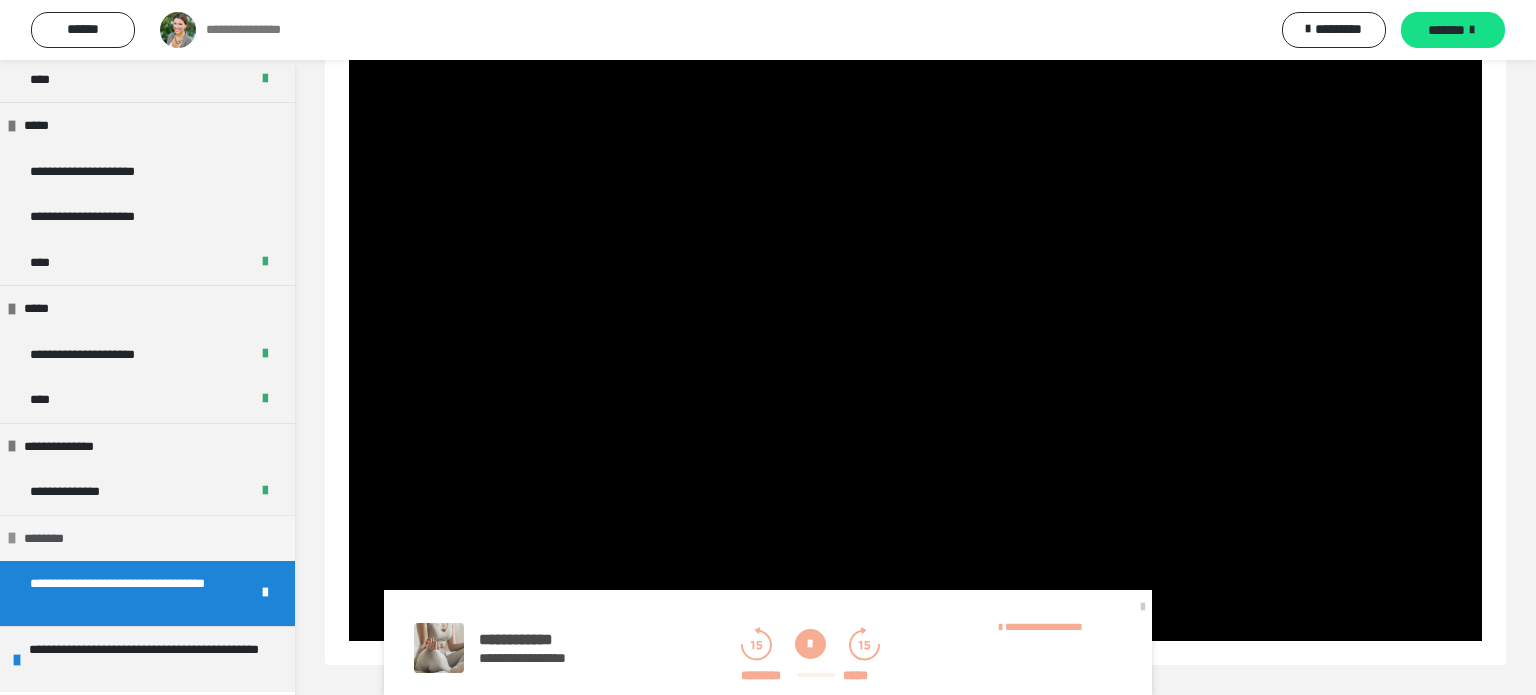 click on "********" at bounding box center [147, 538] 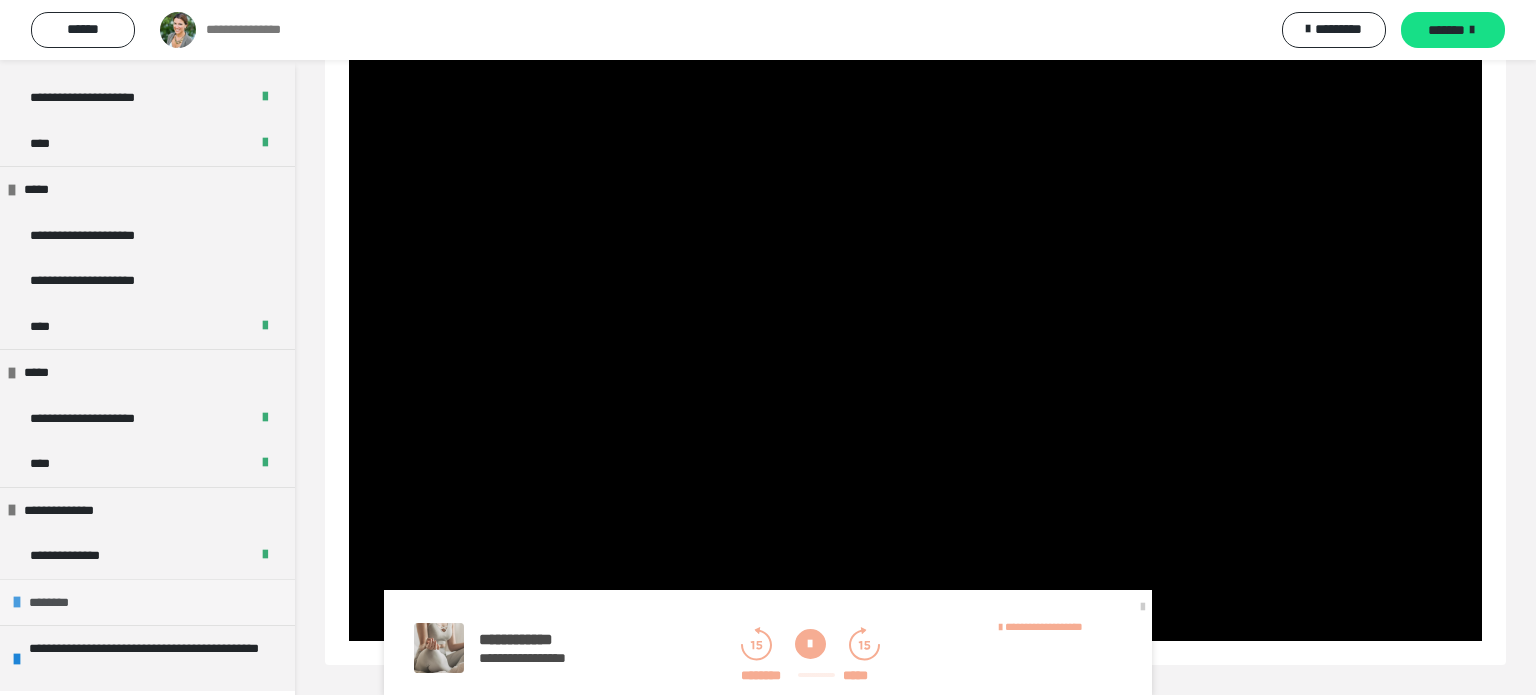 click on "**********" at bounding box center [147, 510] 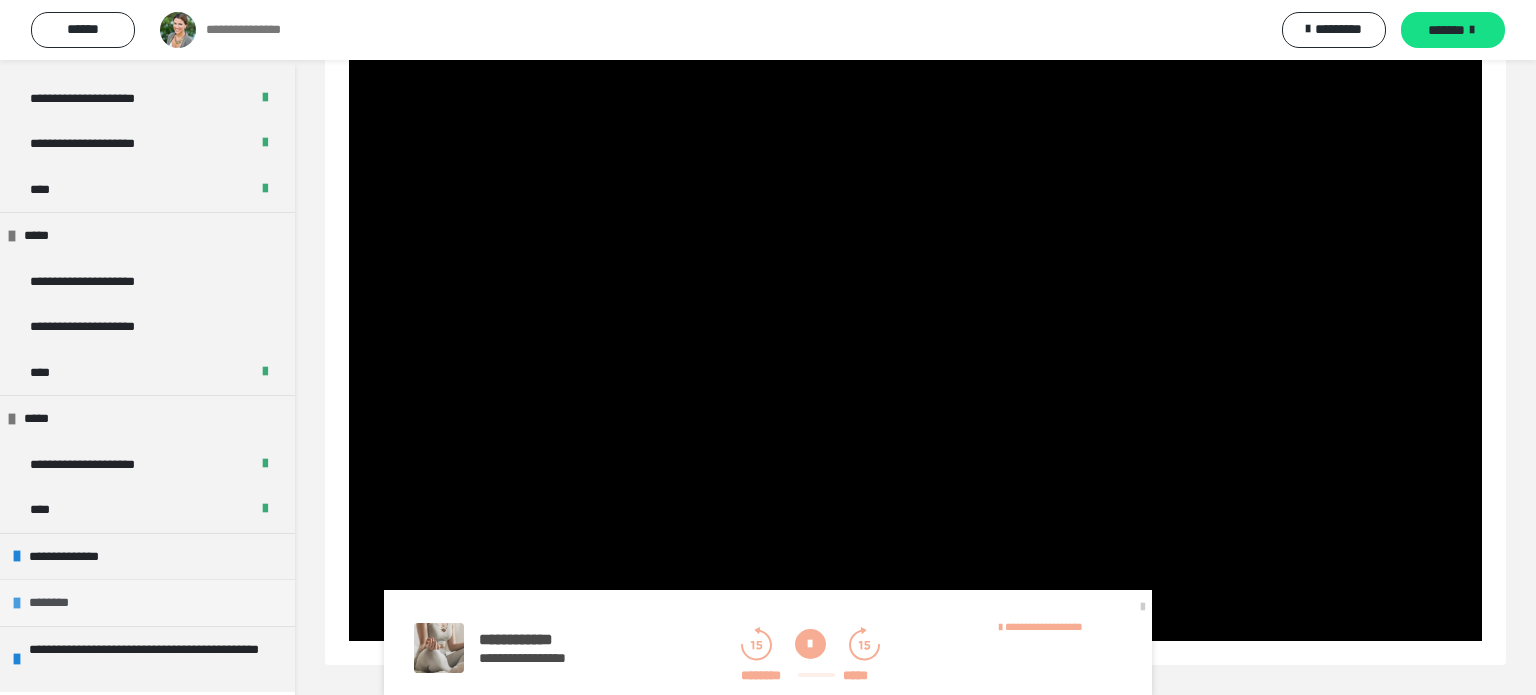 click on "********" at bounding box center [62, 603] 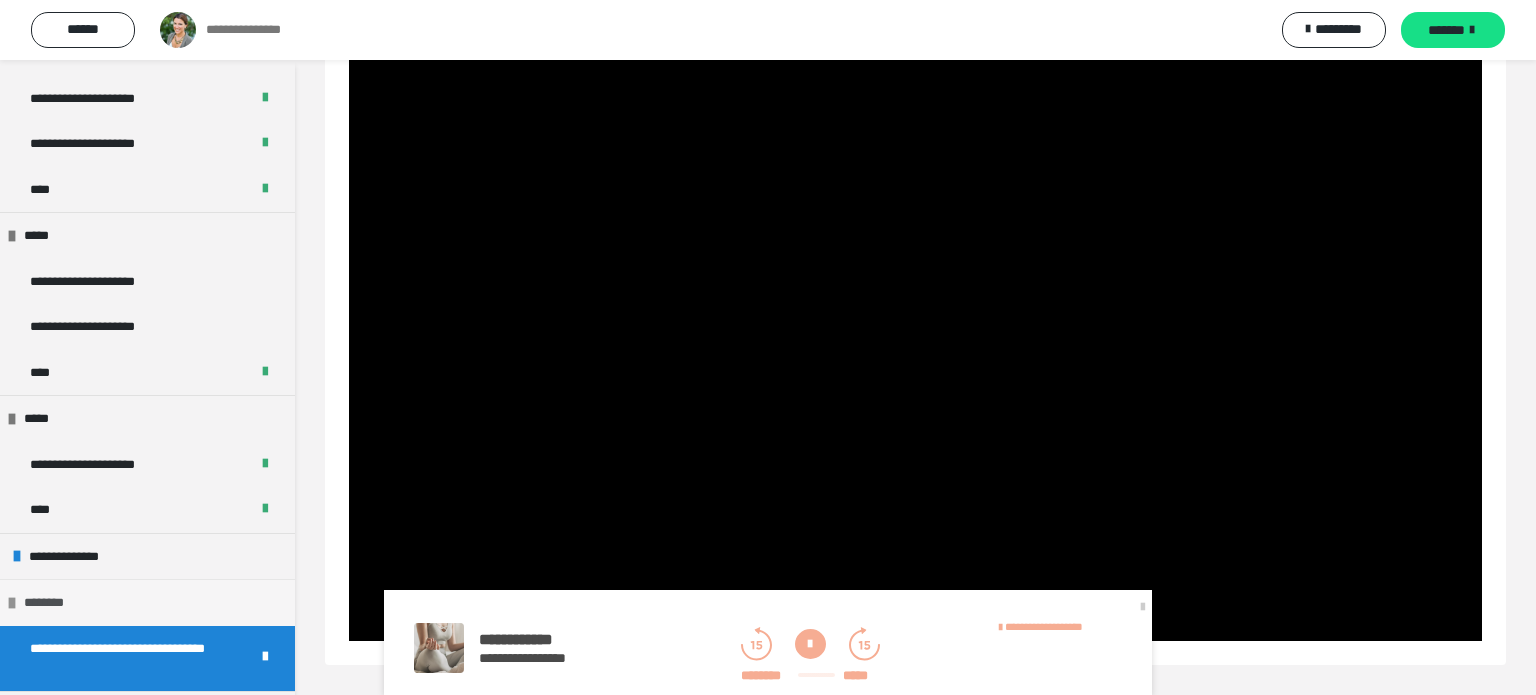 scroll, scrollTop: 351, scrollLeft: 0, axis: vertical 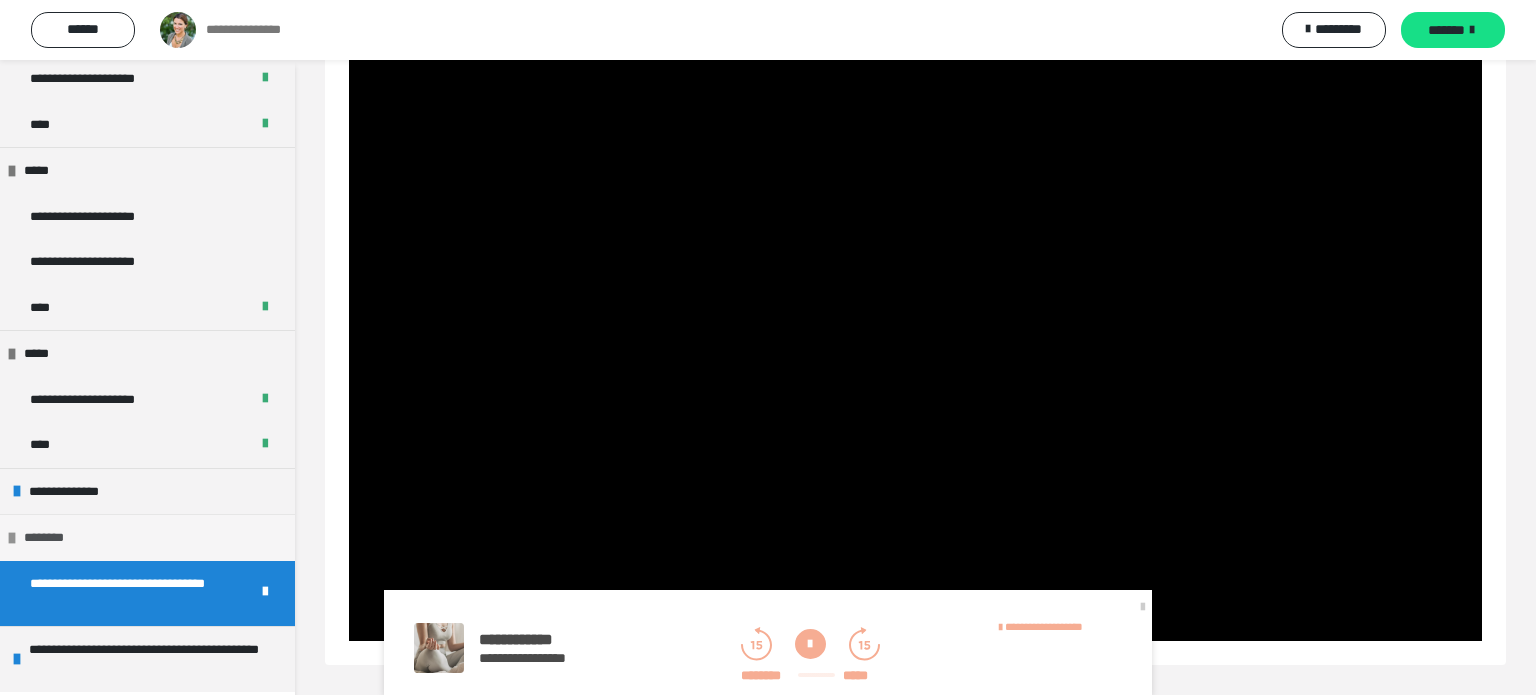 click on "**********" at bounding box center (131, 593) 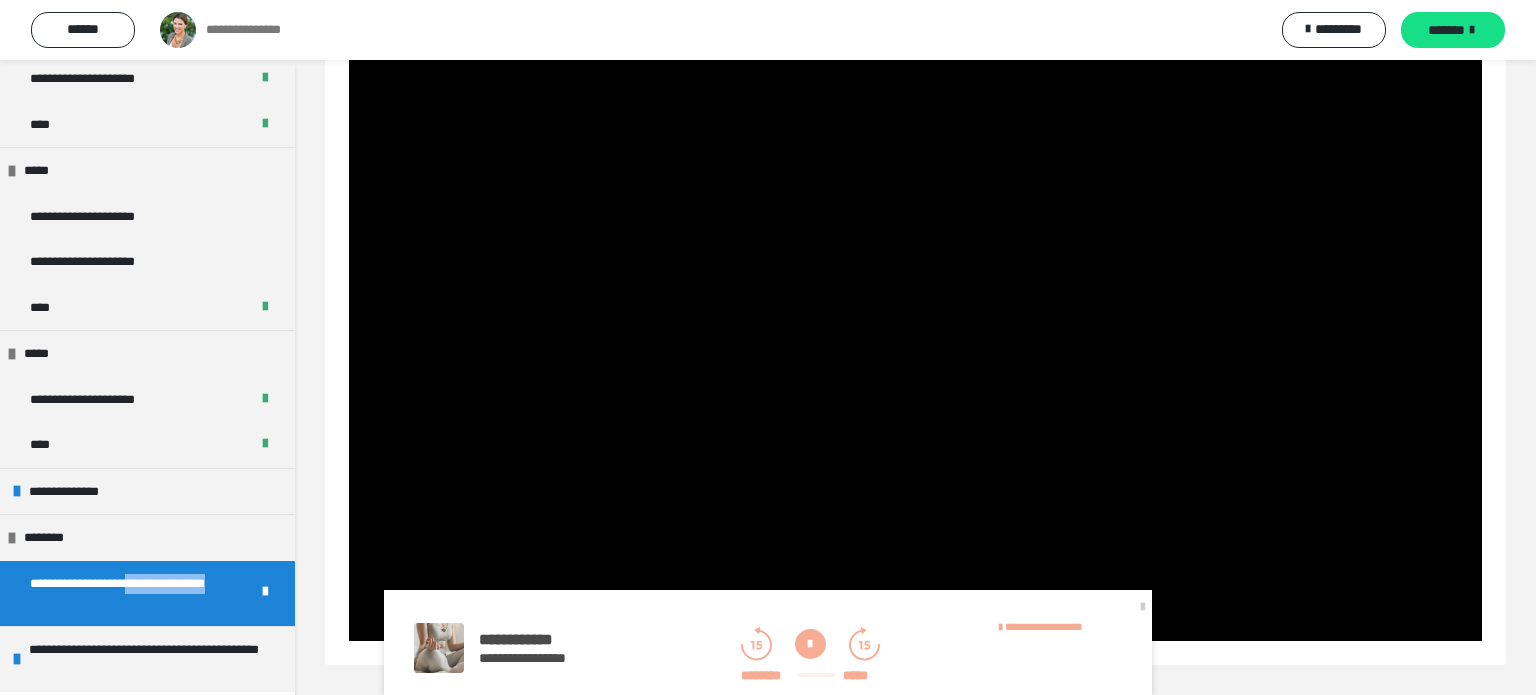 click on "**********" at bounding box center (131, 593) 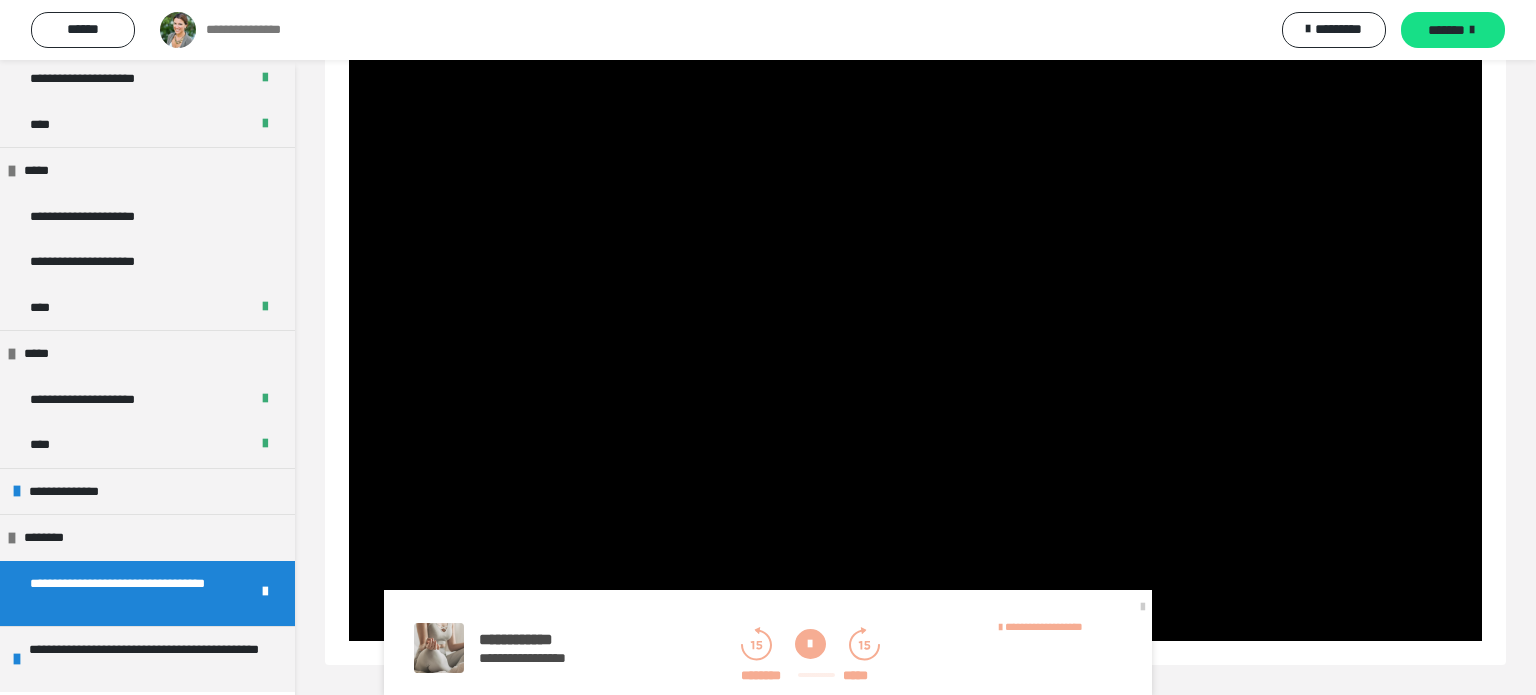 click on "**********" at bounding box center [131, 593] 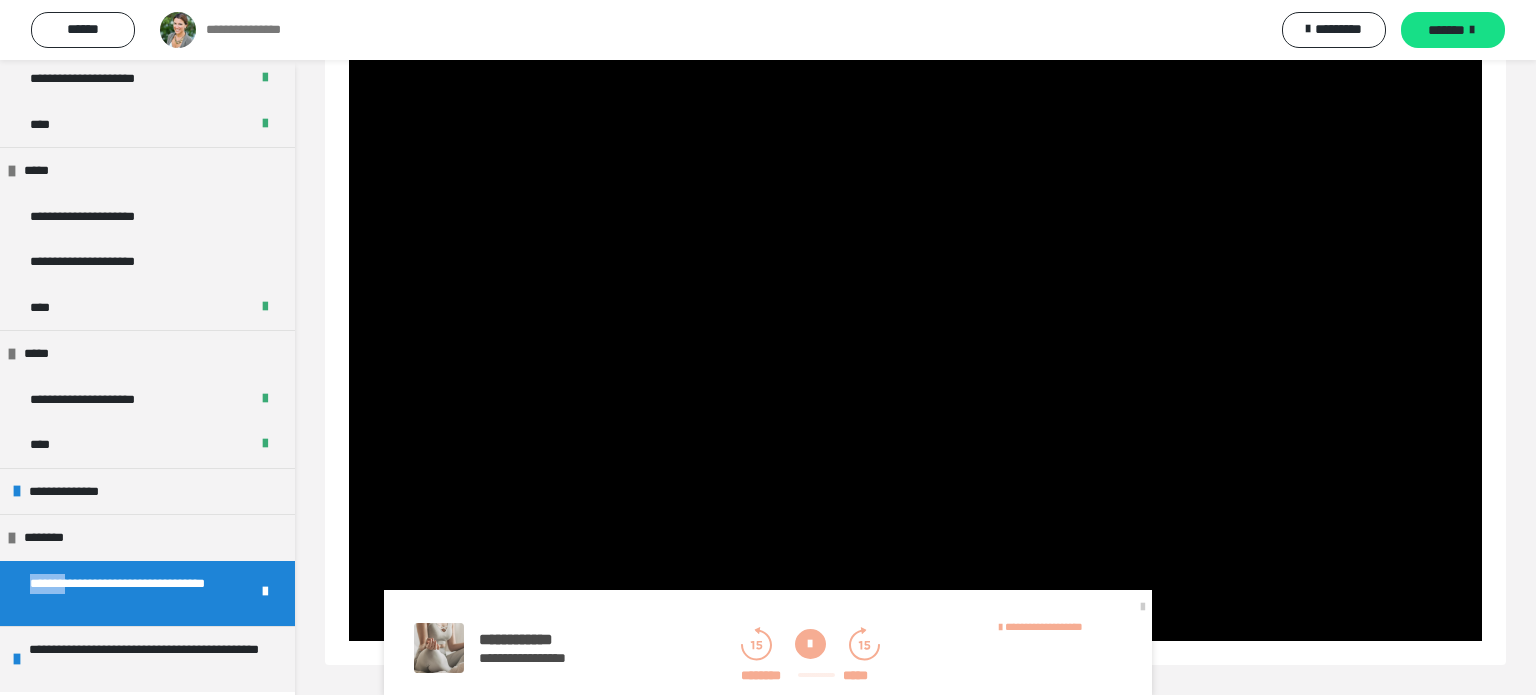 click on "**********" at bounding box center (131, 593) 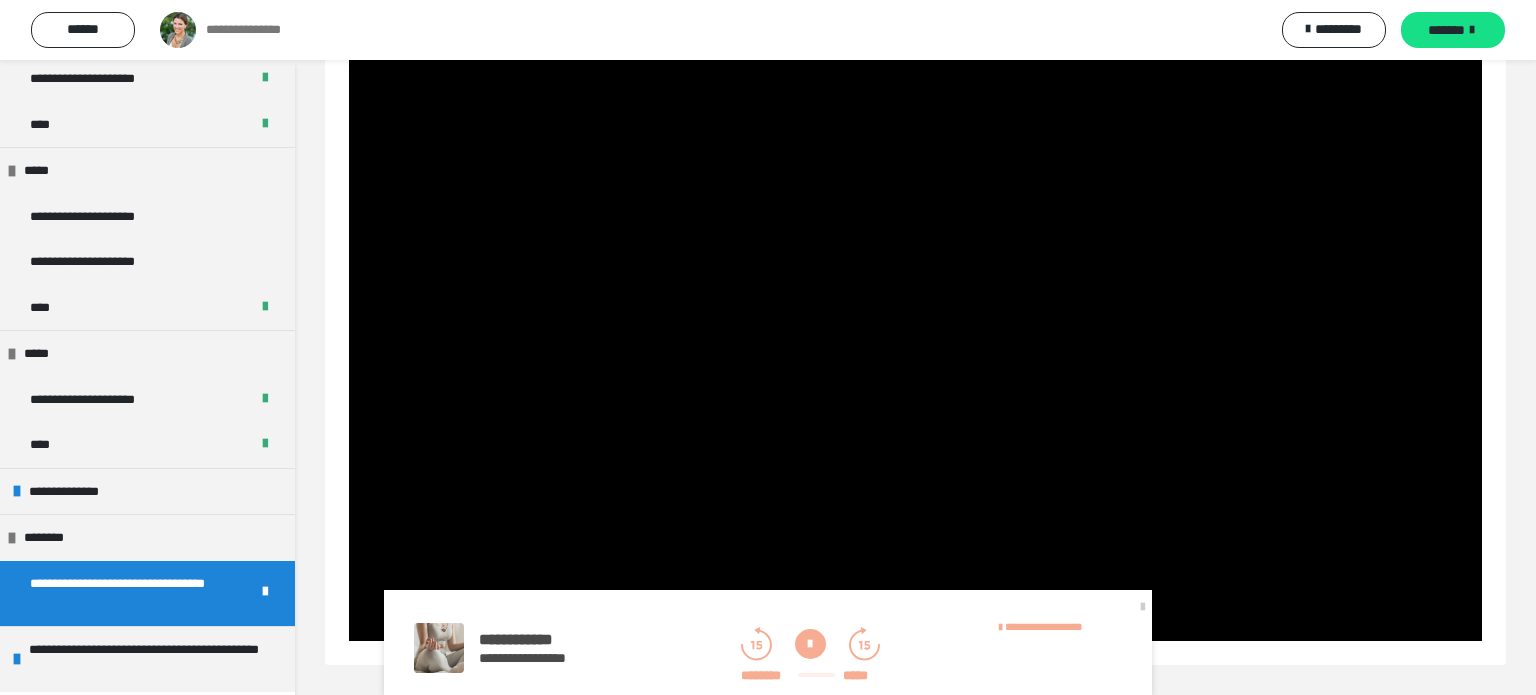 click on "**********" at bounding box center (131, 593) 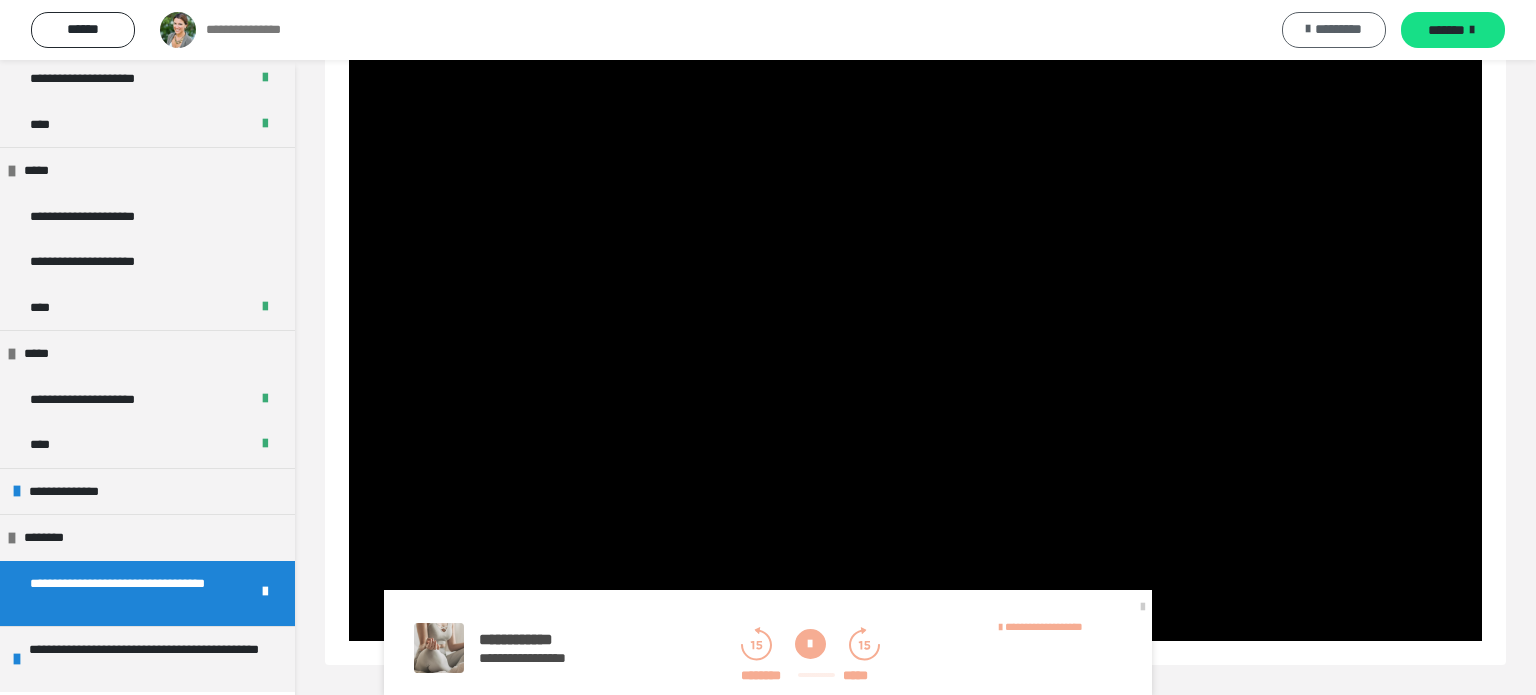 click on "*********" at bounding box center [1334, 30] 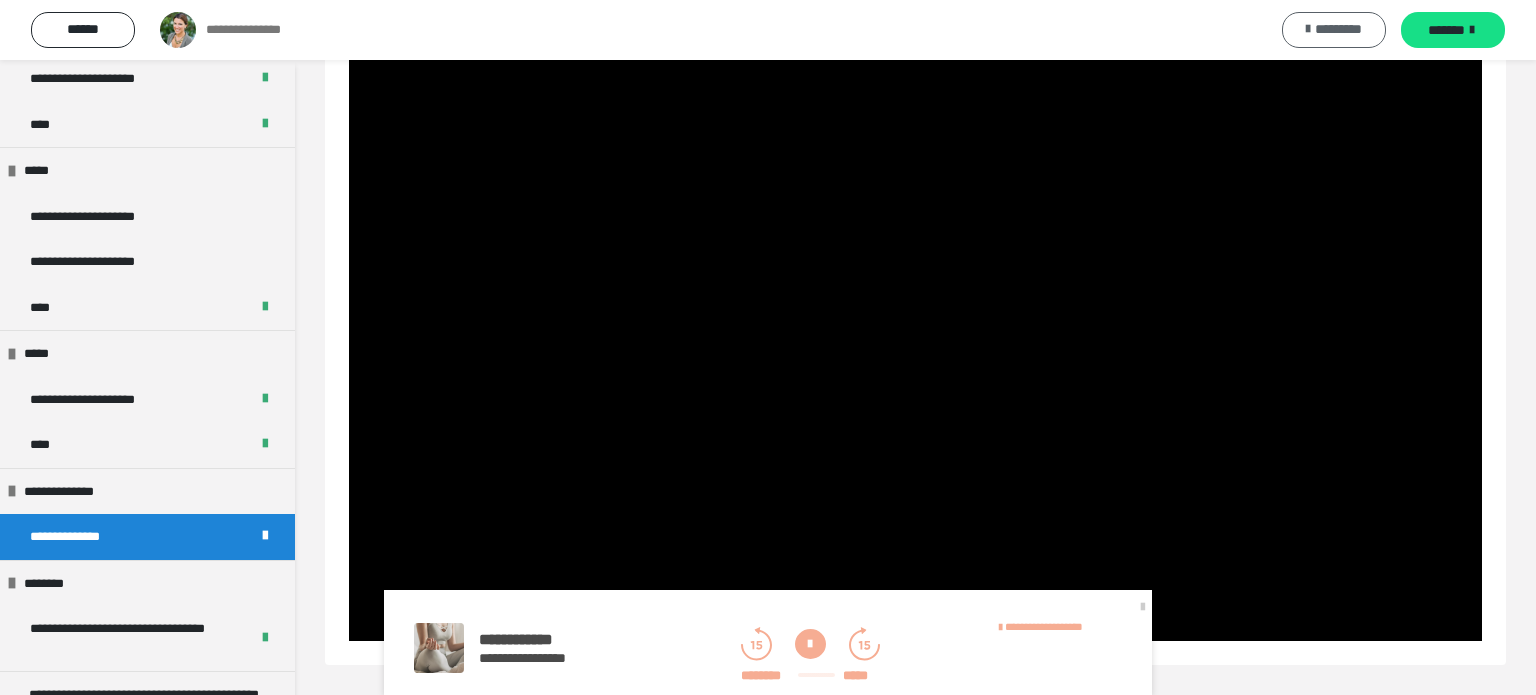 scroll, scrollTop: 396, scrollLeft: 0, axis: vertical 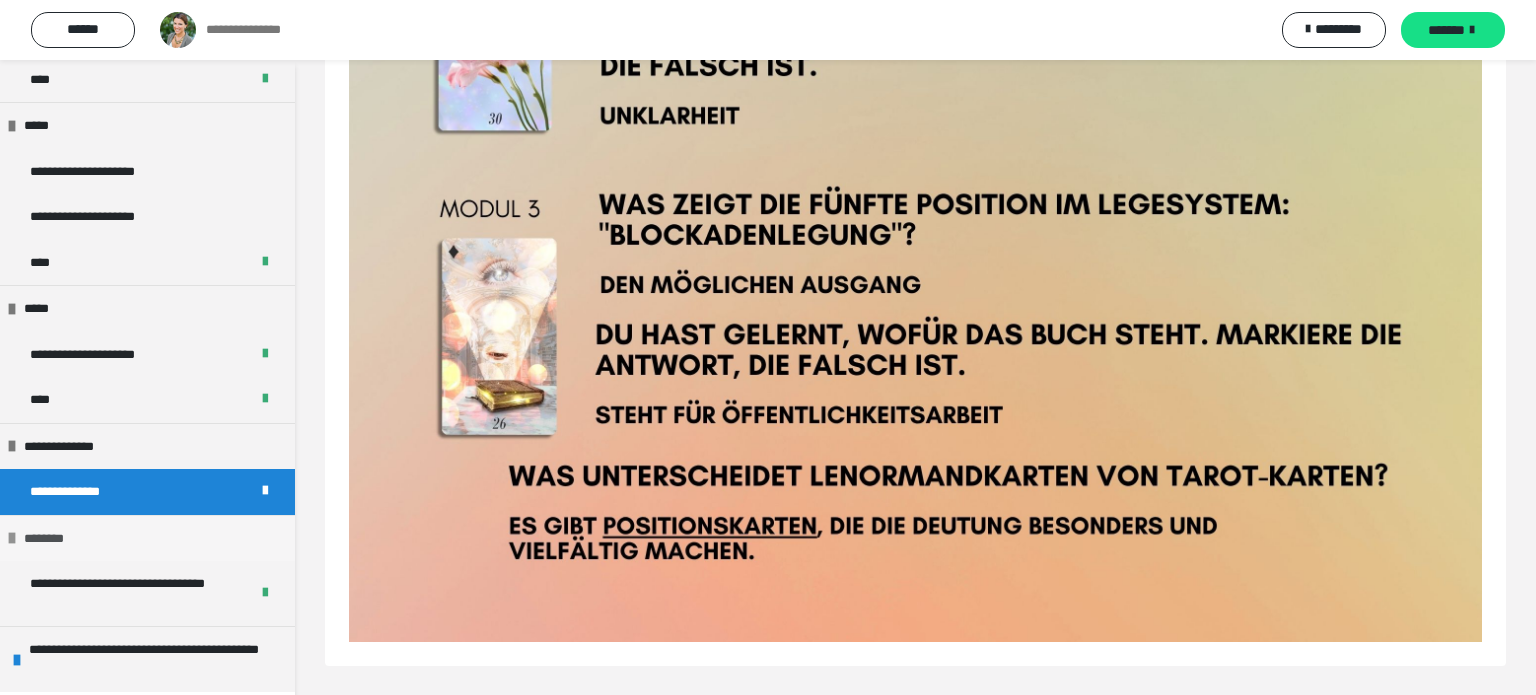 click at bounding box center (12, 538) 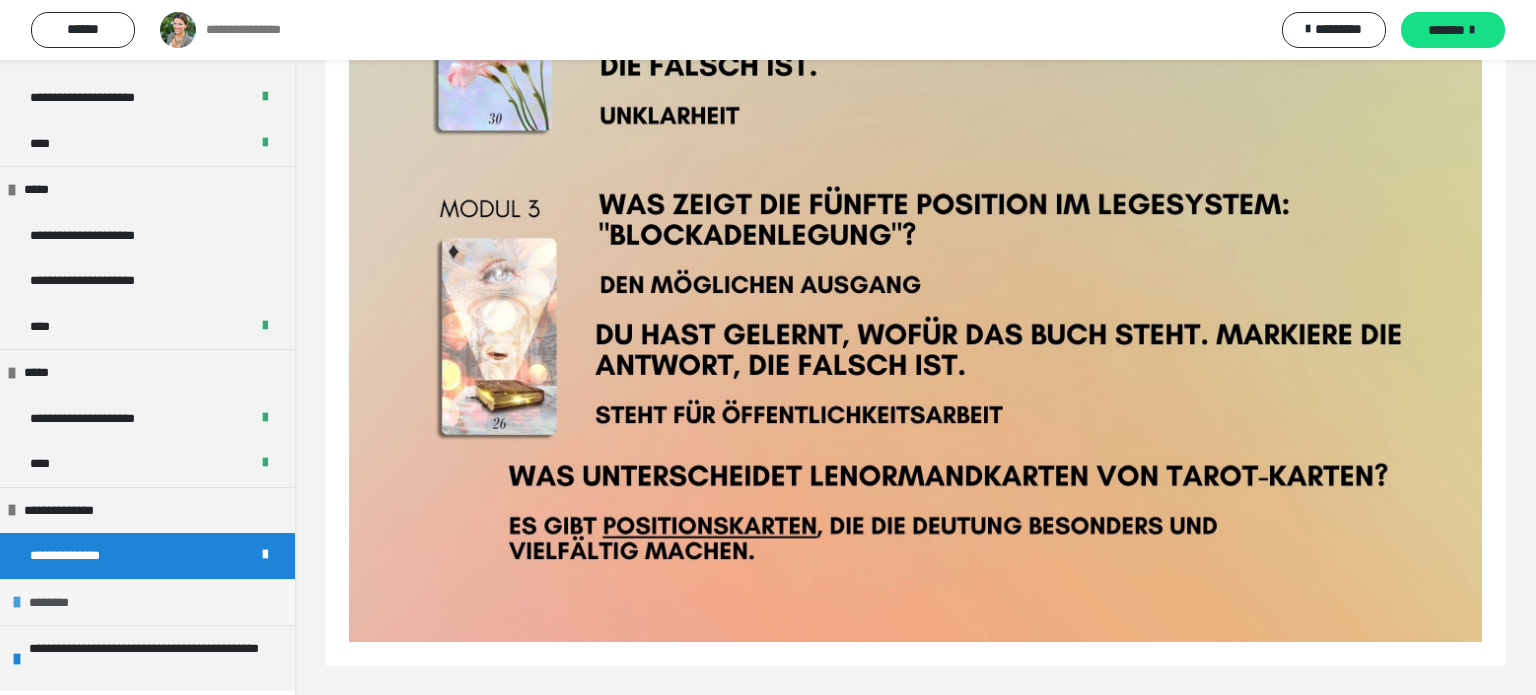 click on "********" at bounding box center (147, 602) 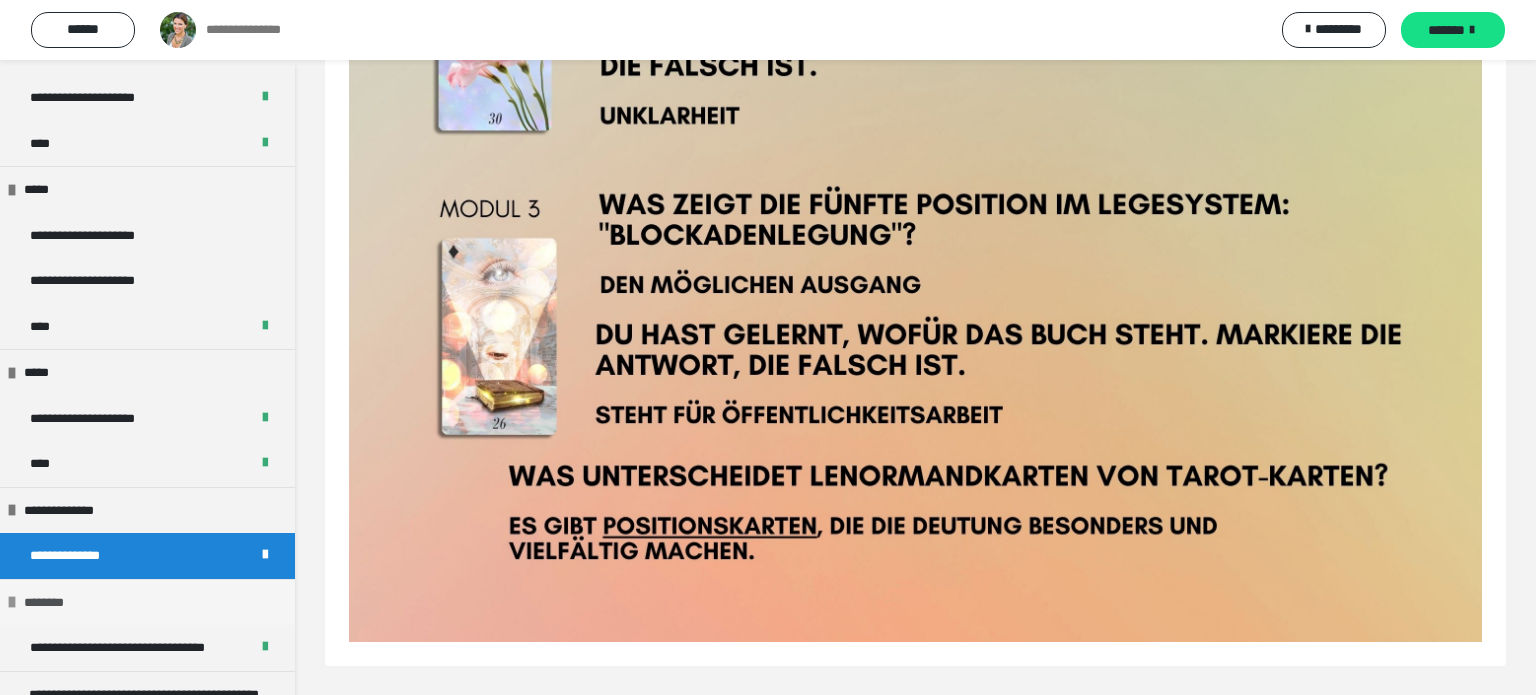 scroll, scrollTop: 396, scrollLeft: 0, axis: vertical 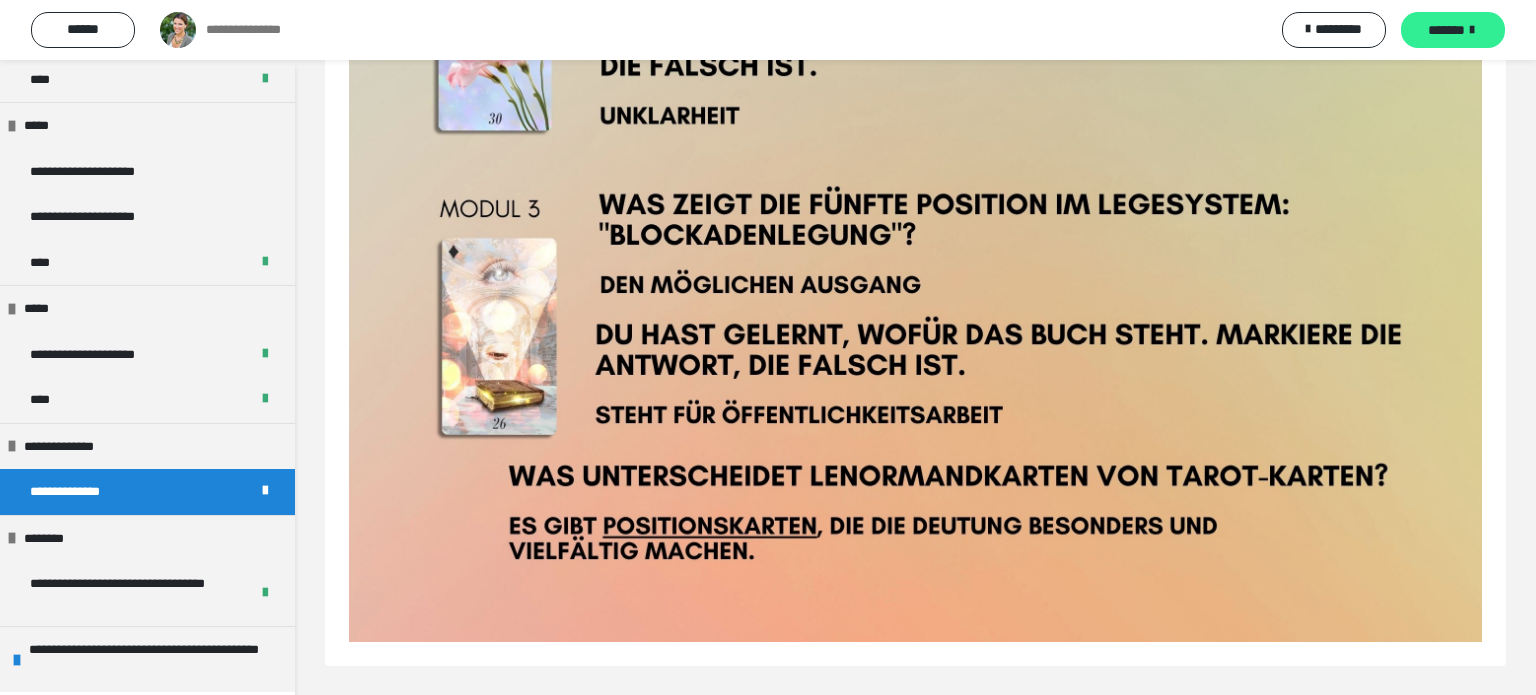 click on "*******" at bounding box center [1446, 30] 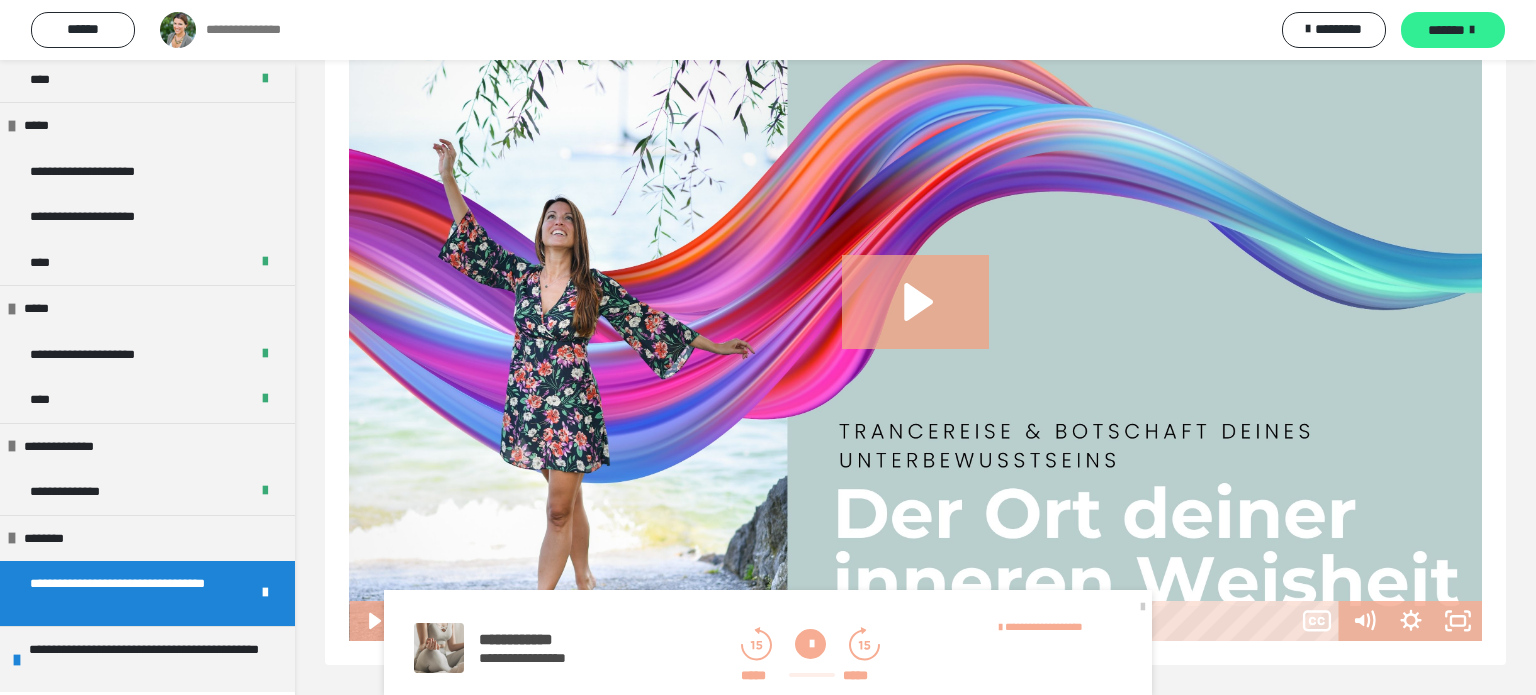 scroll, scrollTop: 186, scrollLeft: 0, axis: vertical 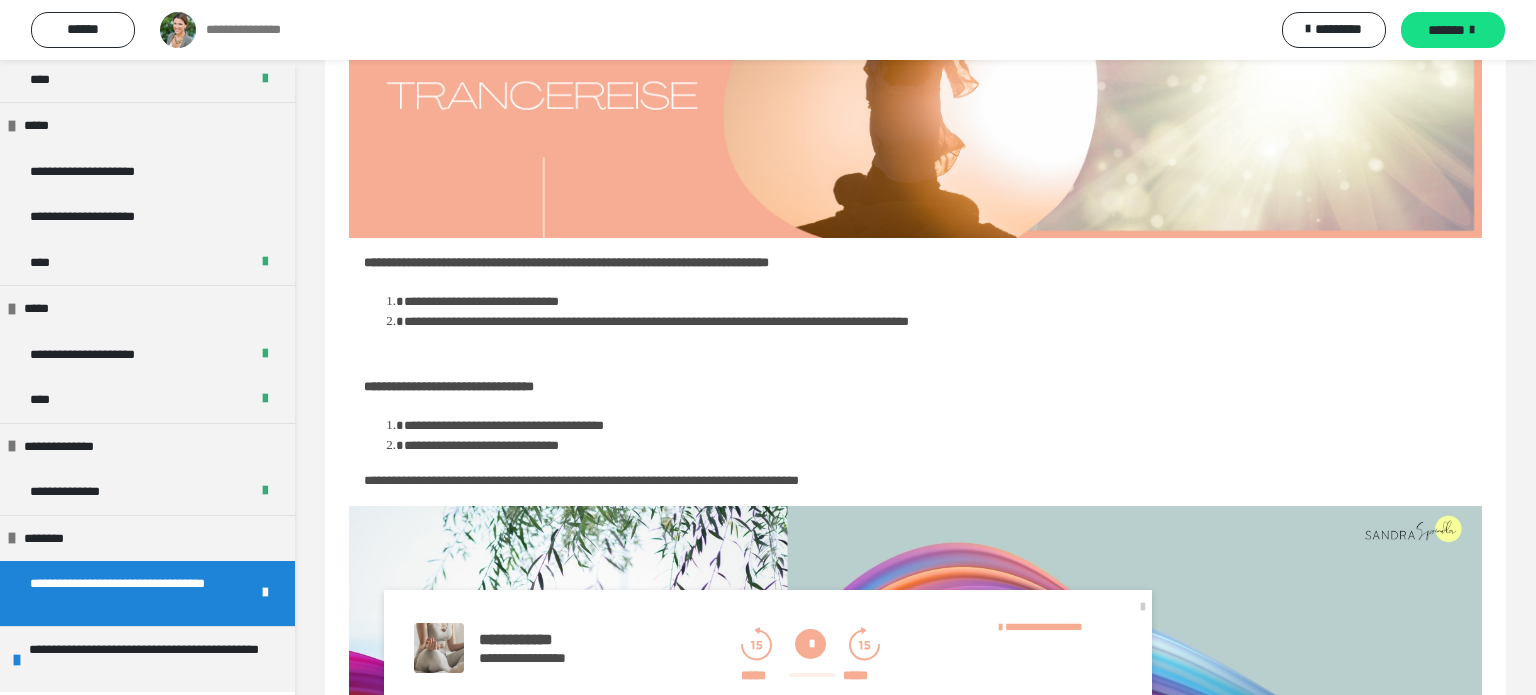 click at bounding box center [810, 644] 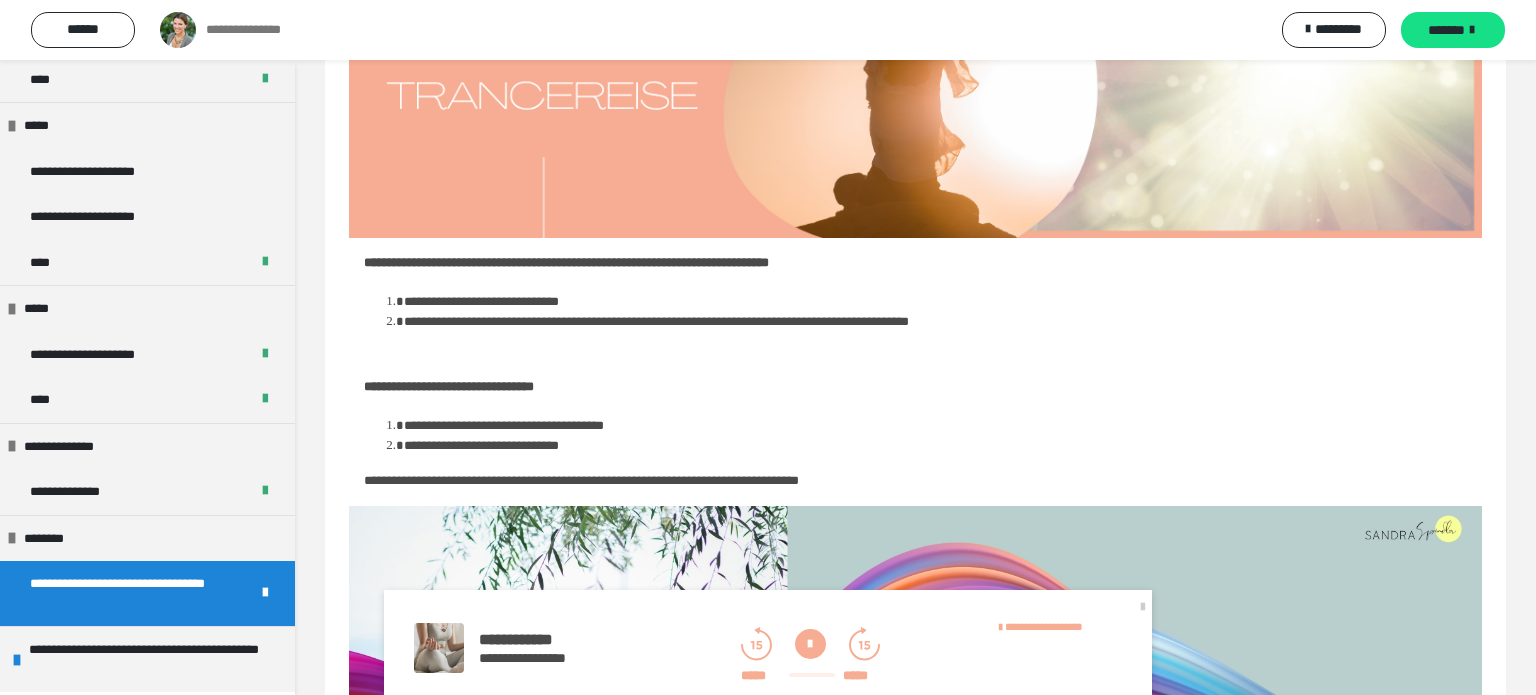 click at bounding box center [810, 644] 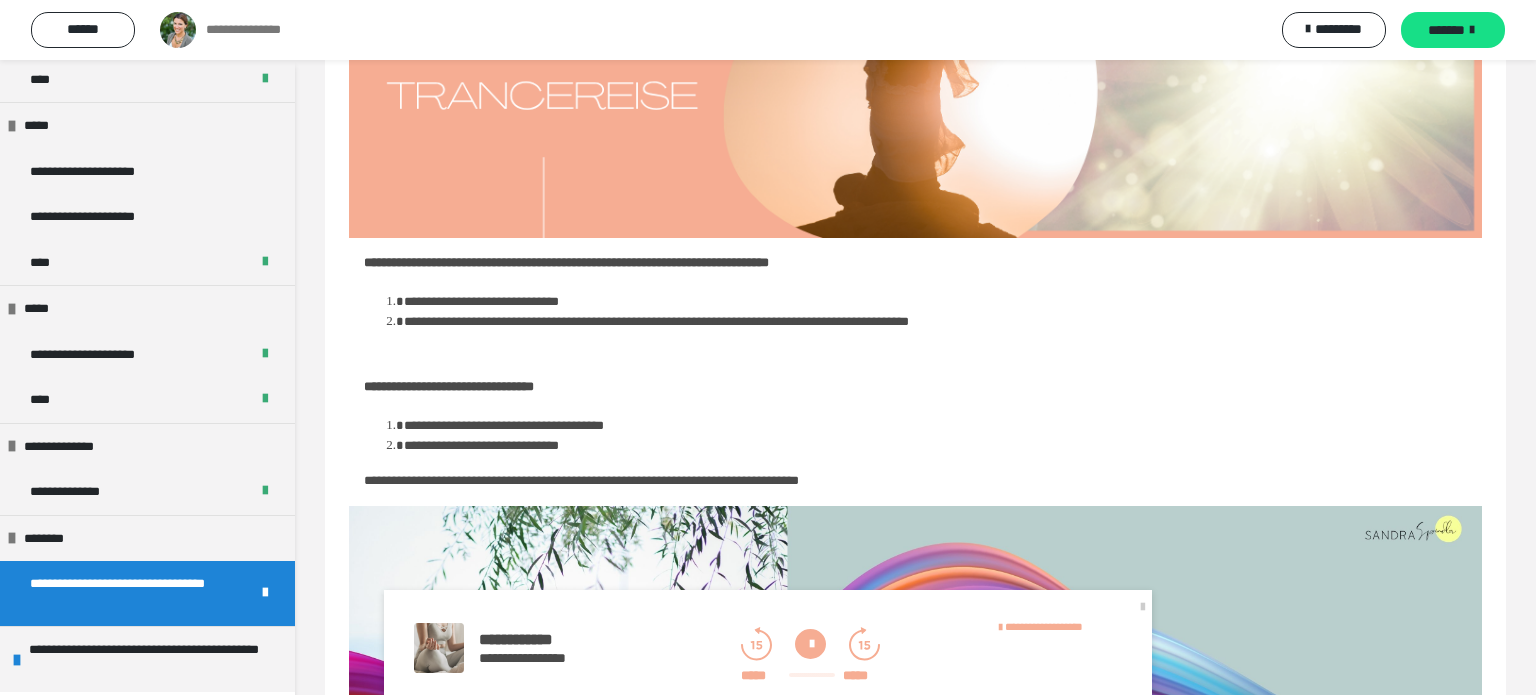 click at bounding box center [810, 644] 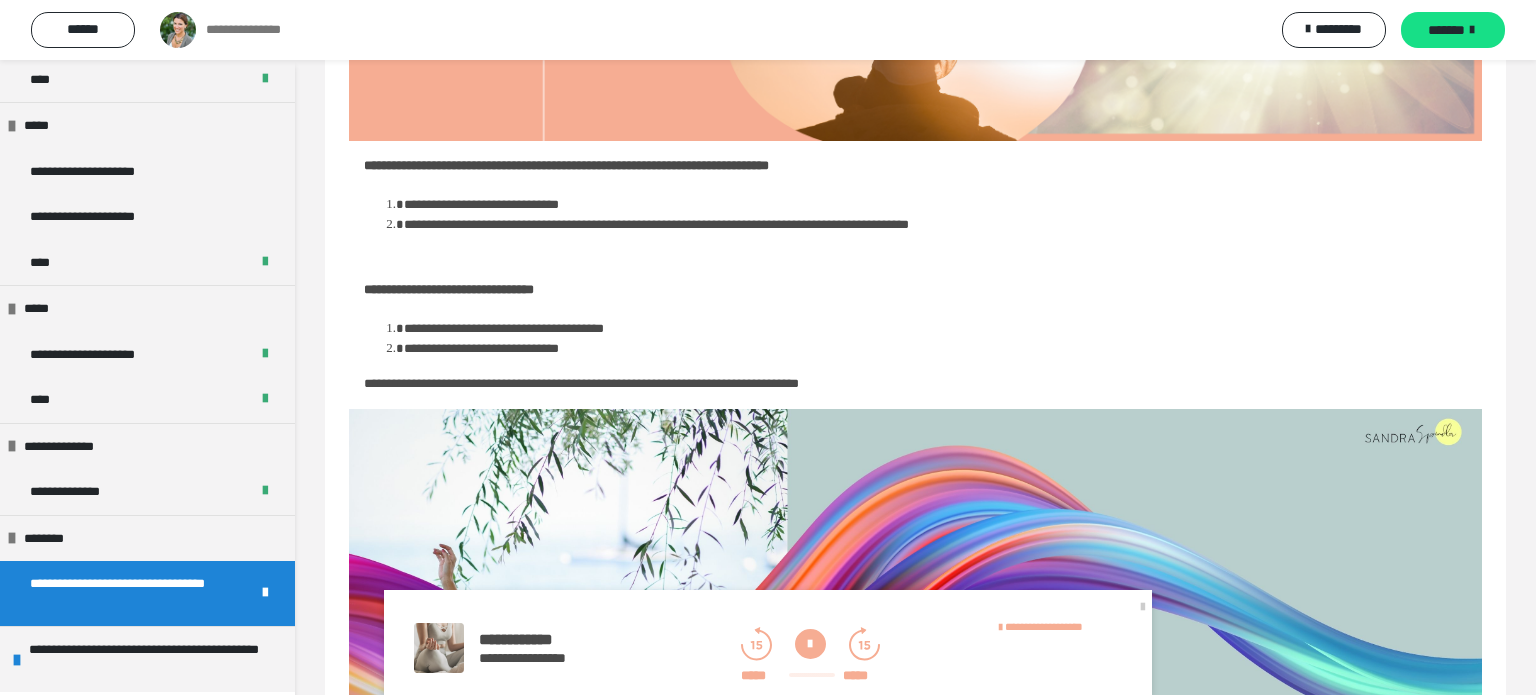 scroll, scrollTop: 287, scrollLeft: 0, axis: vertical 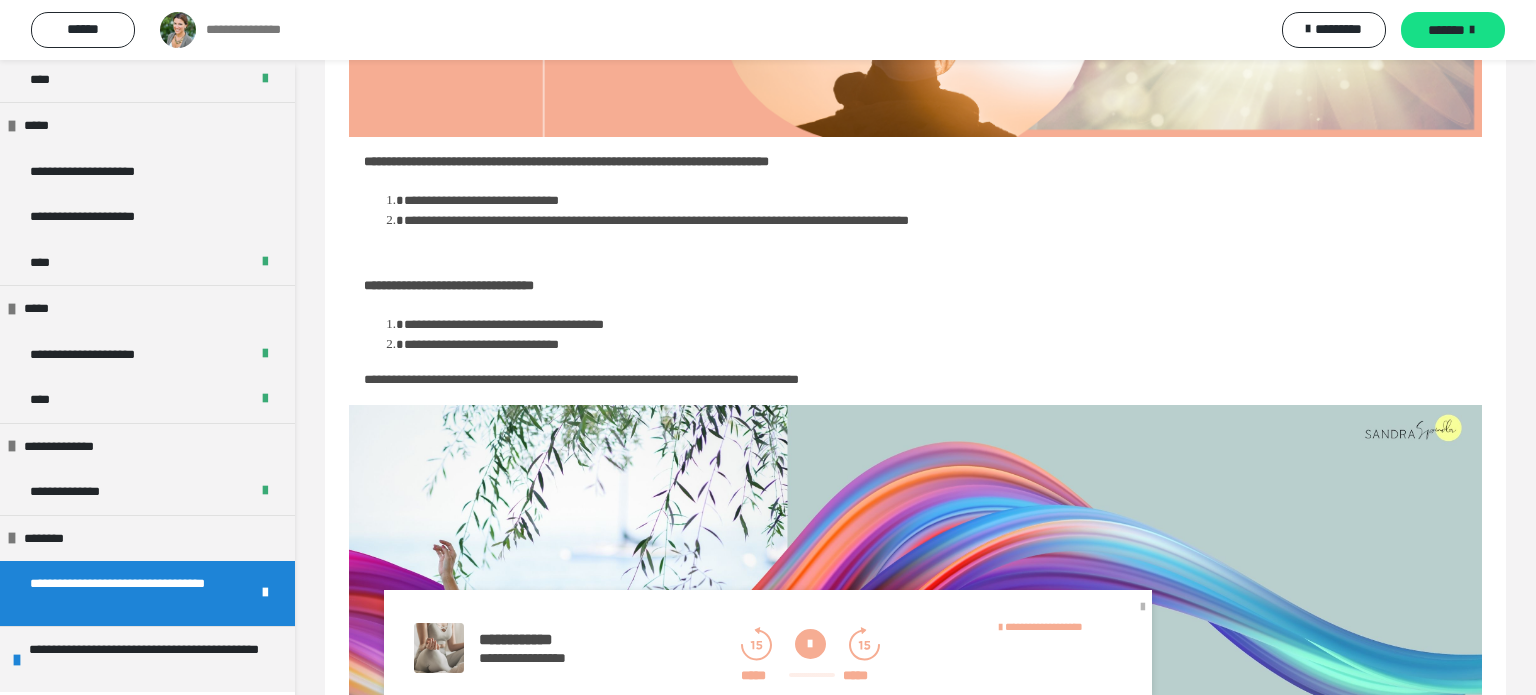 click at bounding box center [1143, 606] 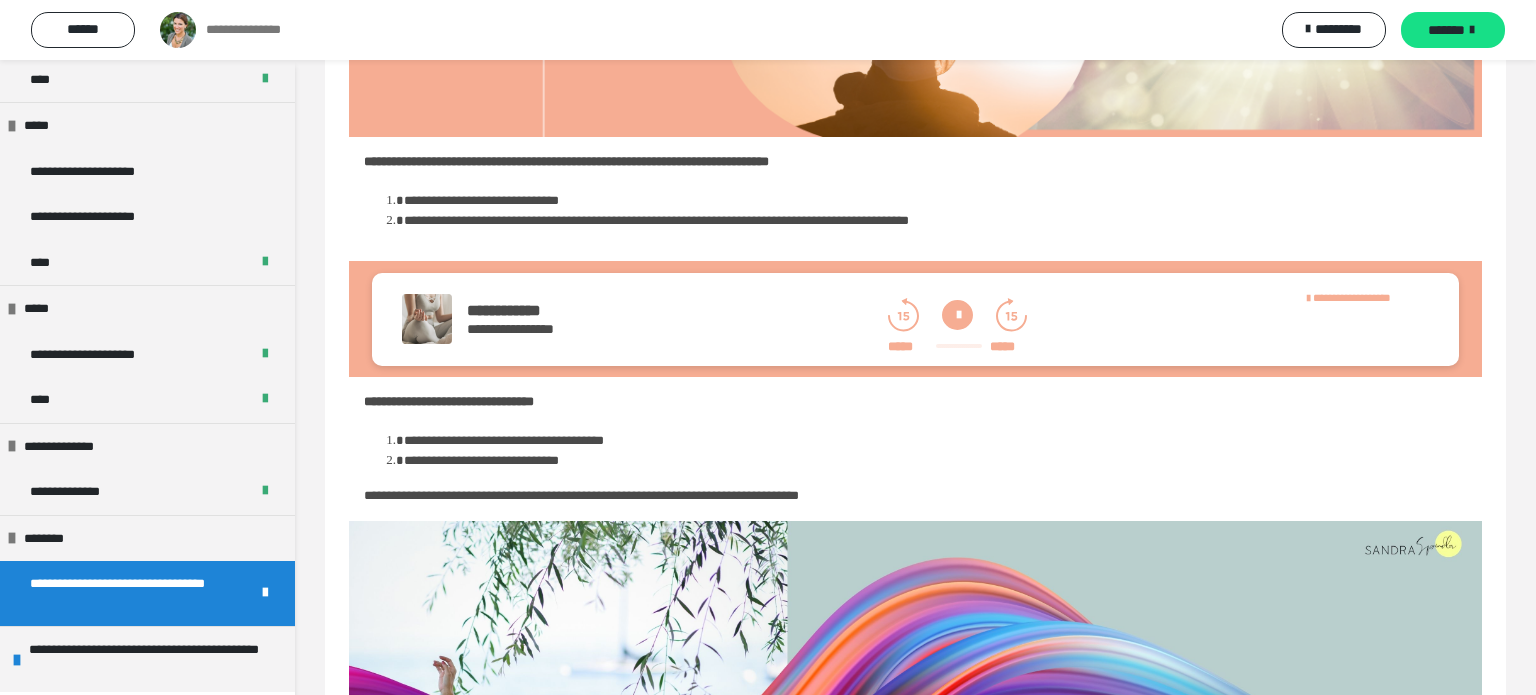 click at bounding box center (957, 315) 